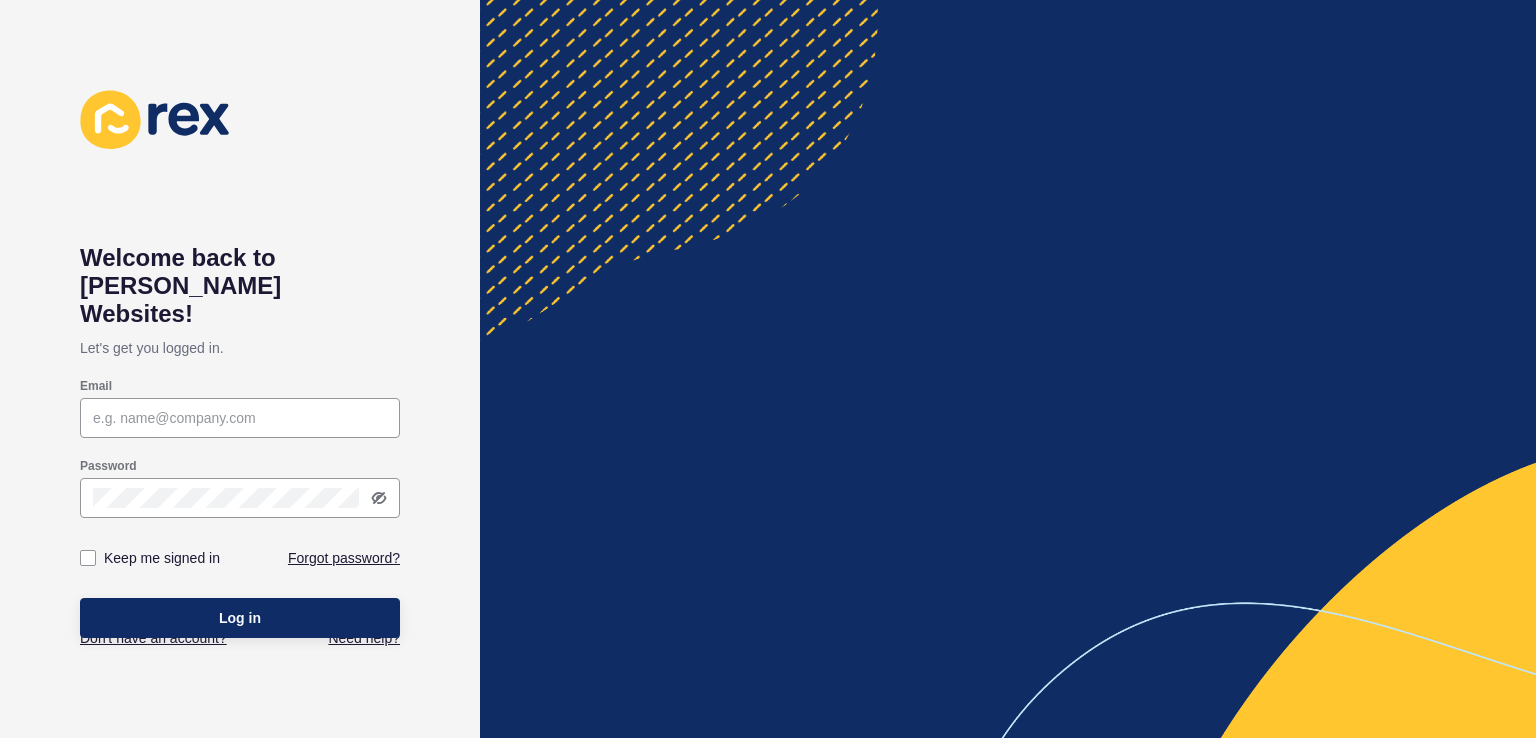 scroll, scrollTop: 0, scrollLeft: 0, axis: both 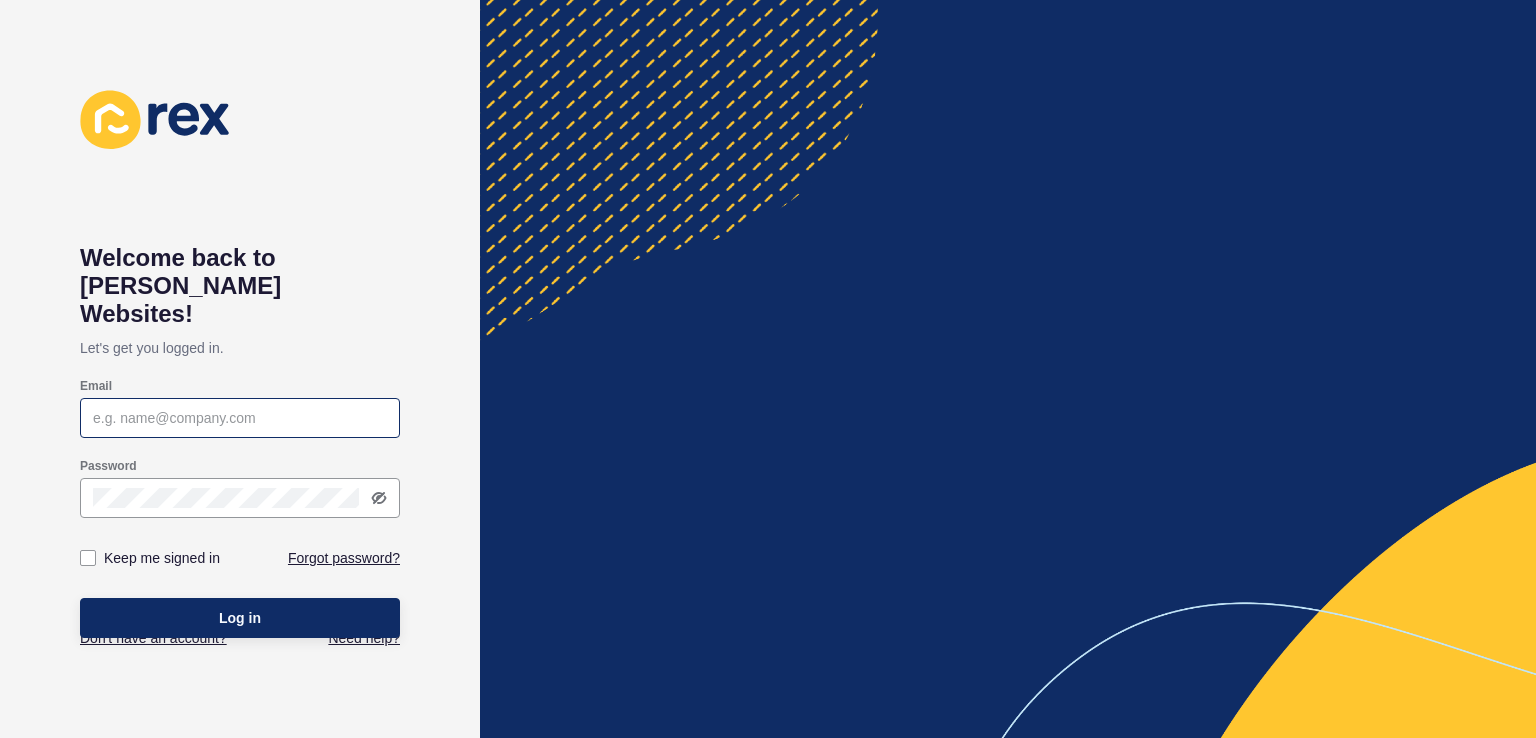 click at bounding box center [240, 418] 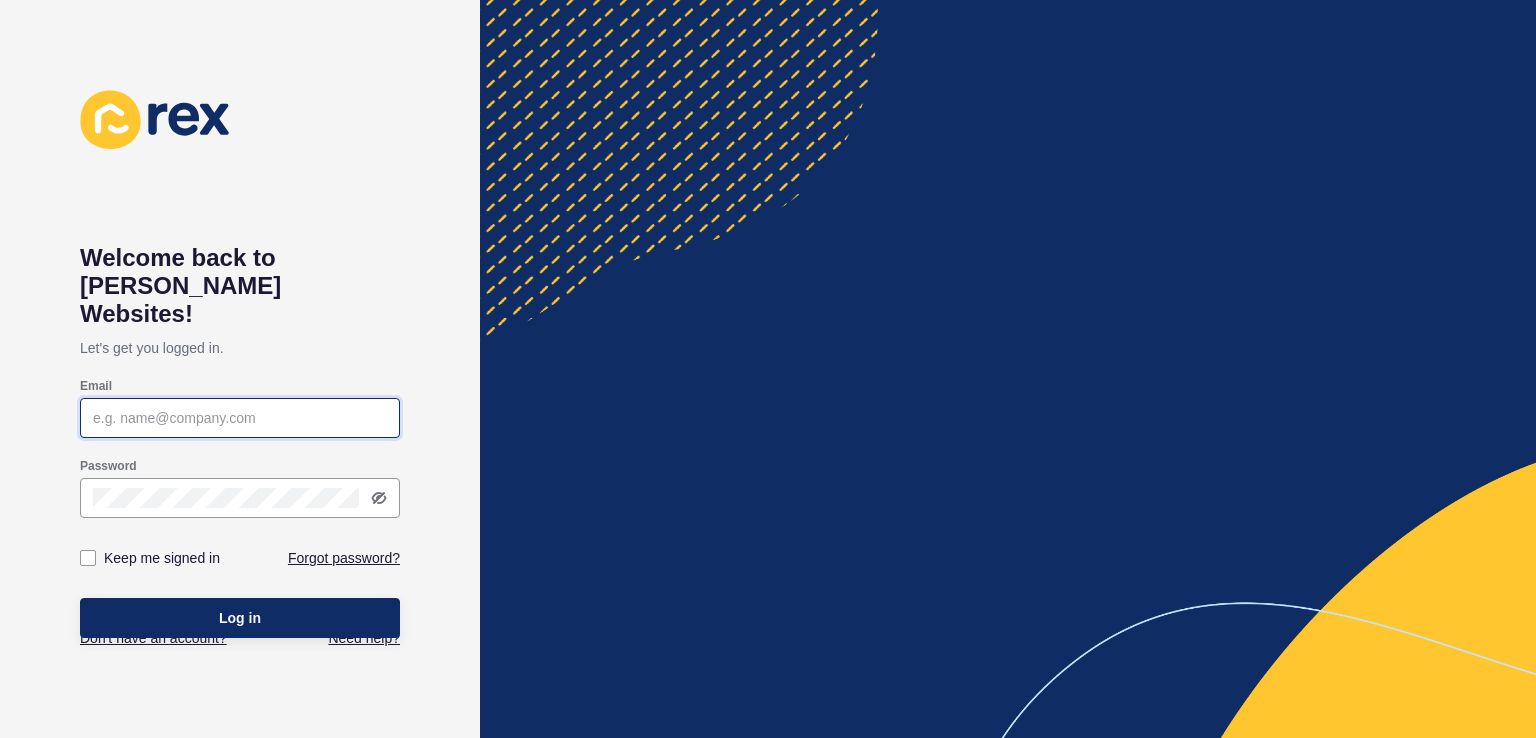paste on "[EMAIL_ADDRESS][DOMAIN_NAME]" 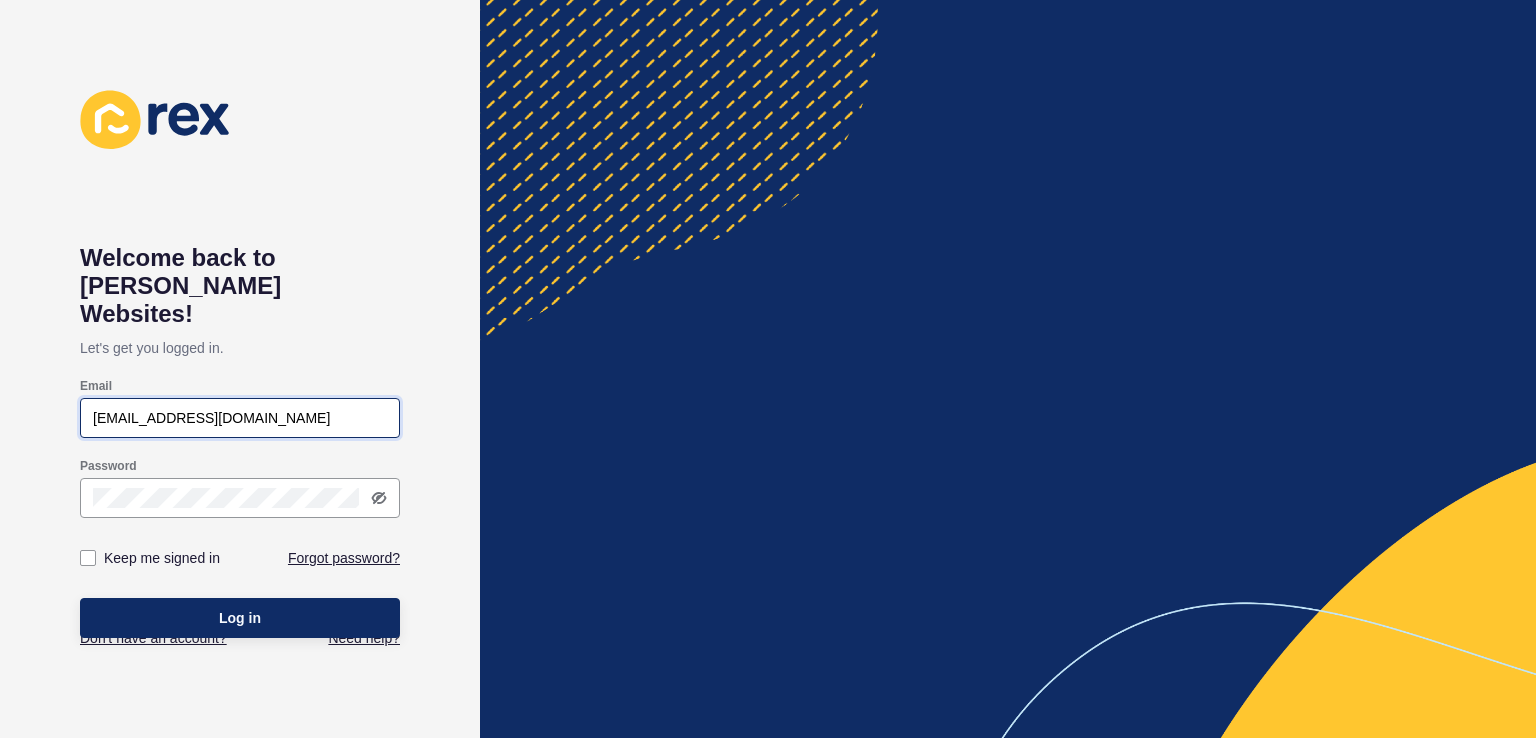 type on "[EMAIL_ADDRESS][DOMAIN_NAME]" 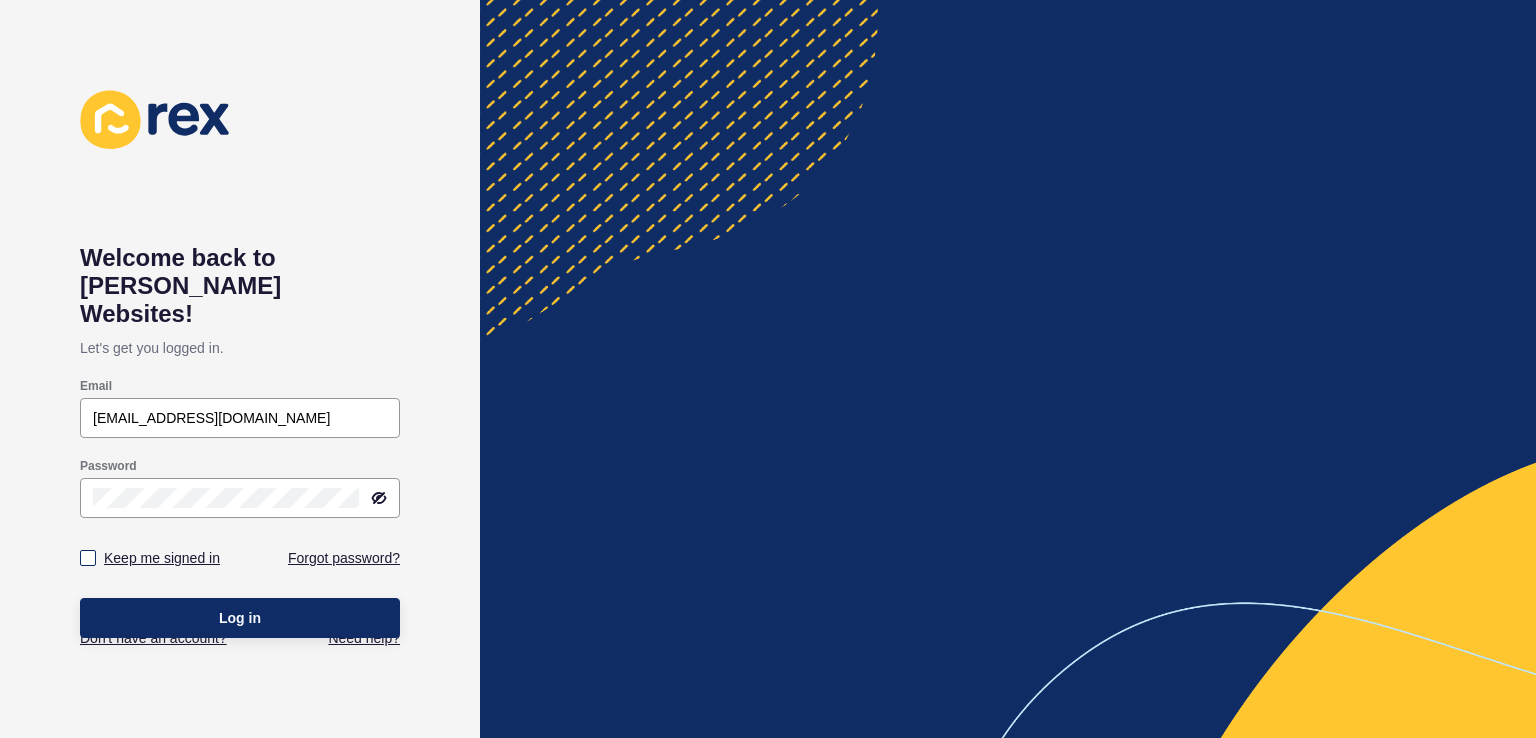 click on "Keep me signed in" at bounding box center (162, 558) 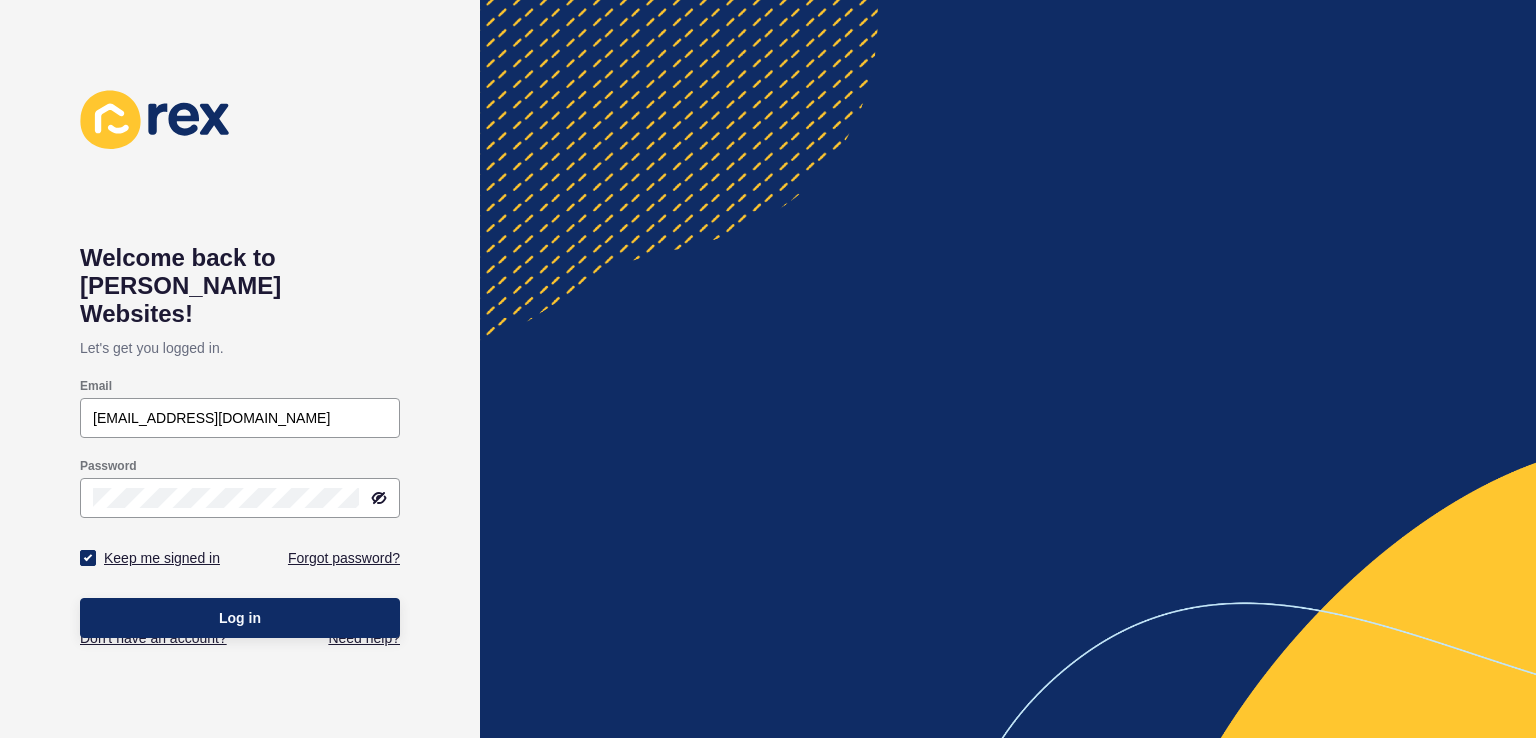 checkbox on "true" 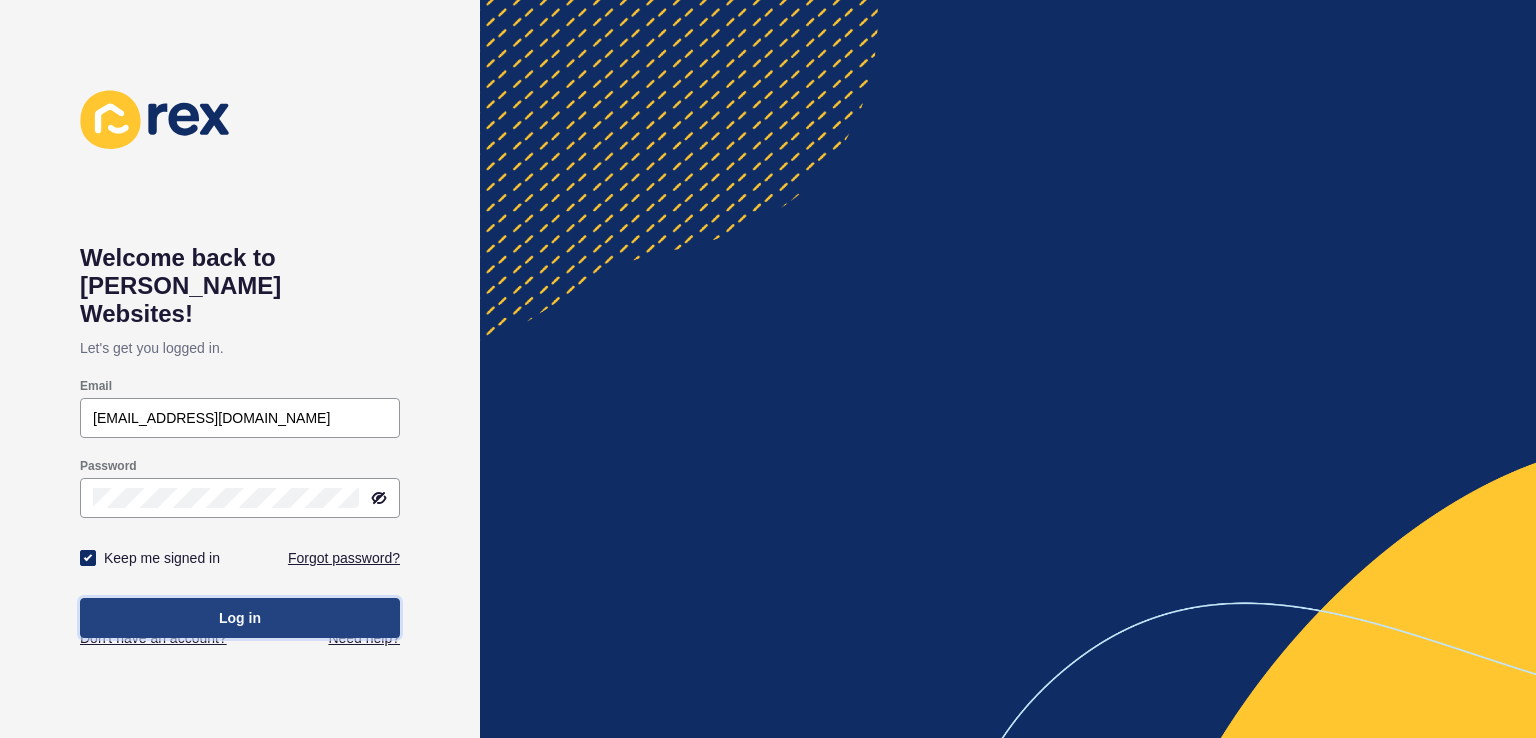 click on "Log in" at bounding box center [240, 618] 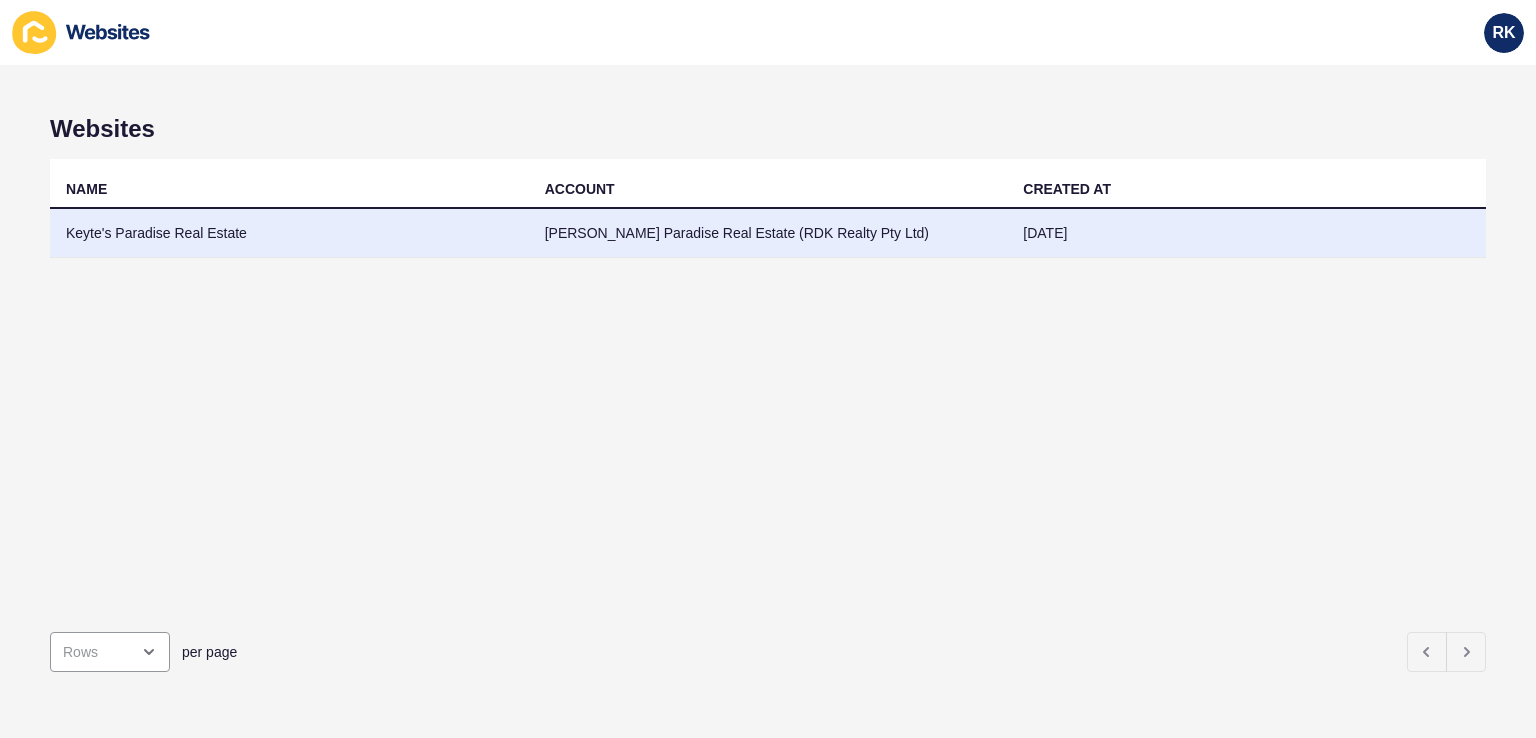 click on "Keyte's Paradise Real Estate" at bounding box center (289, 233) 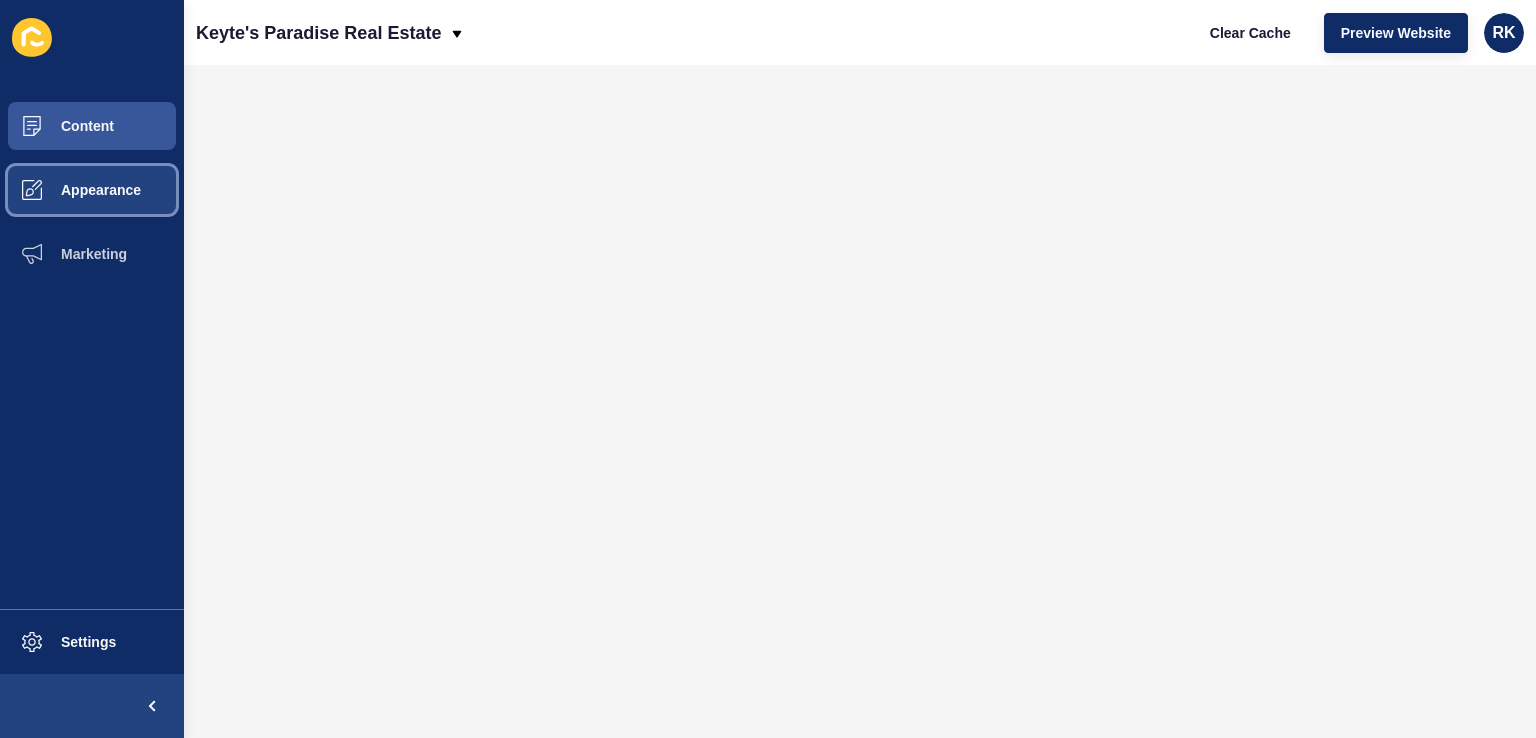 click on "Appearance" at bounding box center [92, 190] 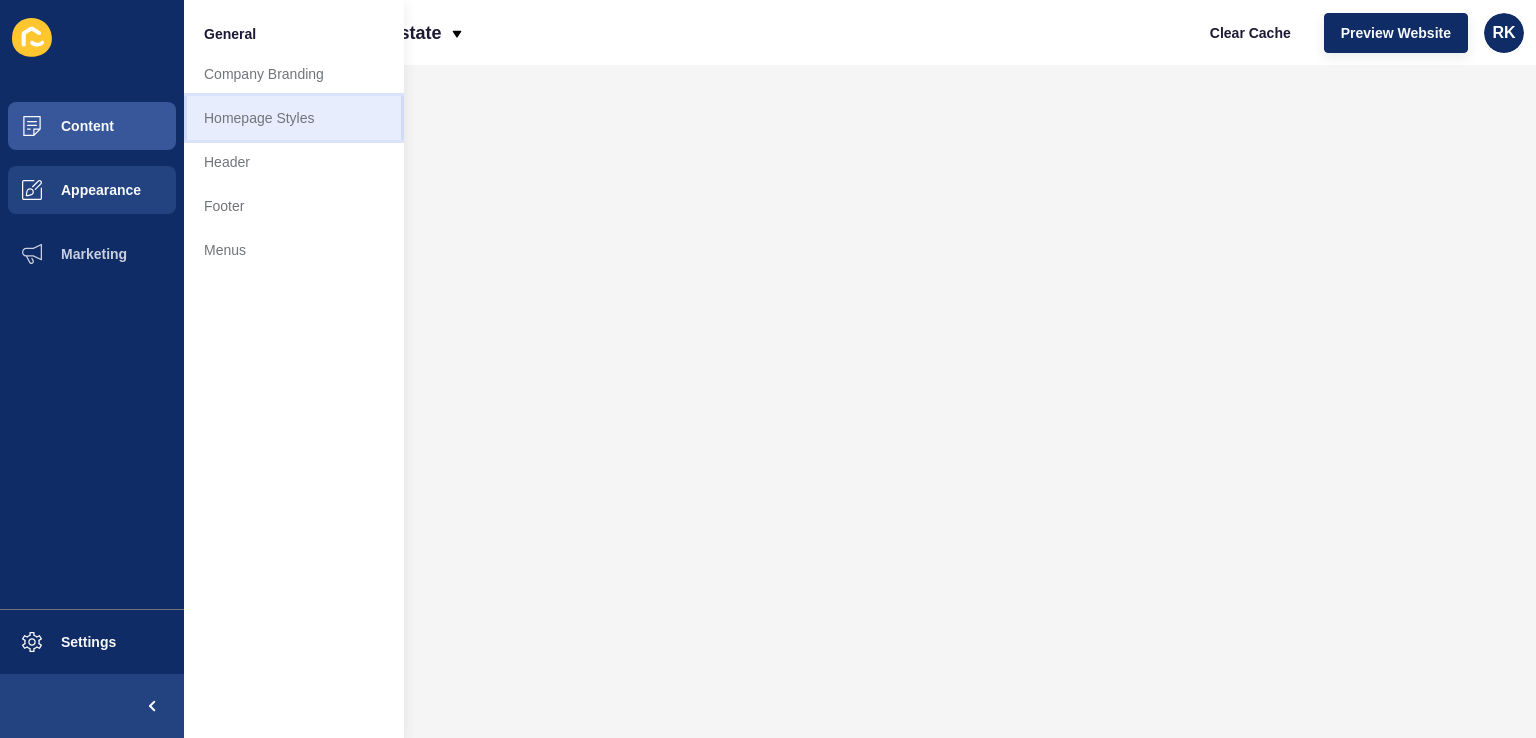 click on "Homepage Styles" at bounding box center (294, 118) 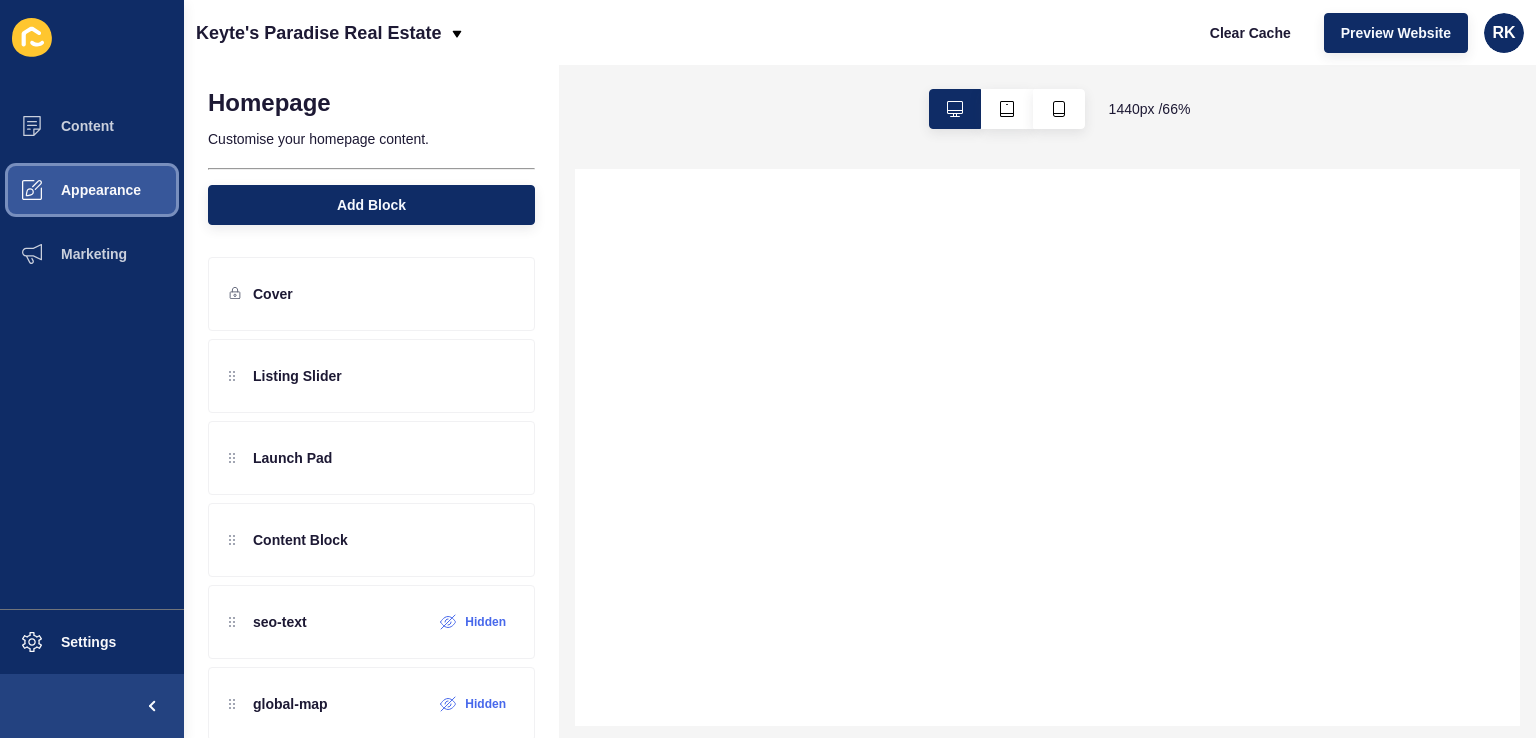 click on "Appearance" at bounding box center [69, 190] 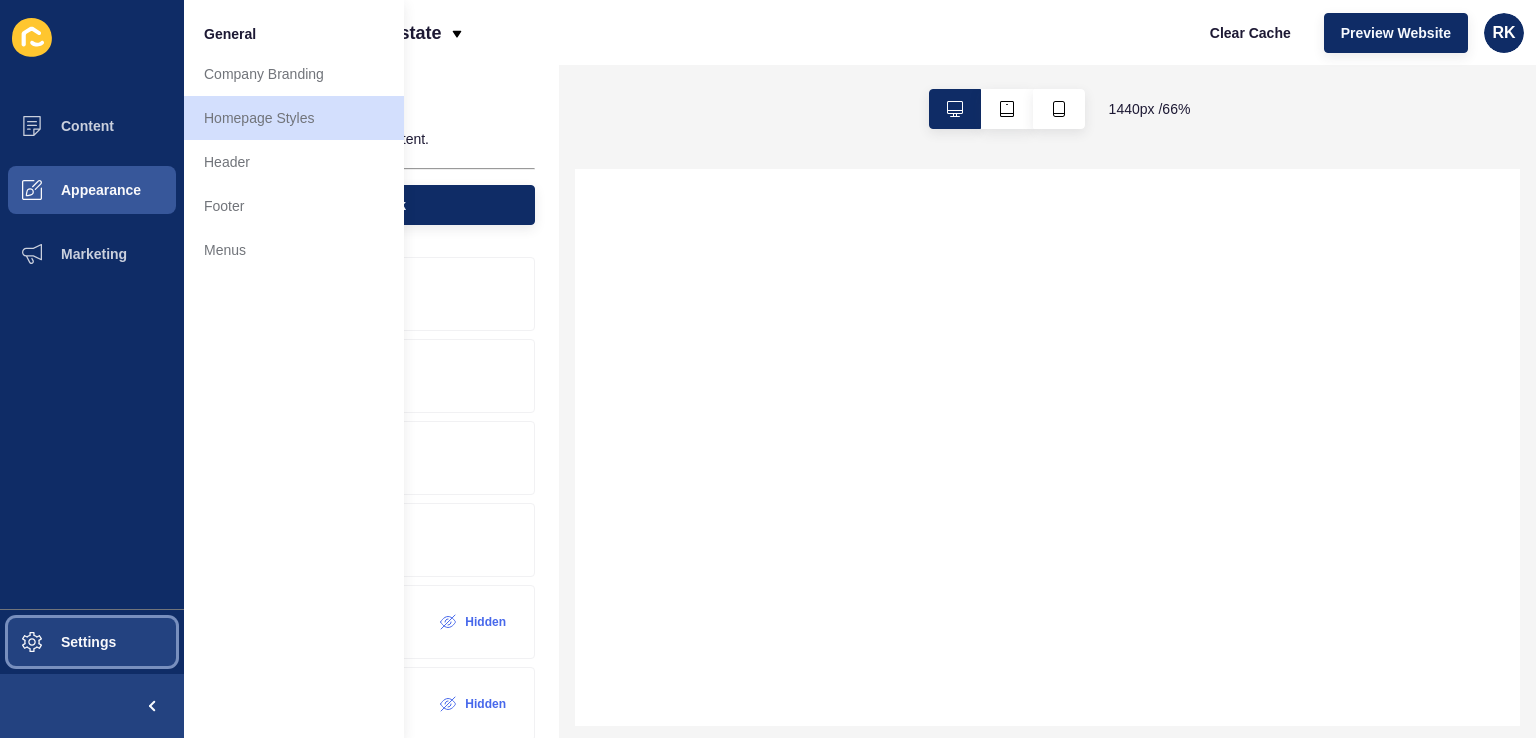 click on "Settings" at bounding box center [92, 642] 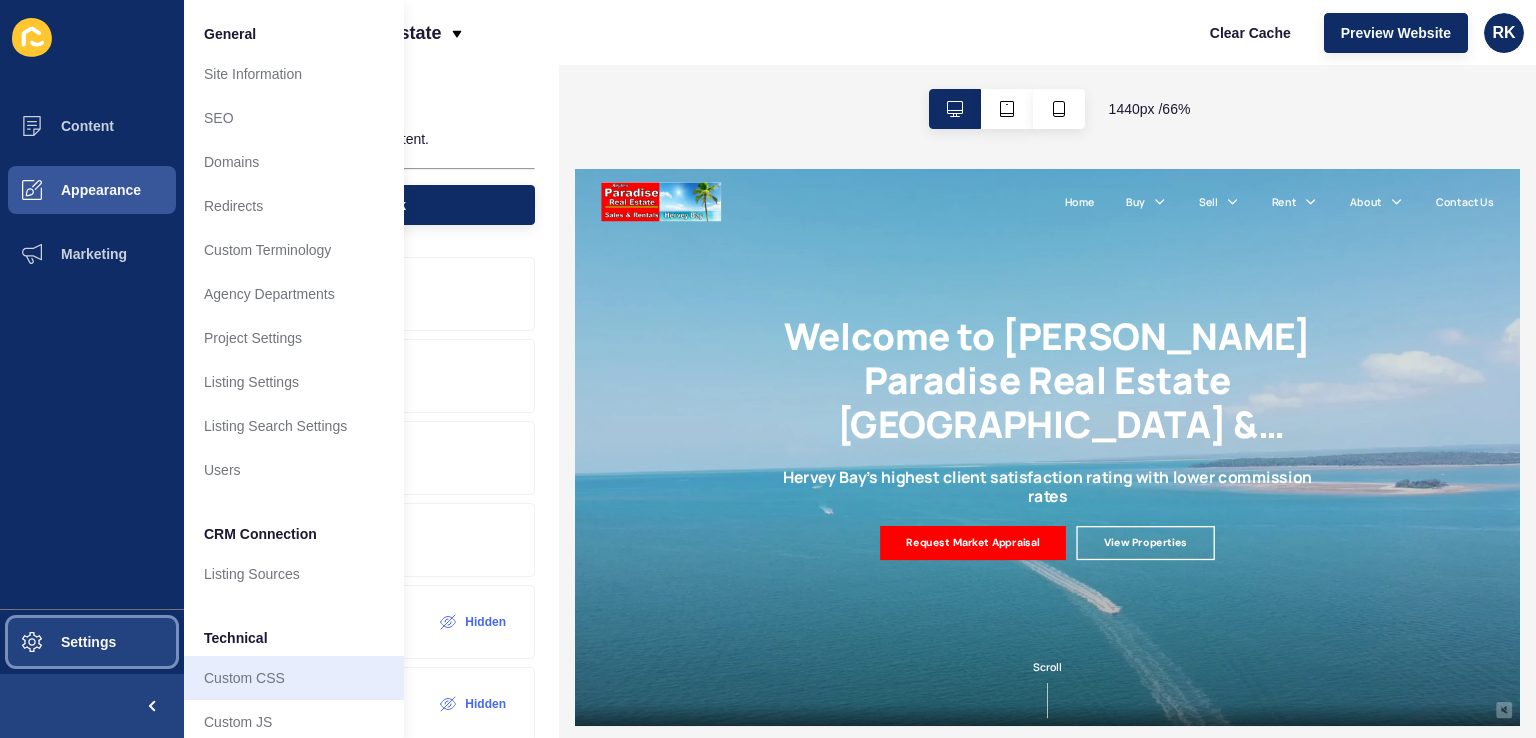 scroll, scrollTop: 0, scrollLeft: 0, axis: both 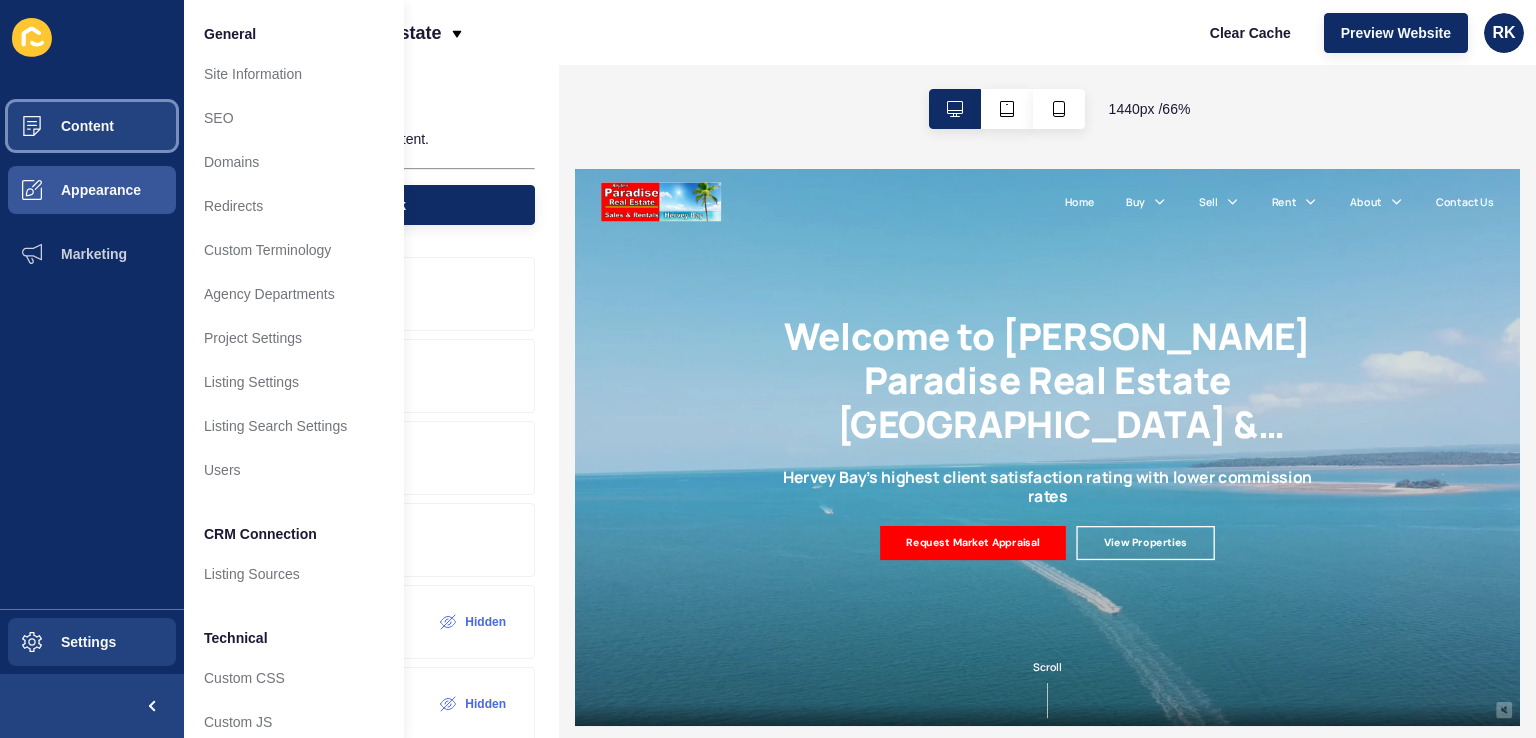 click on "Content" at bounding box center [55, 126] 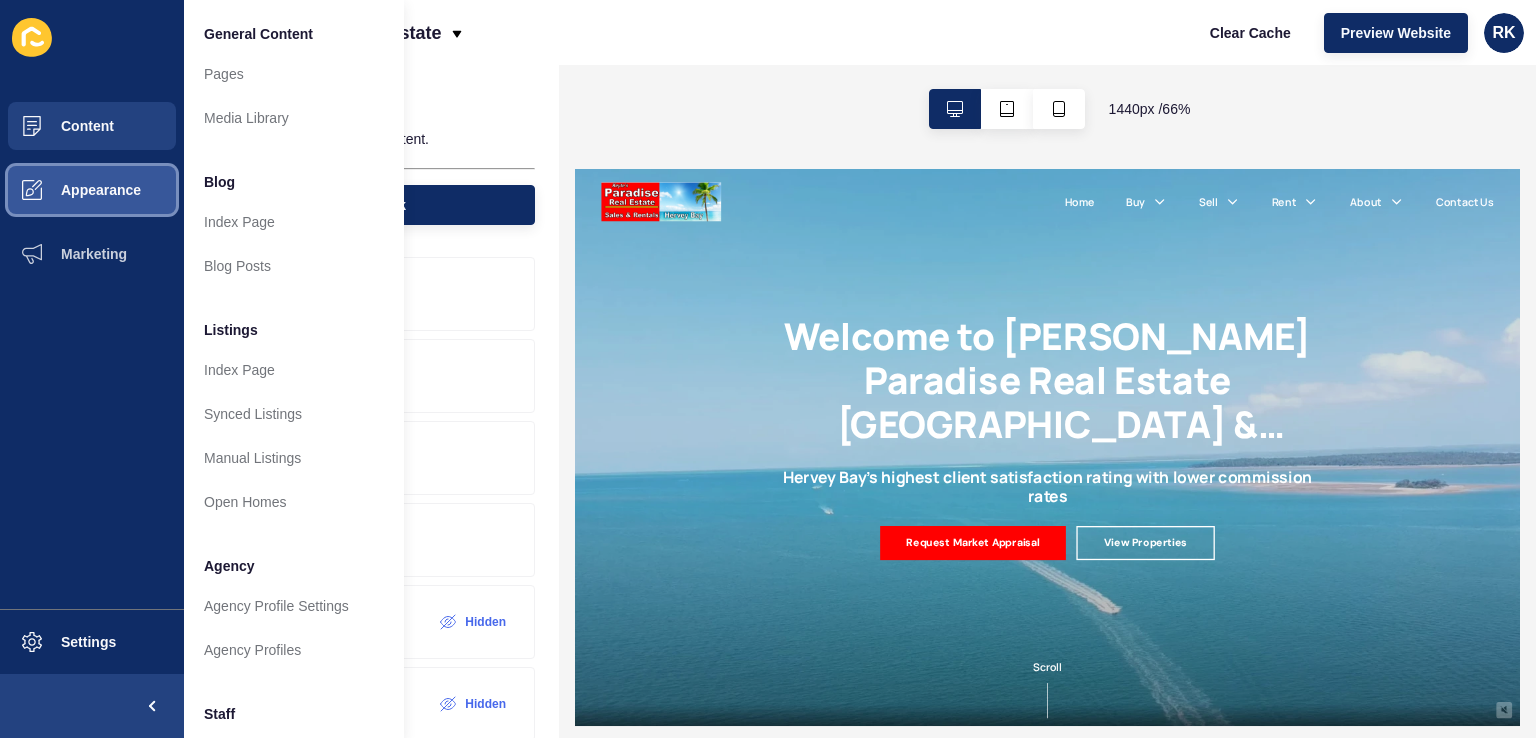 click on "Appearance" at bounding box center (69, 190) 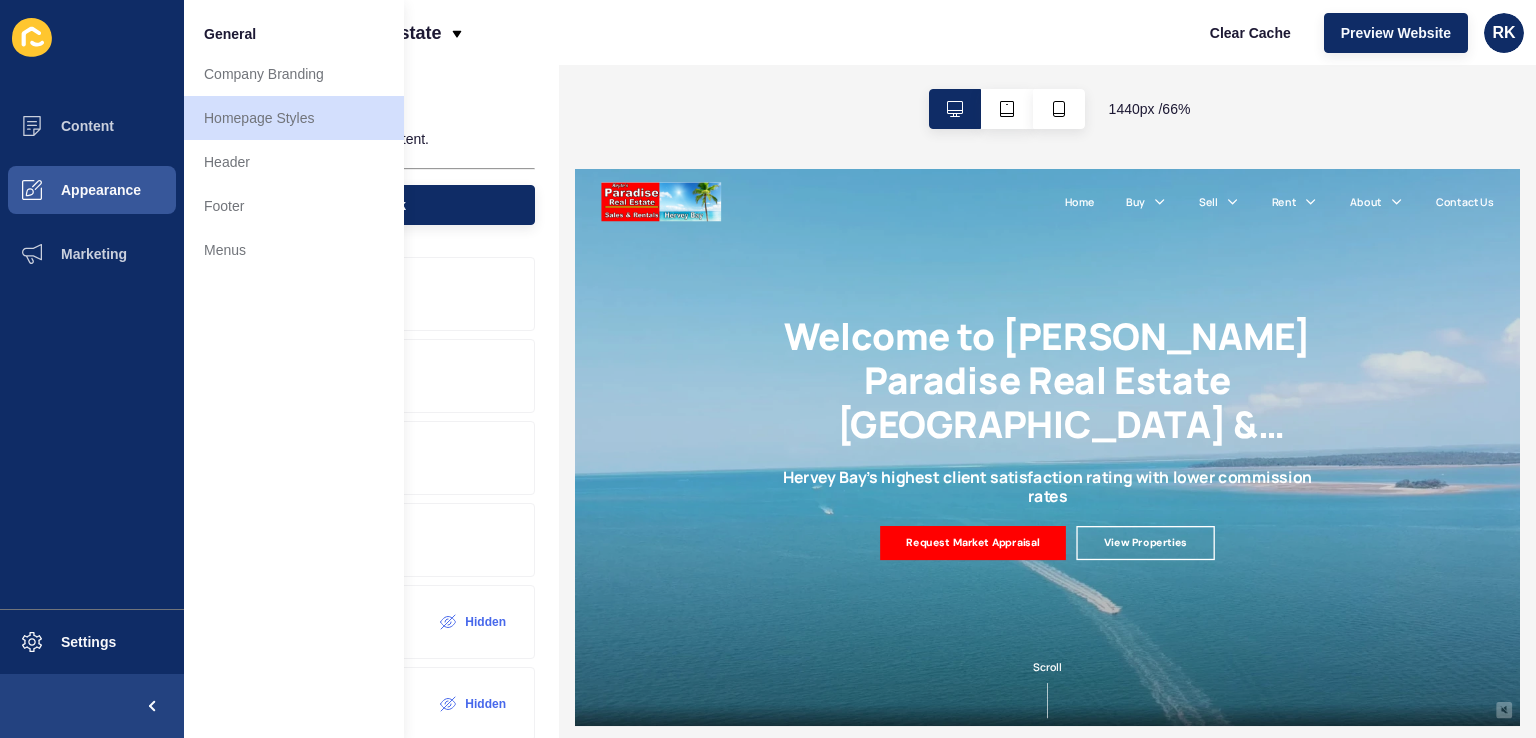 click on "Keyte's Paradise Real Estate Clear Cache Preview Website RK" at bounding box center (860, 32) 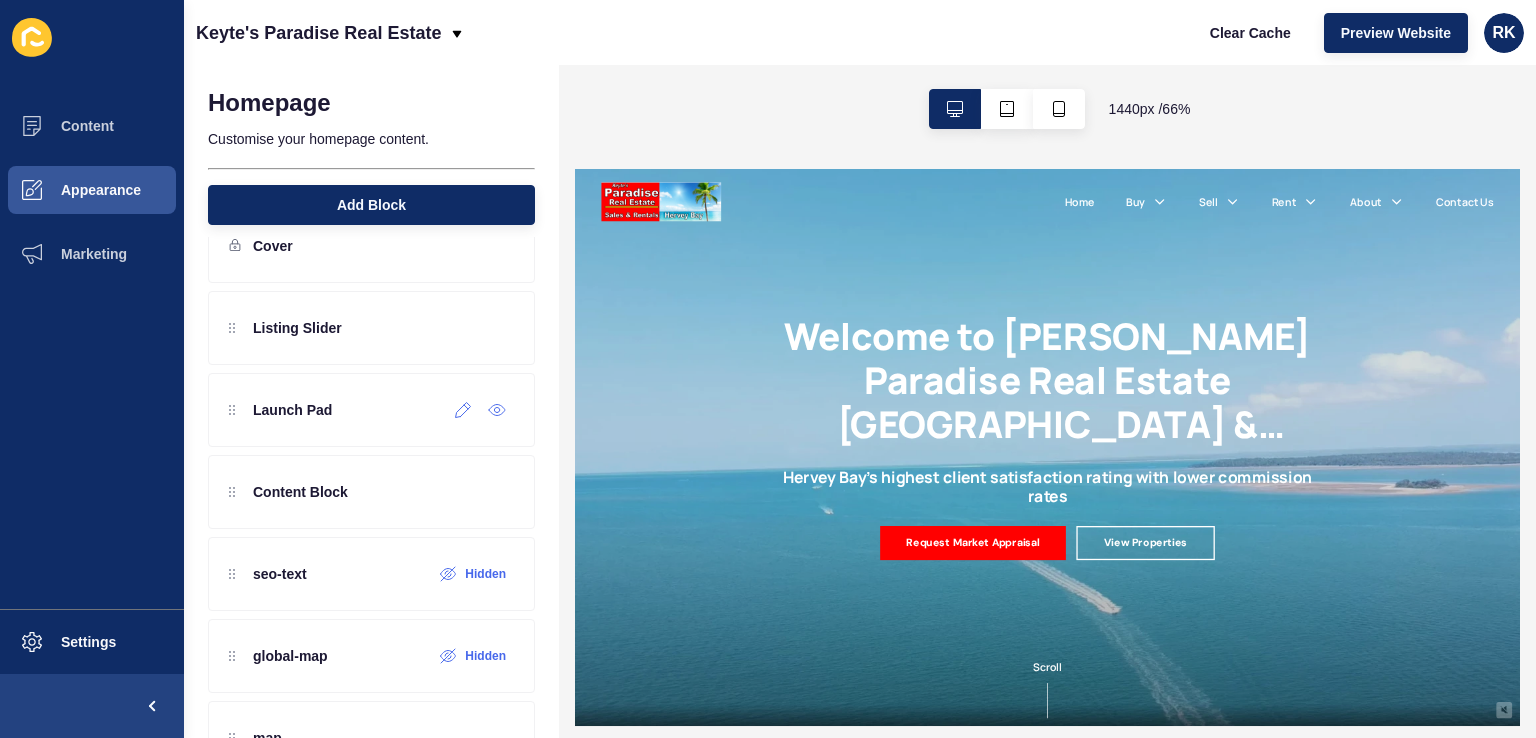 scroll, scrollTop: 114, scrollLeft: 0, axis: vertical 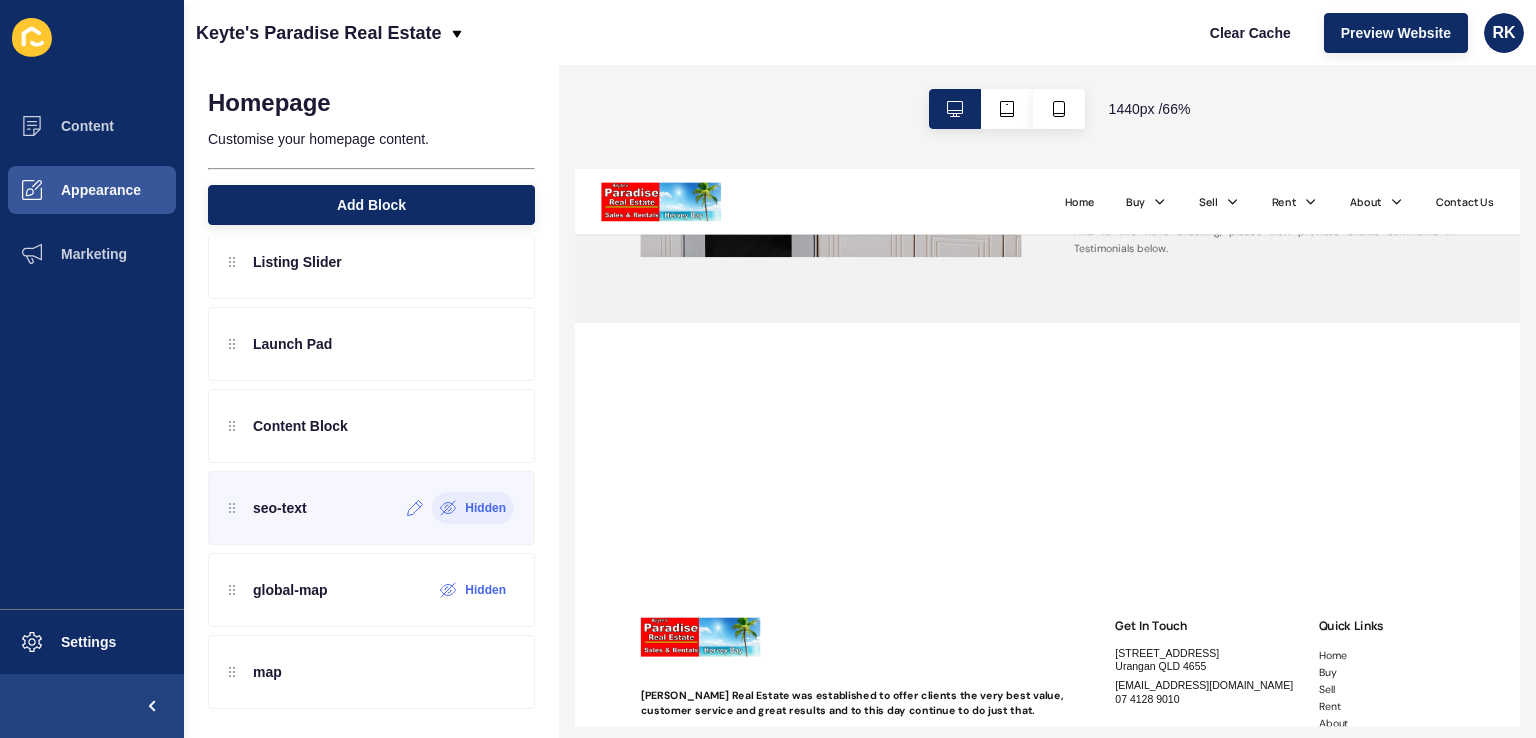 click on "Hidden" at bounding box center [485, 508] 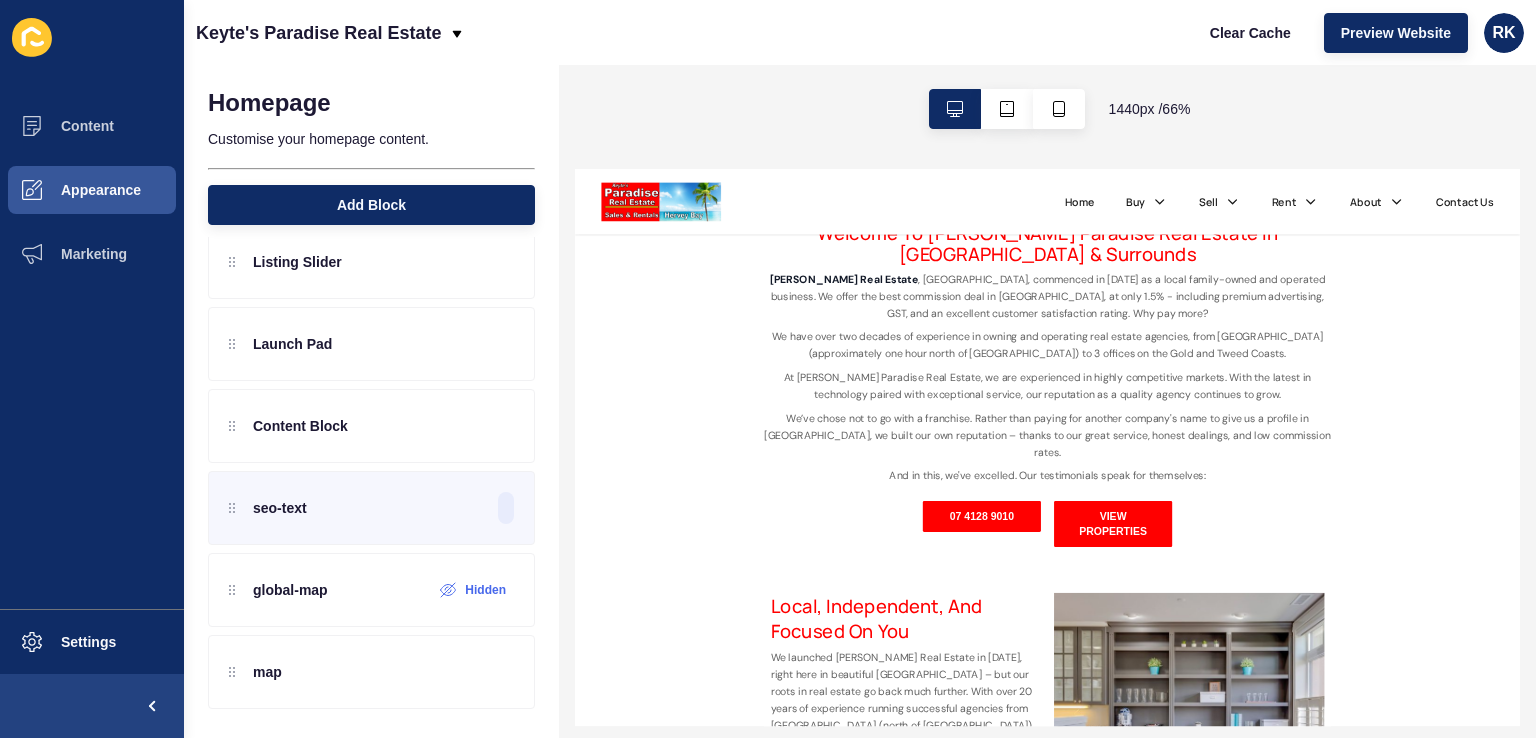 scroll, scrollTop: 3200, scrollLeft: 0, axis: vertical 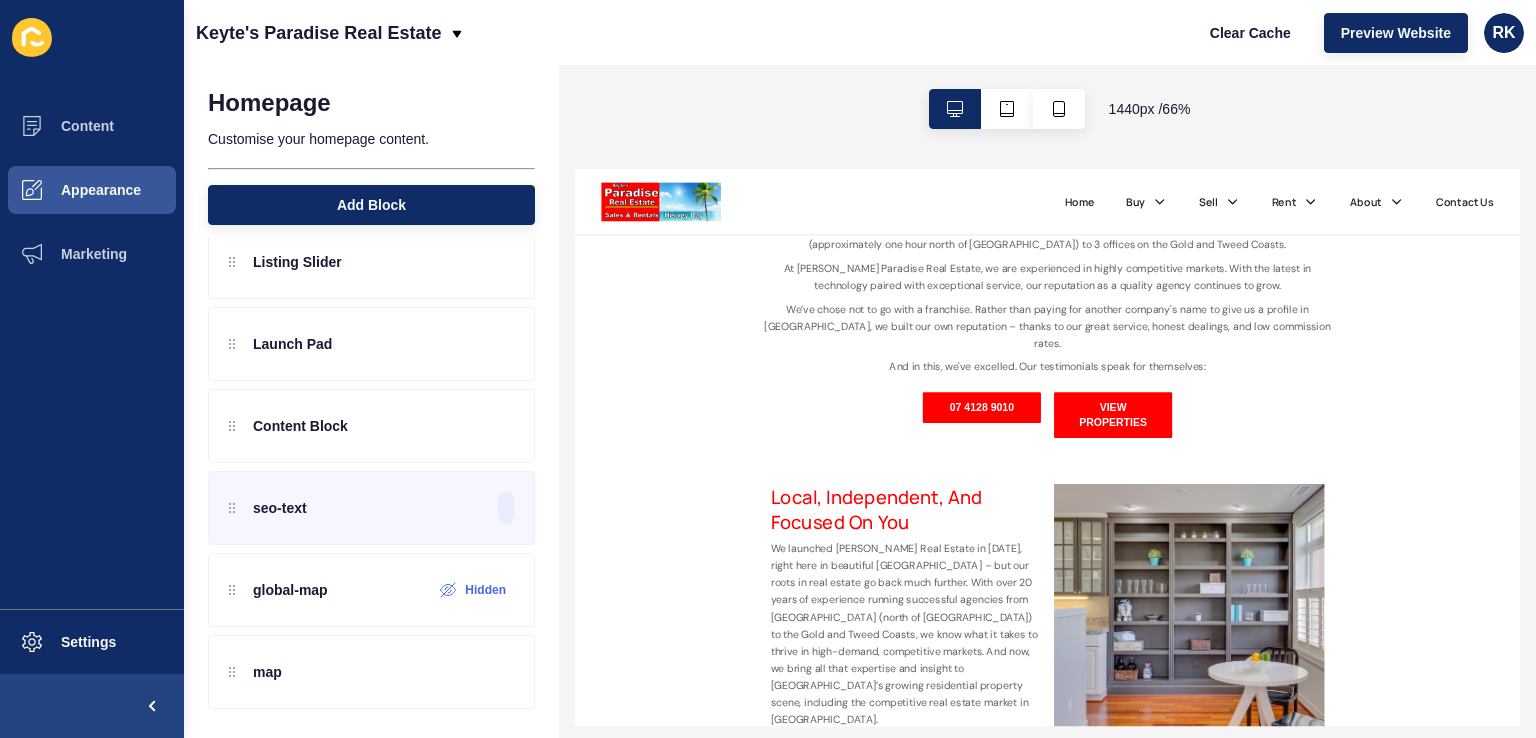 click on "07 4128 9010   View Properties" at bounding box center [1295, 544] 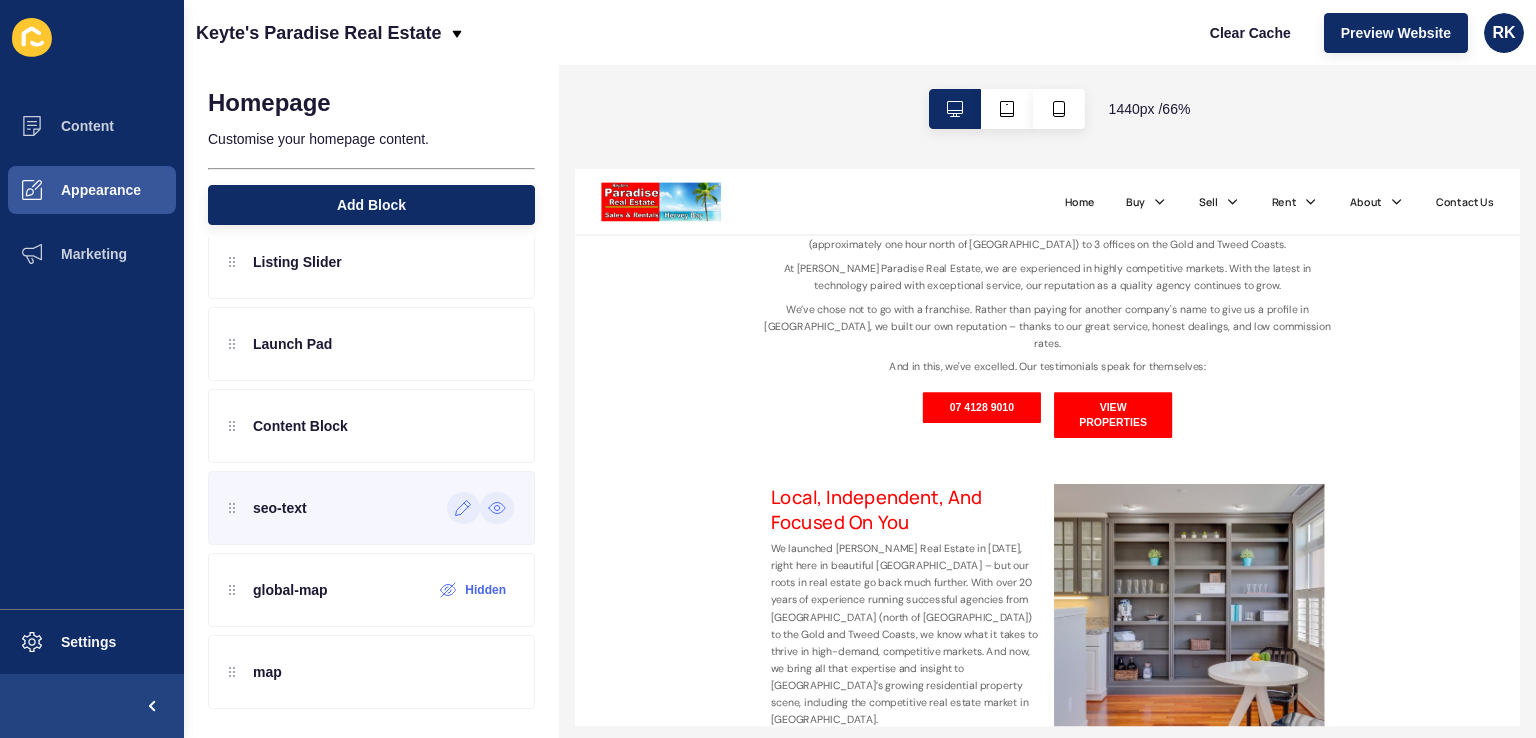 click 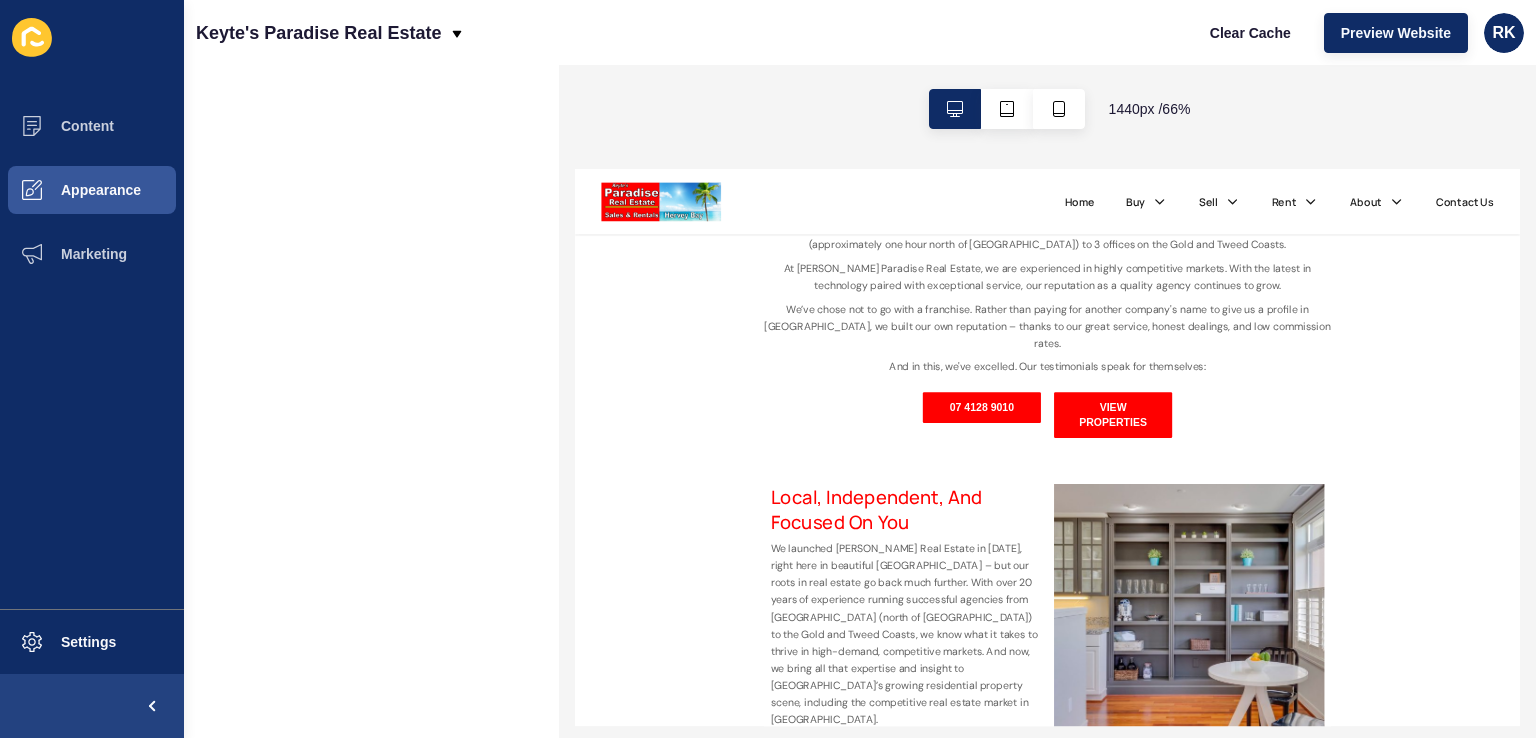 scroll, scrollTop: 0, scrollLeft: 0, axis: both 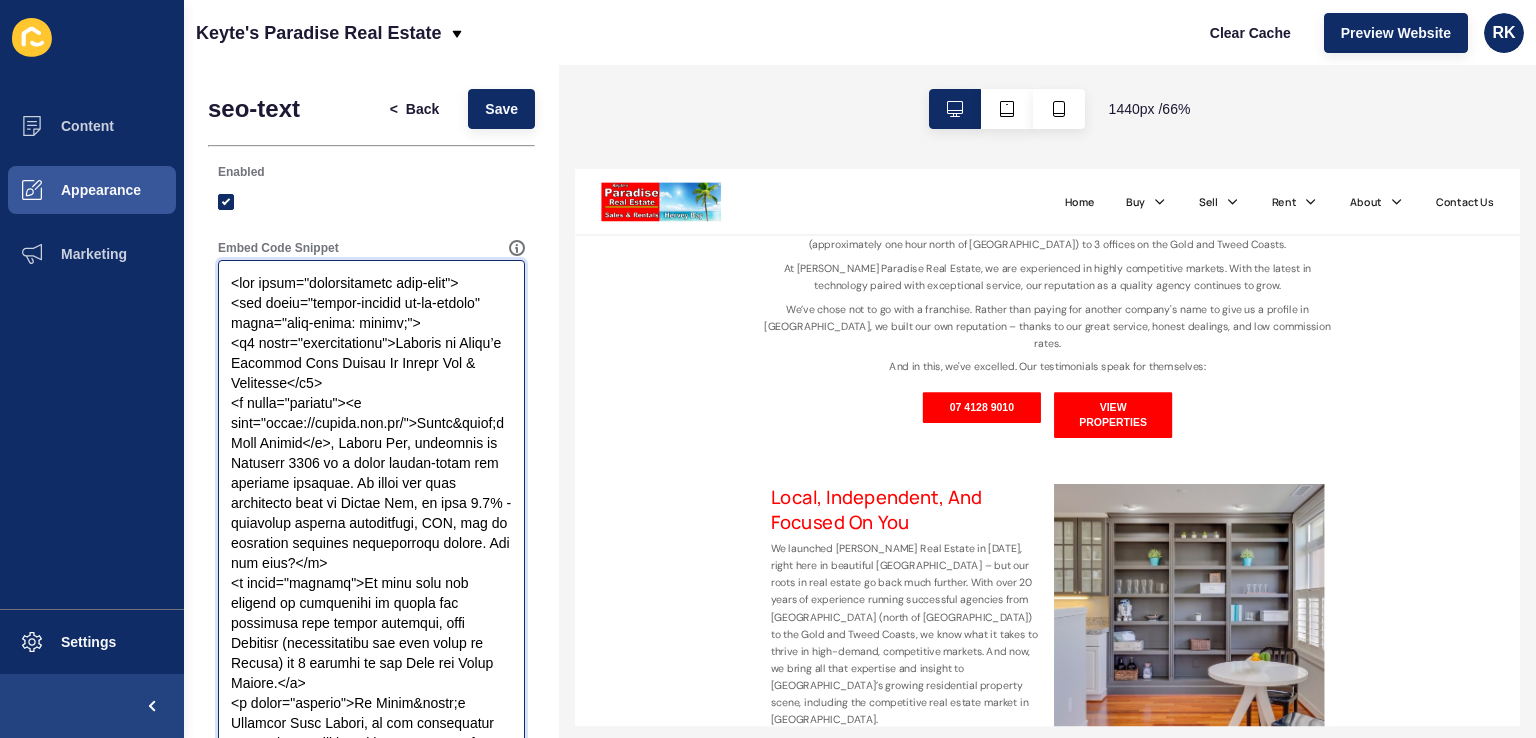 click on "Embed Code Snippet" at bounding box center [371, 663] 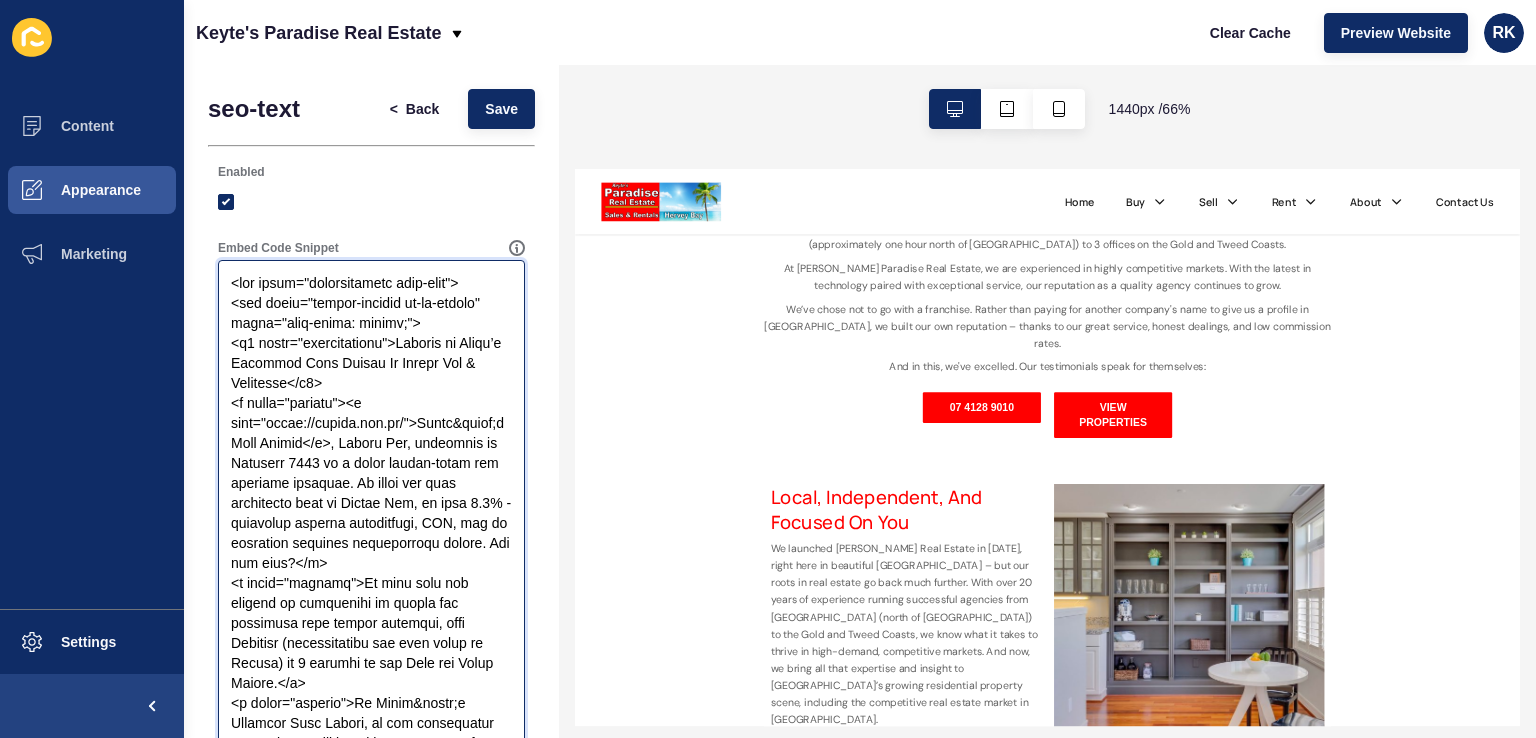 scroll, scrollTop: 3968, scrollLeft: 0, axis: vertical 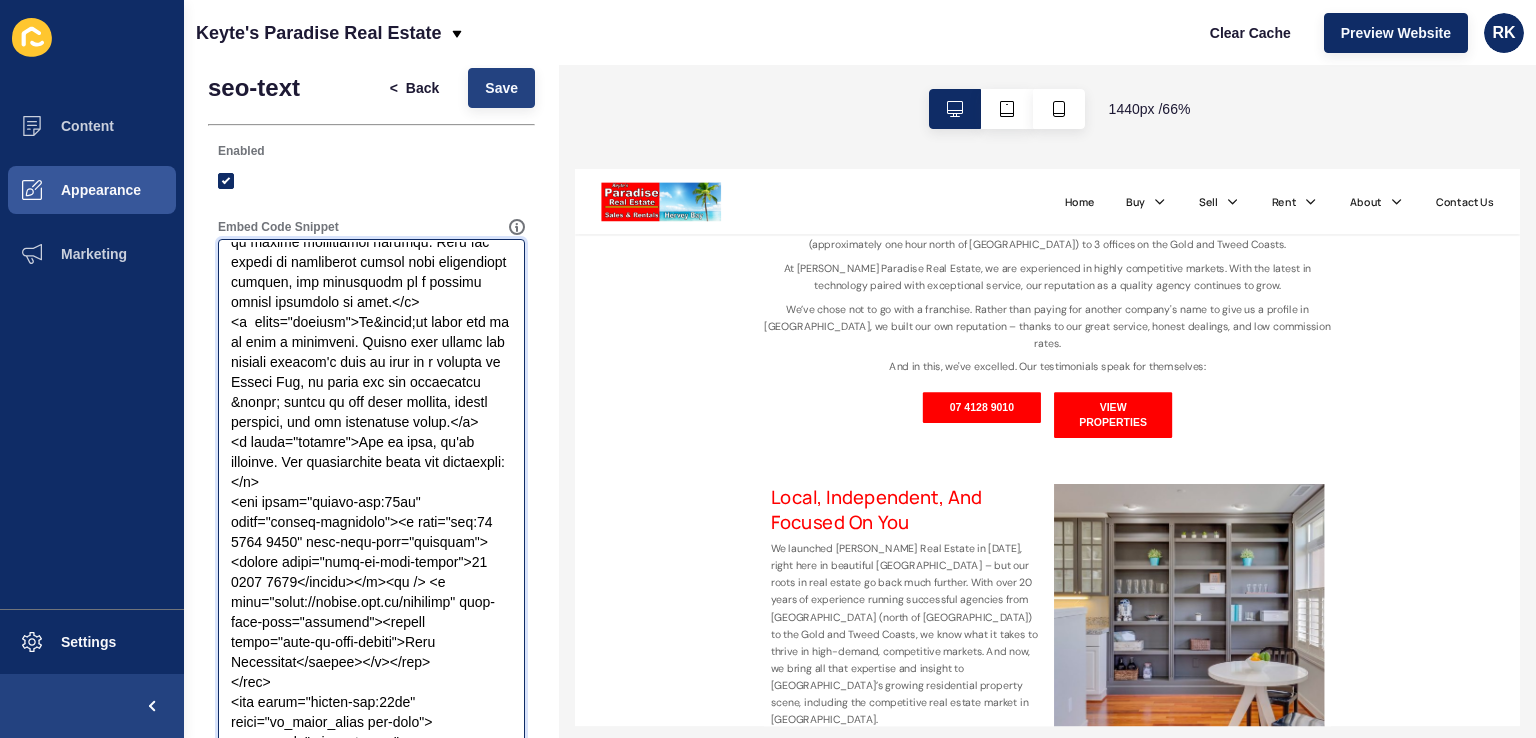 type on "<div class="suburbcontent home-cont">
<div class="center-content mb-bt-height" style="text-align: center;">
<h2 class="centerheading">Welcome to Keyte’s Paradise Real Estate In Hervey Bay & Surrounds</h2>
<p class="catpara"><a href="https://keytes.com.au/">Keyte&rsquo;s Real Estate</a>, Hervey Bay, commenced in February 2020 as a local family-owned and operated business. We offer the best commission deal in Hervey Bay, at only 1.5% - including premium advertising, GST, and an excellent customer satisfaction rating. Why pay more?</p>
<p class="catpara">We have over two decades of experience in owning and operating real estate agencies, from Terrigal (approximately one hour north of Sydney) to 3 offices on the Gold and Tweed Coasts.</p>
<p class="catpara">At Keyte&rsquo;s Paradise Real Estate, we are experienced in highly competitive markets. With the latest in technology paired with exceptional service, our reputation as a quality agency continues to grow.</p>
<p  class="catpara">We&rsquo;ve chose not to go..." 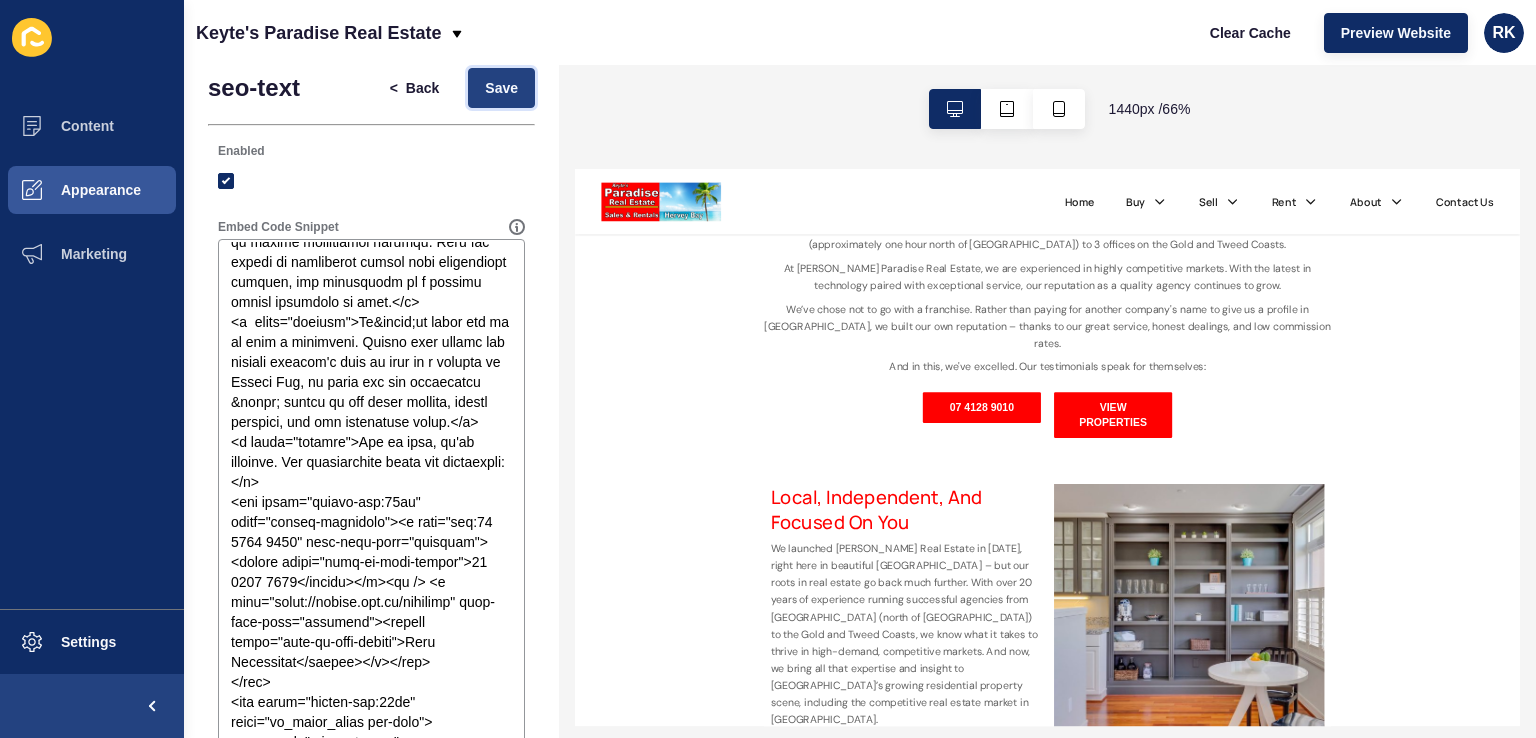 click on "Save" at bounding box center (501, 88) 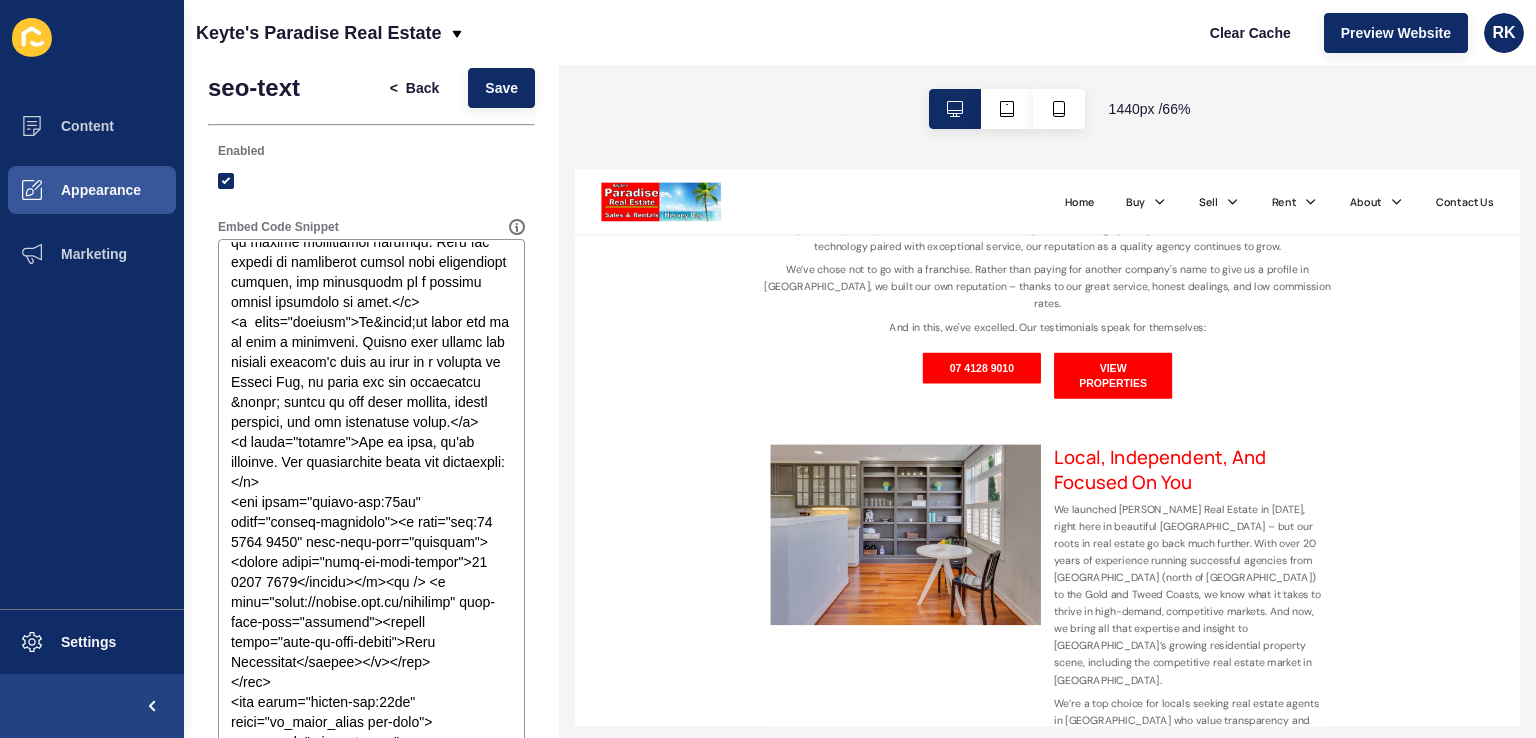 scroll, scrollTop: 3000, scrollLeft: 0, axis: vertical 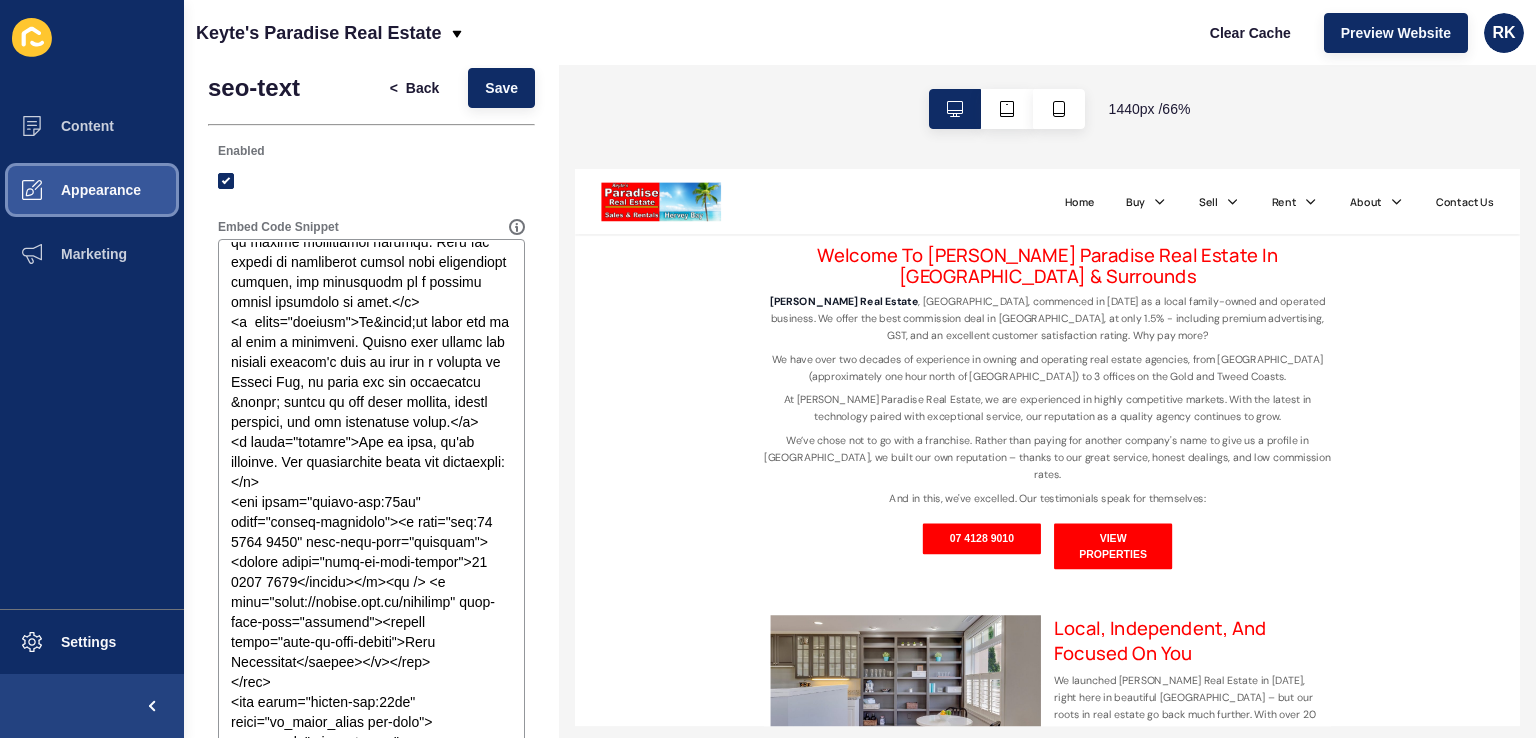 click on "Appearance" at bounding box center (69, 190) 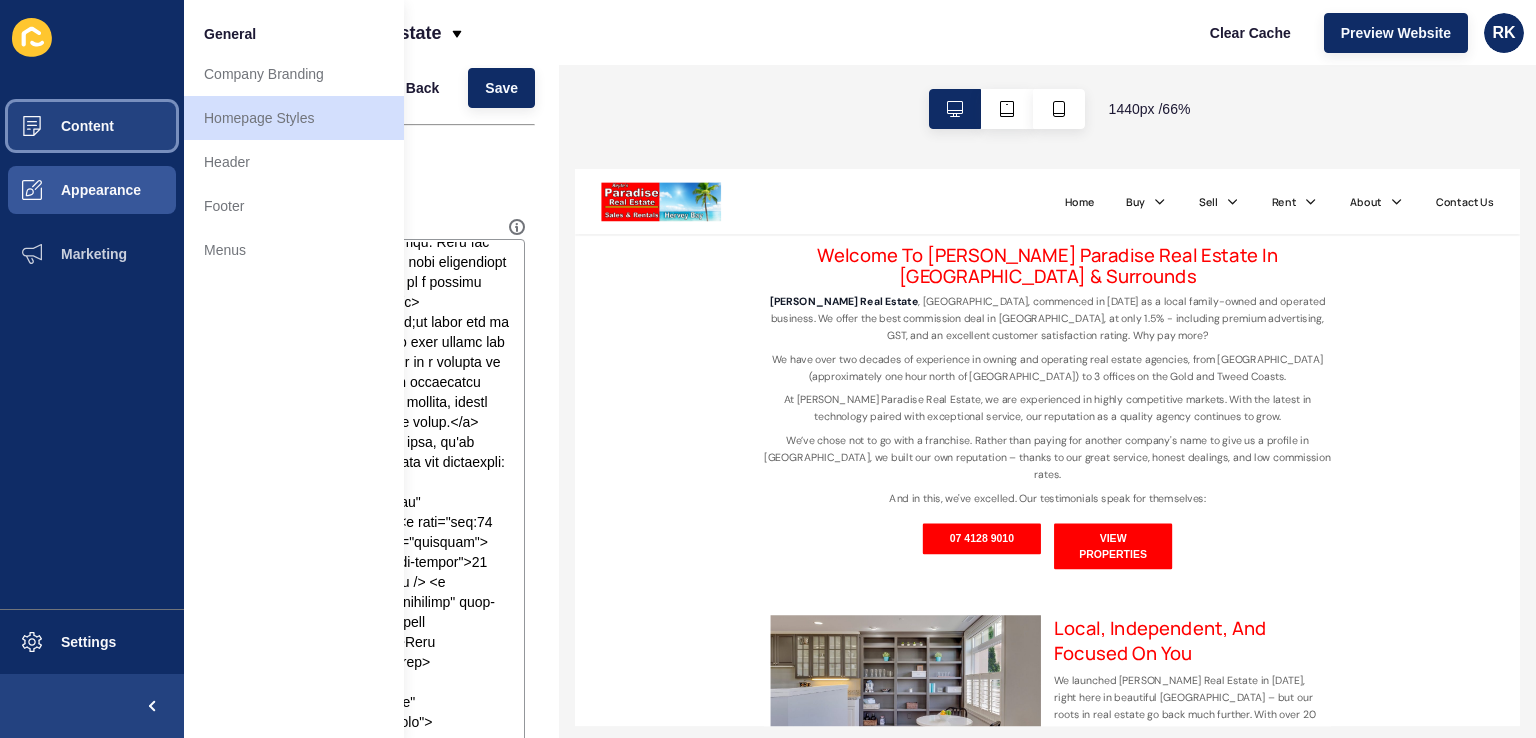 click on "Content" at bounding box center [55, 126] 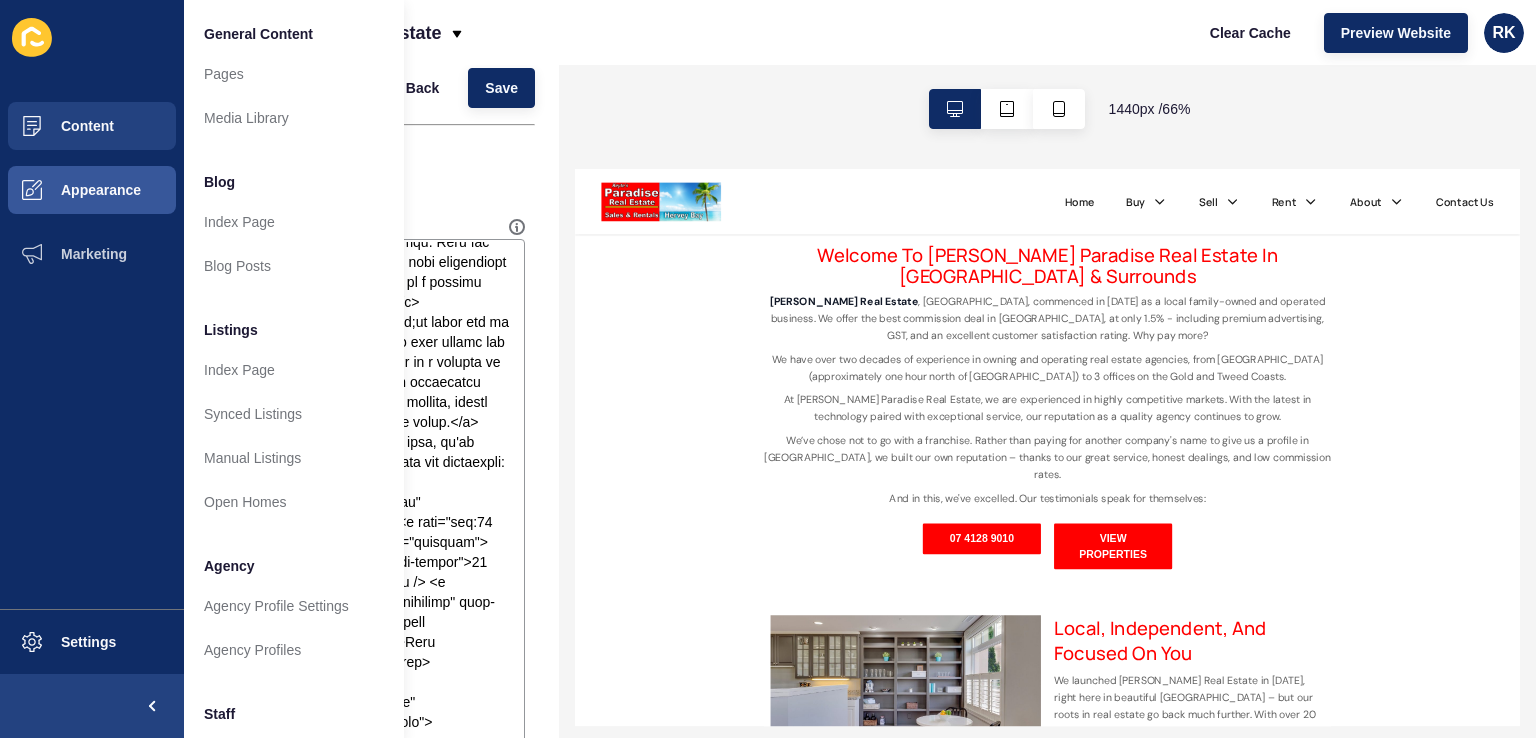 click on "Enabled" at bounding box center (371, 171) 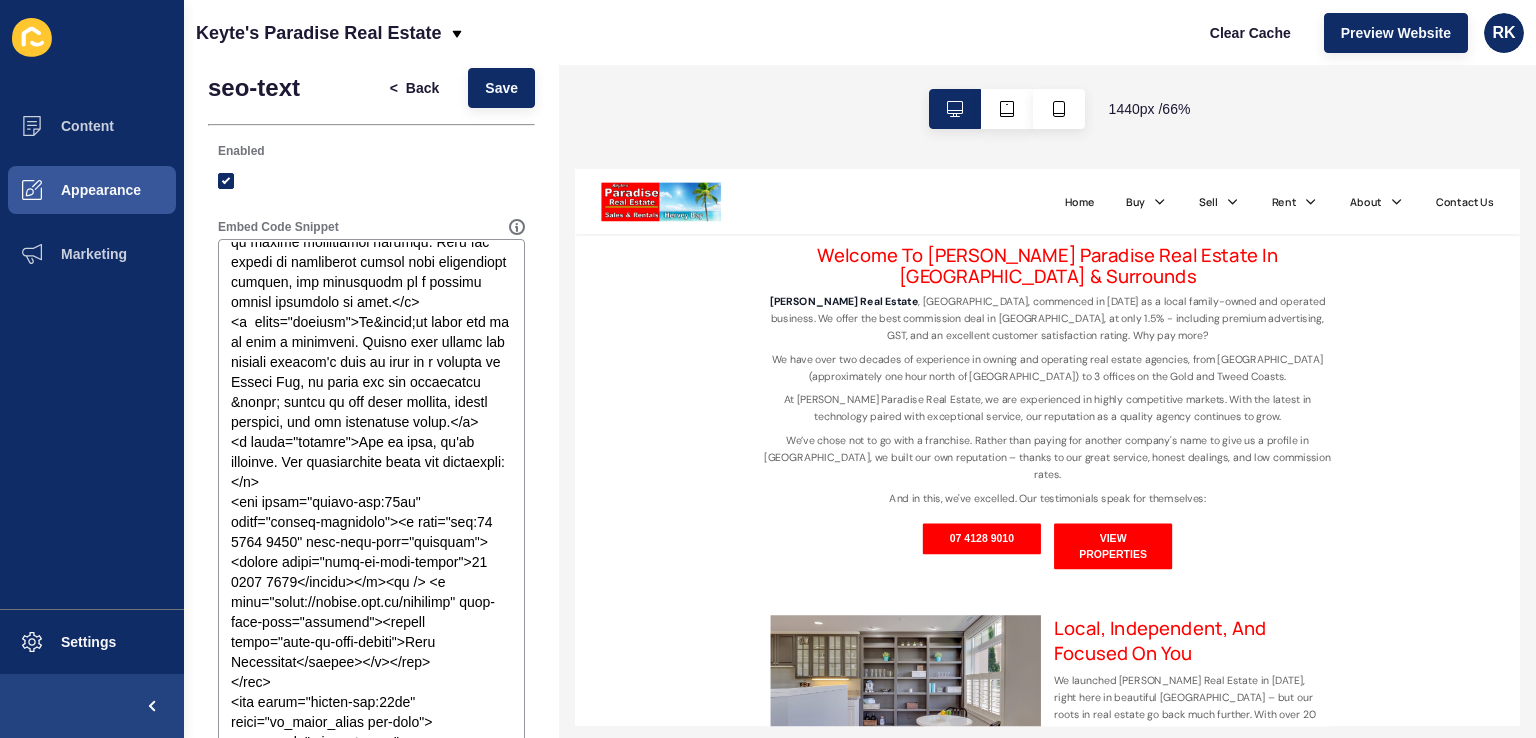 scroll, scrollTop: 3500, scrollLeft: 0, axis: vertical 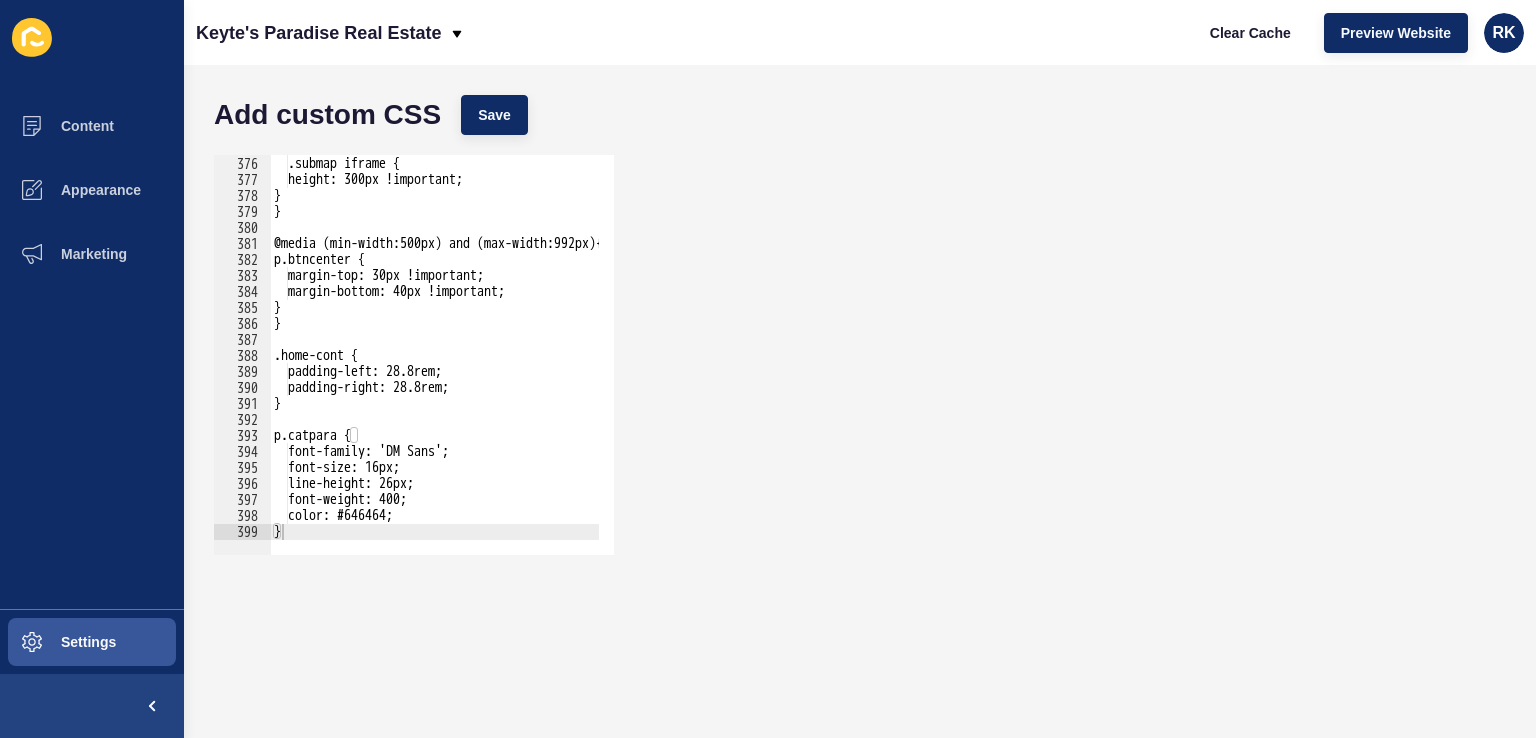 type on "}" 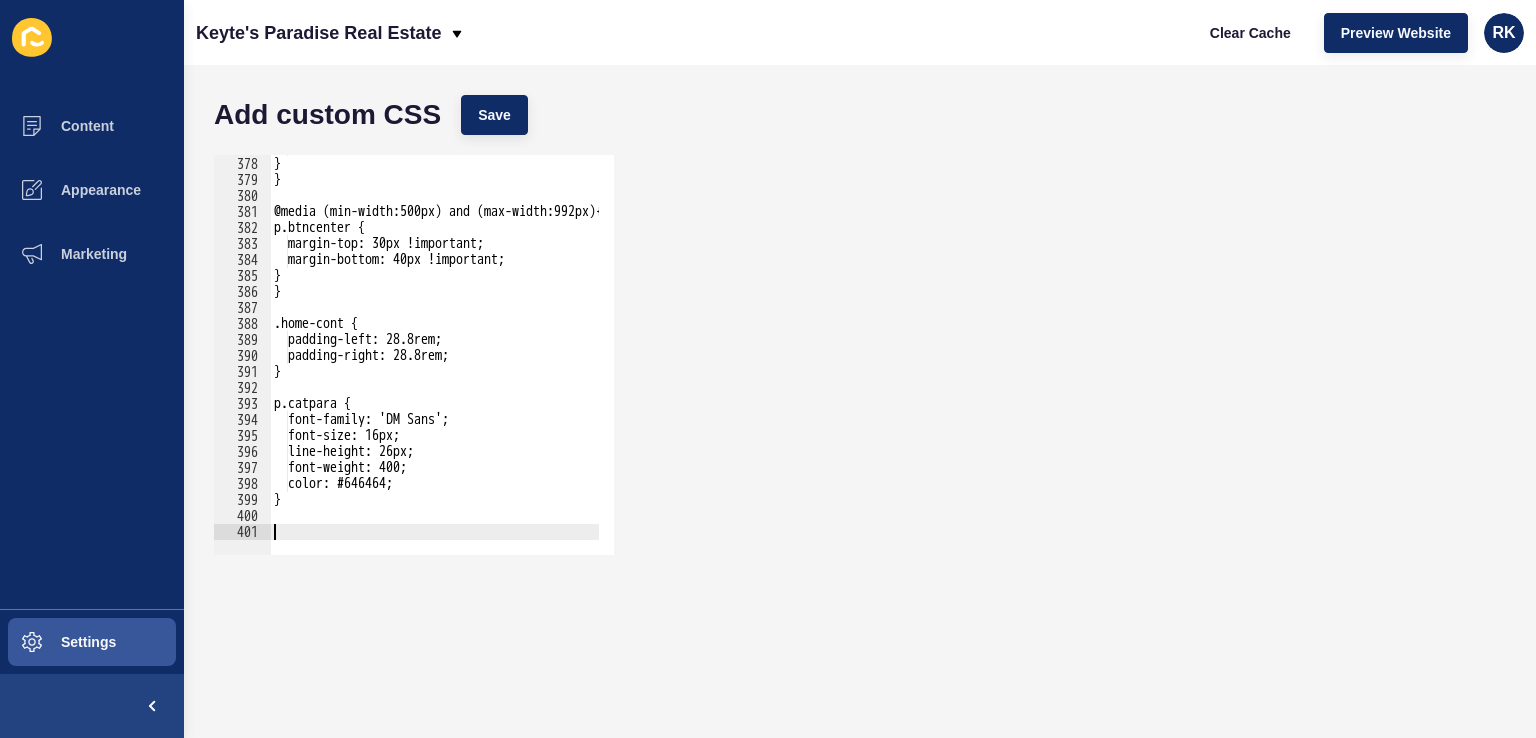 paste on "}" 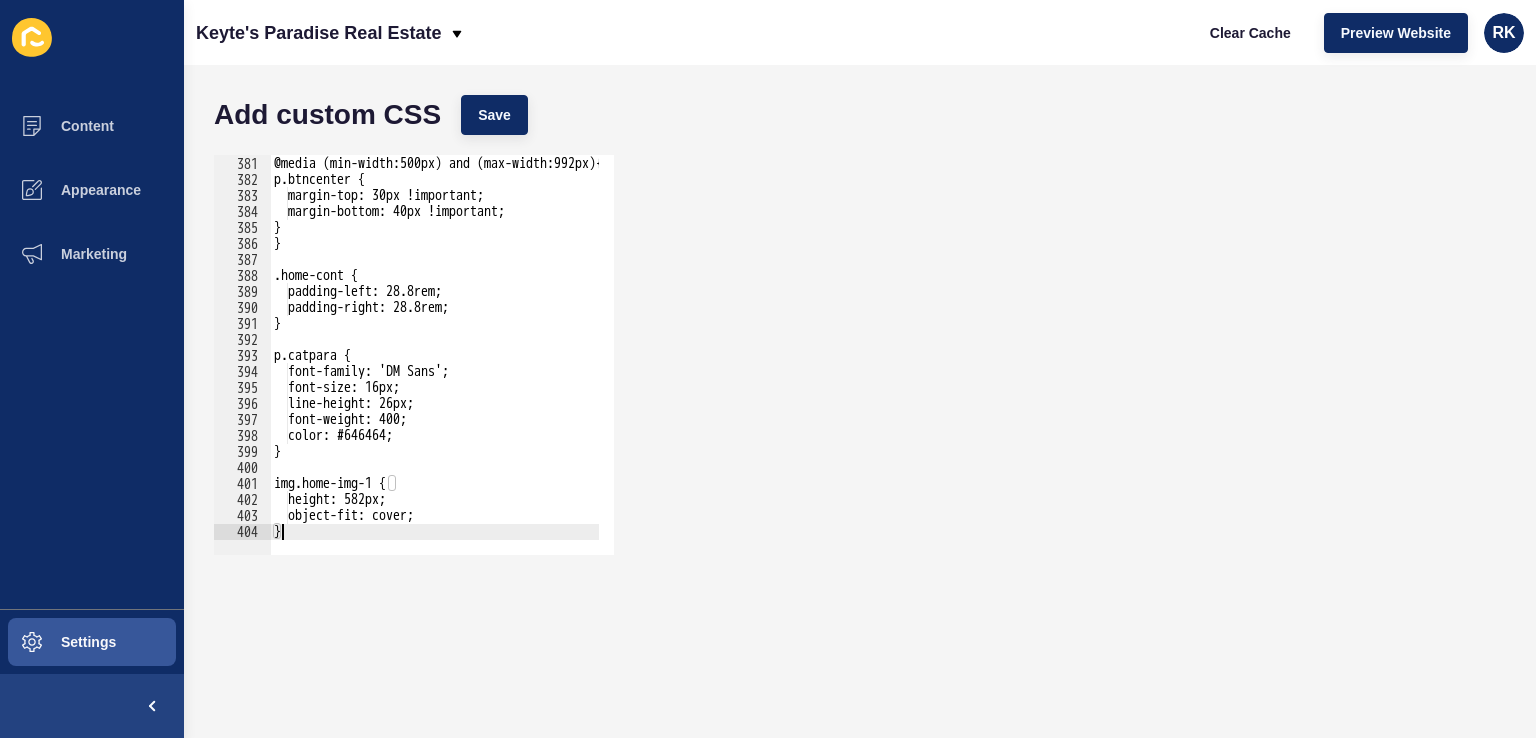 scroll, scrollTop: 6079, scrollLeft: 0, axis: vertical 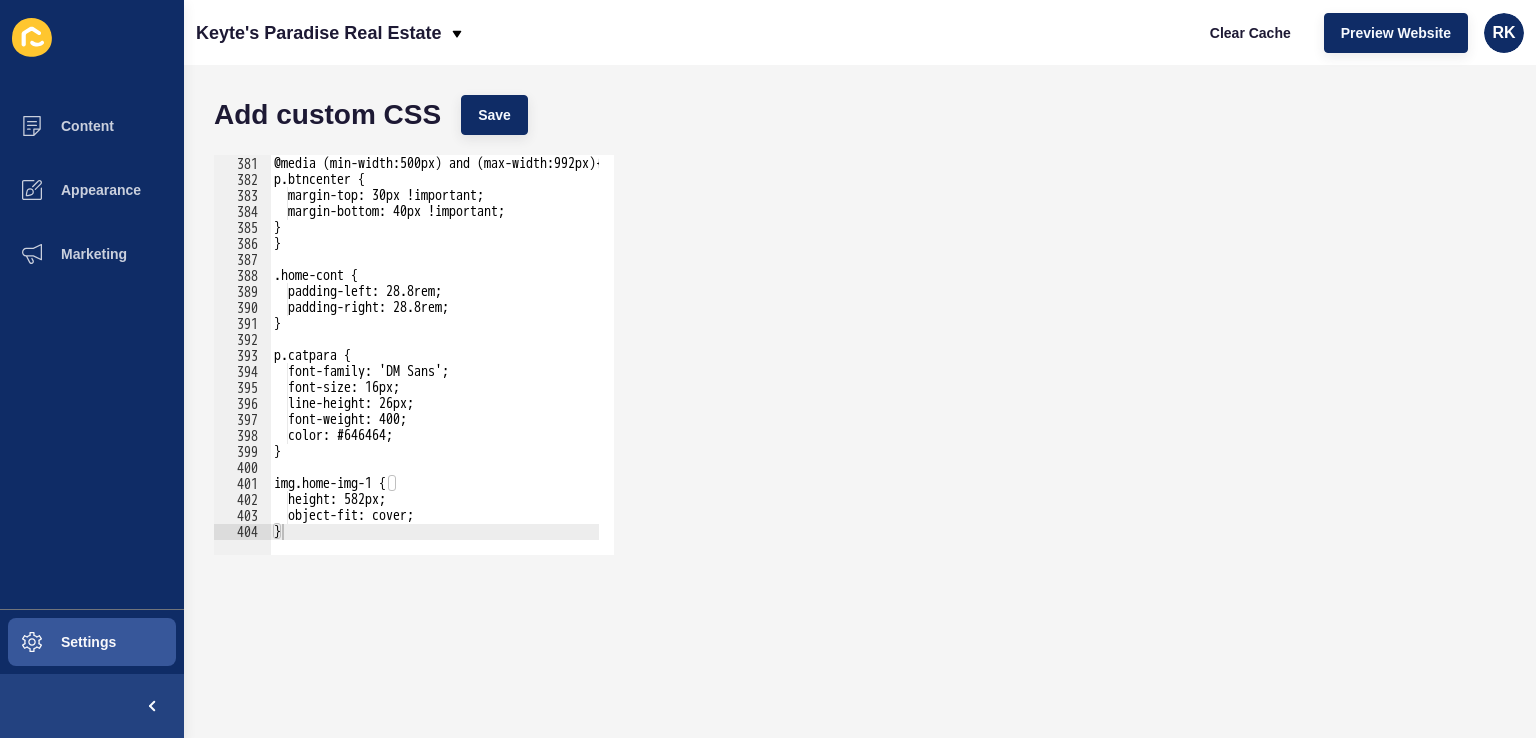 click on "Add custom CSS   Save" at bounding box center [860, 115] 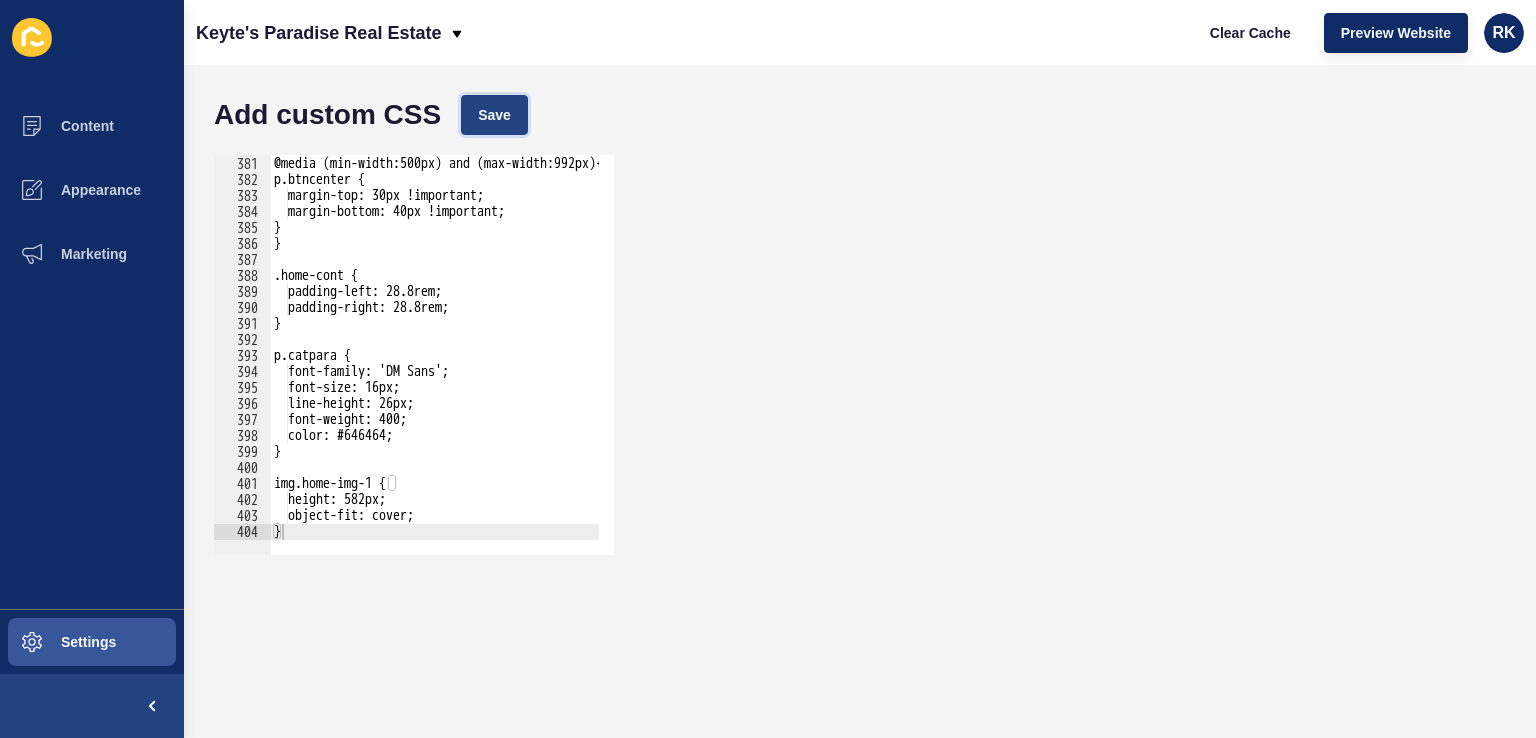 click on "Save" at bounding box center (494, 115) 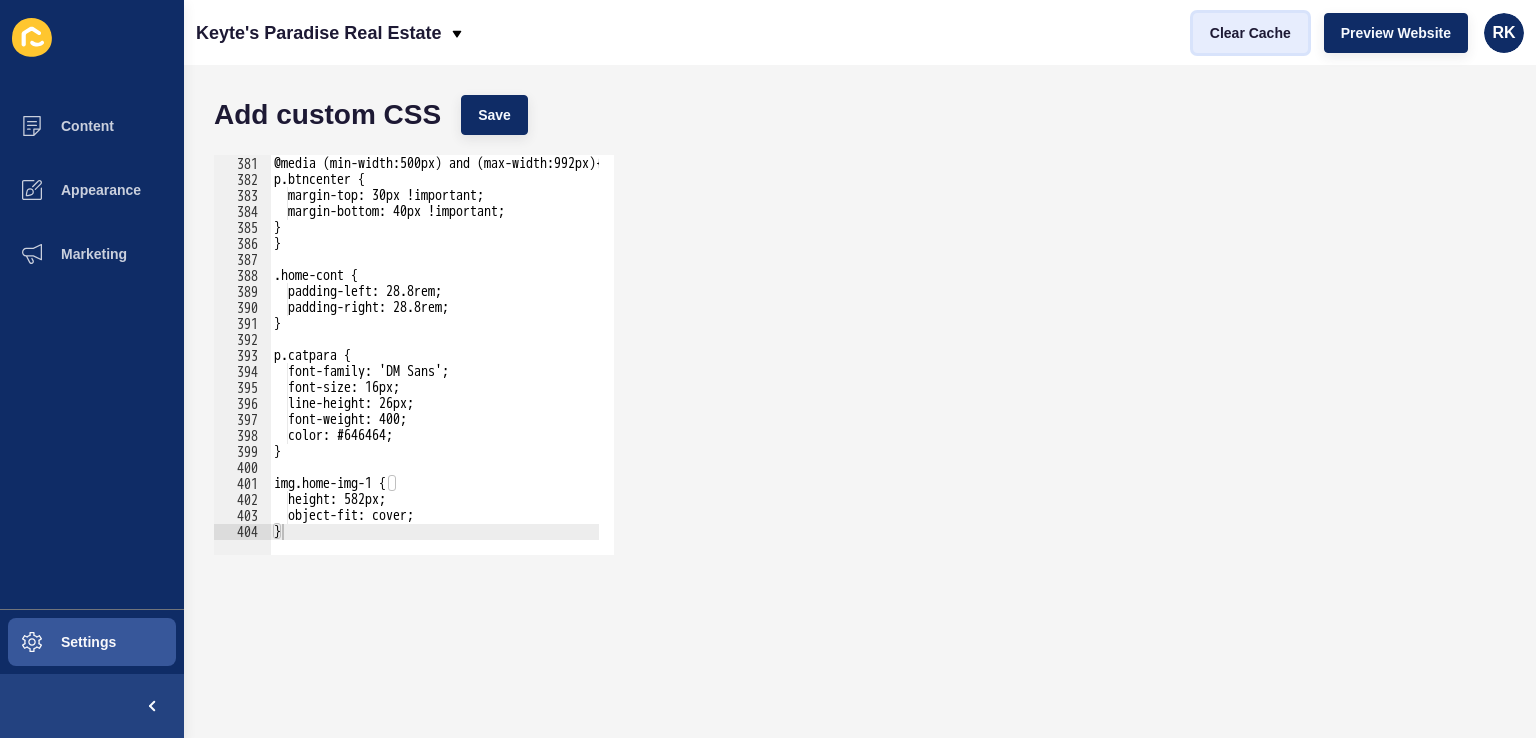 click on "Clear Cache" at bounding box center (1250, 33) 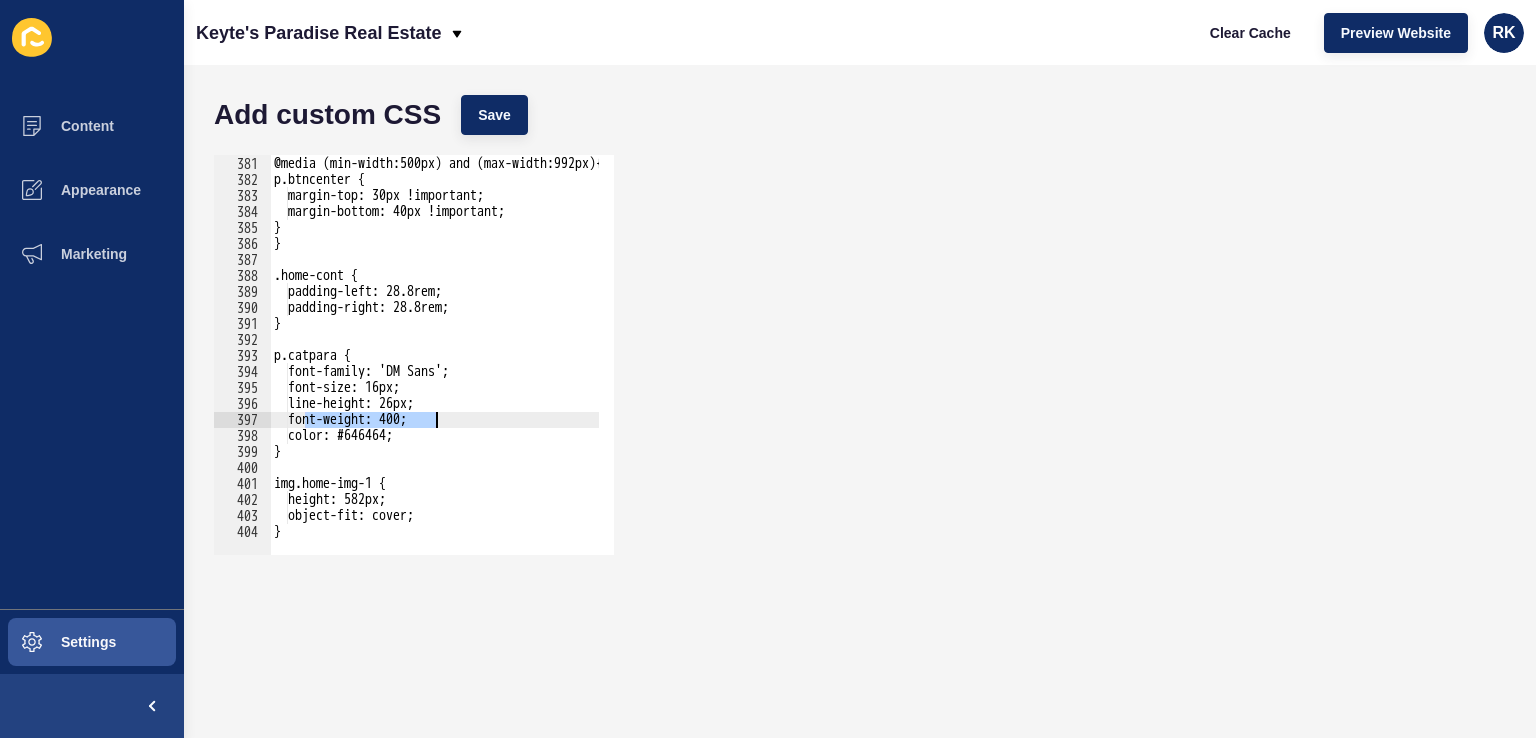 drag, startPoint x: 307, startPoint y: 417, endPoint x: 460, endPoint y: 413, distance: 153.05228 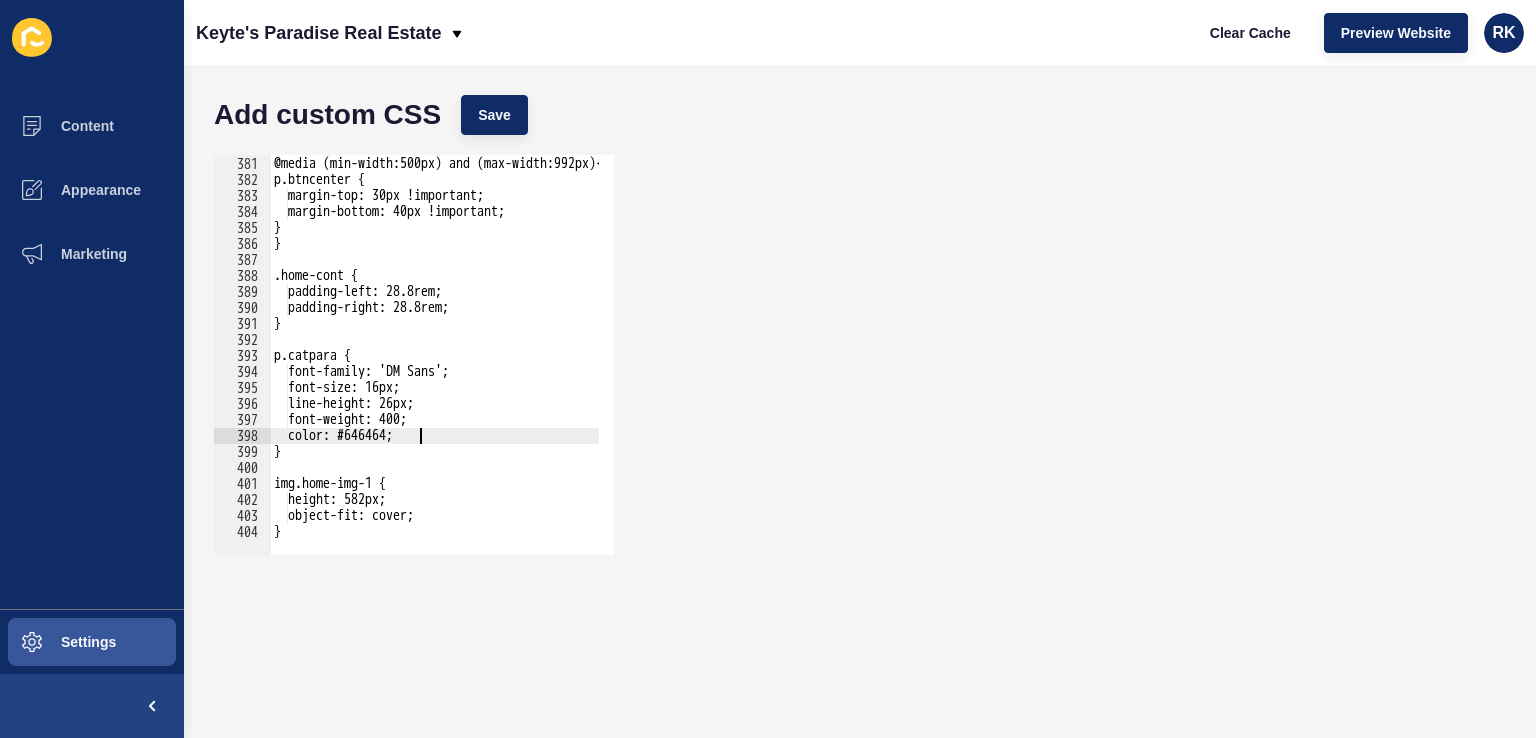 click on "@media (min-width:500px) and (max-width:992px){ p.btncenter {      margin-top: 30px !important;      margin-bottom: 40px !important; } } .home-cont {      padding-left: 28.8rem;      padding-right: 28.8rem; } p.catpara {      font-family: 'DM Sans';      font-size: 16px;      line-height: 26px;      font-weight: 400;      color: #646464; } img.home-img-1 {      height: 582px;      object-fit: cover; }" at bounding box center (636, 348) 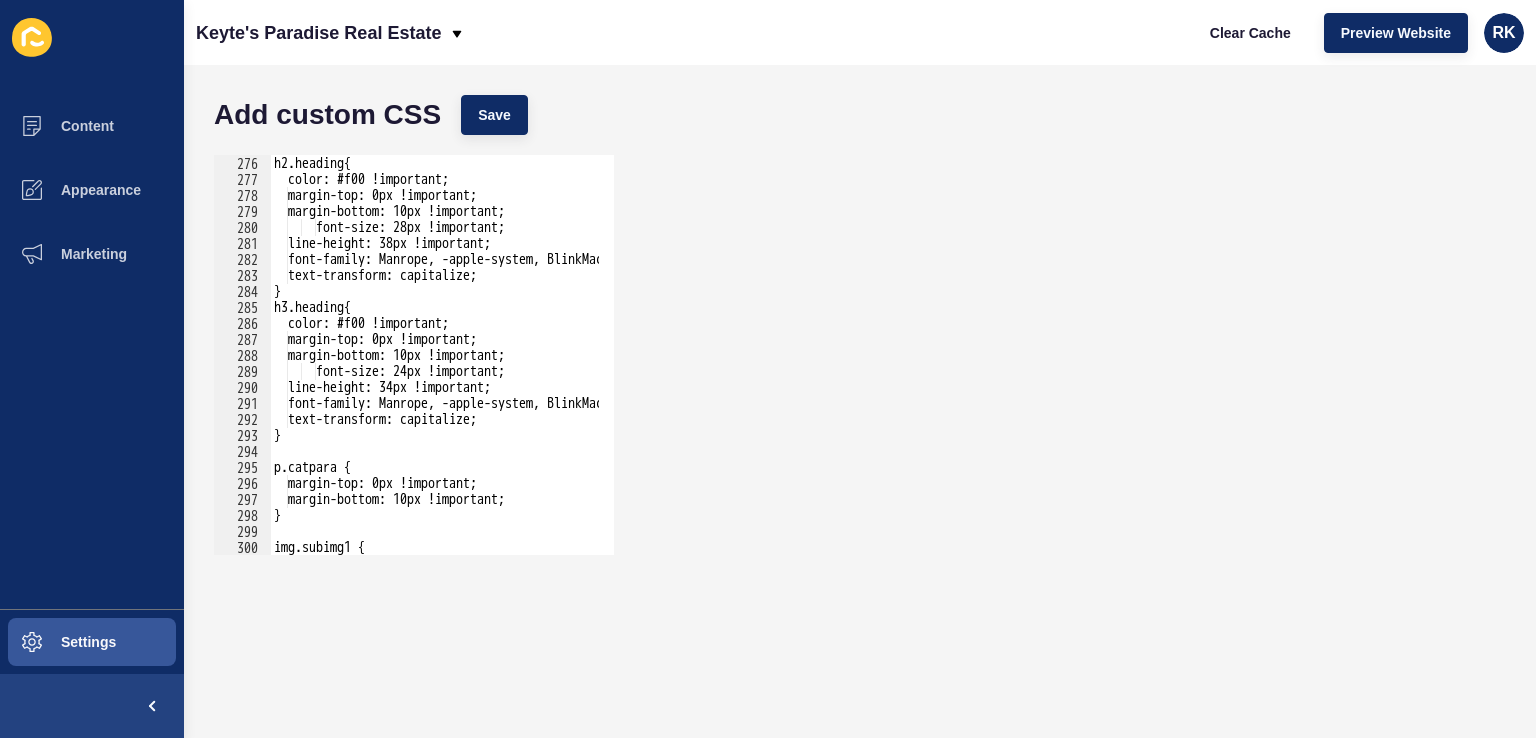scroll, scrollTop: 4159, scrollLeft: 0, axis: vertical 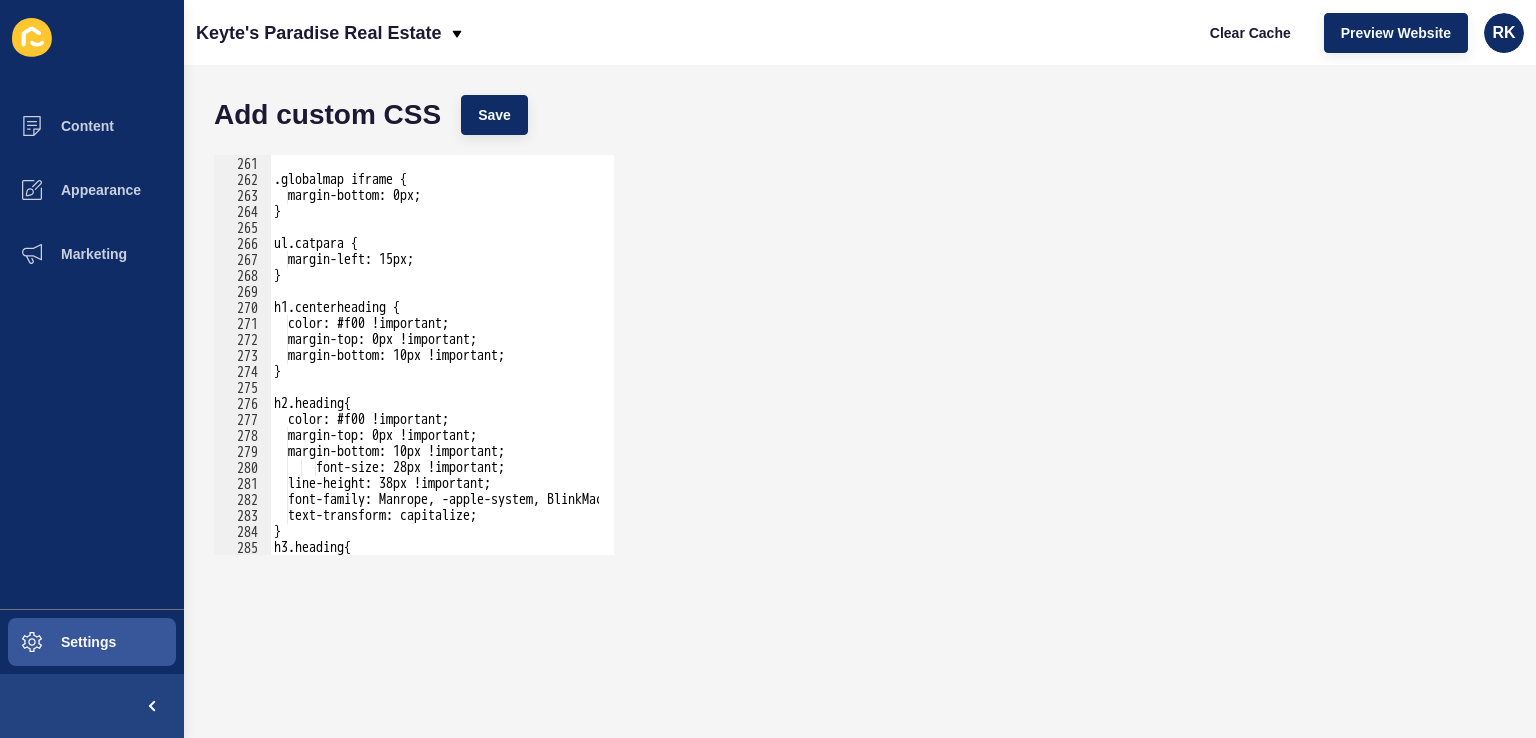 click on "} .globalmap iframe {      margin-bottom: 0px; } ul.catpara {      margin-left: 15px; } h1.centerheading {      color: #f00 !important;      margin-top: 0px !important;      margin-bottom: 10px !important; } h2.heading{    color: #f00 !important;      margin-top: 0px !important;      margin-bottom: 10px !important;            font-size: 28px !important;      line-height: 38px !important;      font-family: Manrope, -apple-system, BlinkMacSystemFont, system-ui, sans-serif !important;      text-transform: capitalize; } h3.heading{" at bounding box center (636, 348) 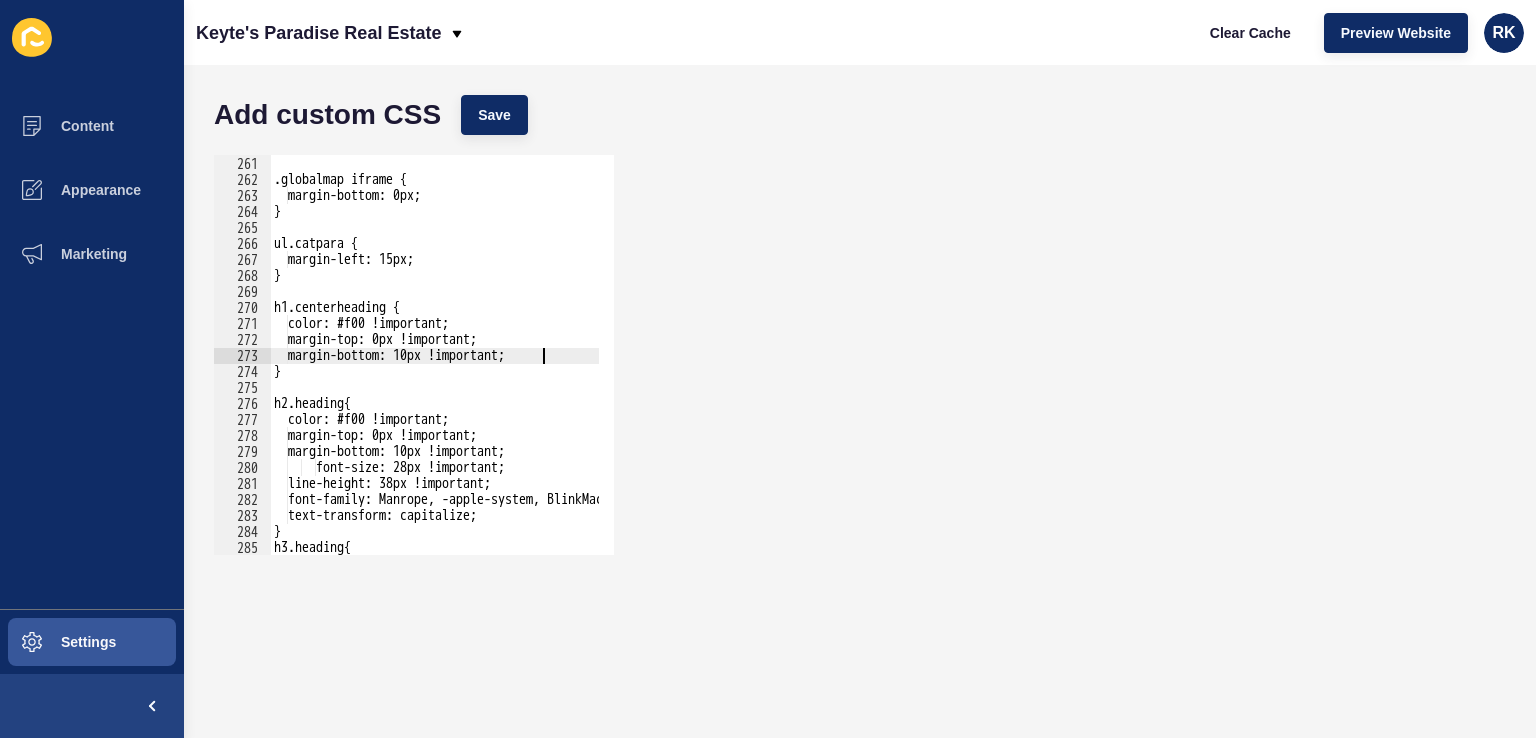 scroll, scrollTop: 0, scrollLeft: 0, axis: both 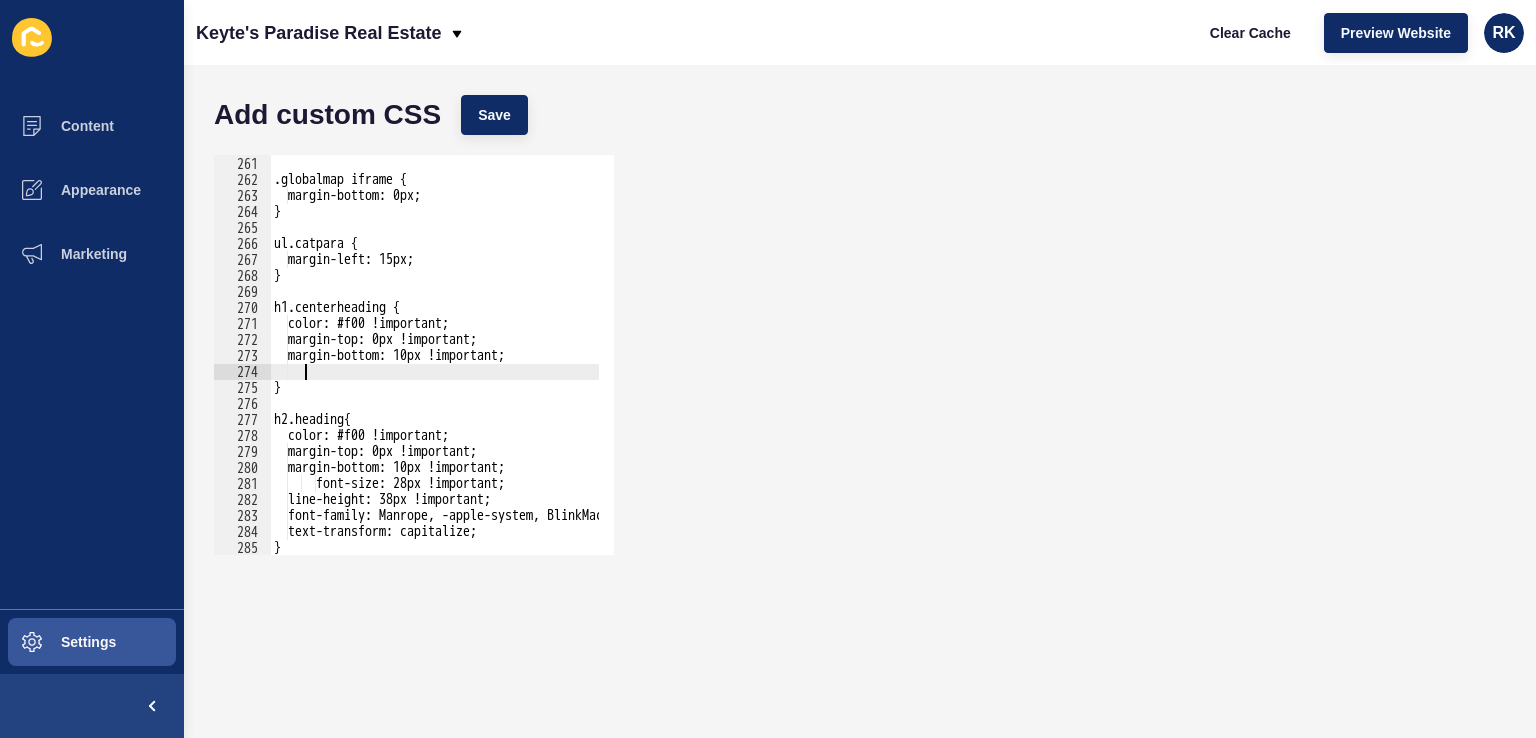 paste on "font-weight: 400;" 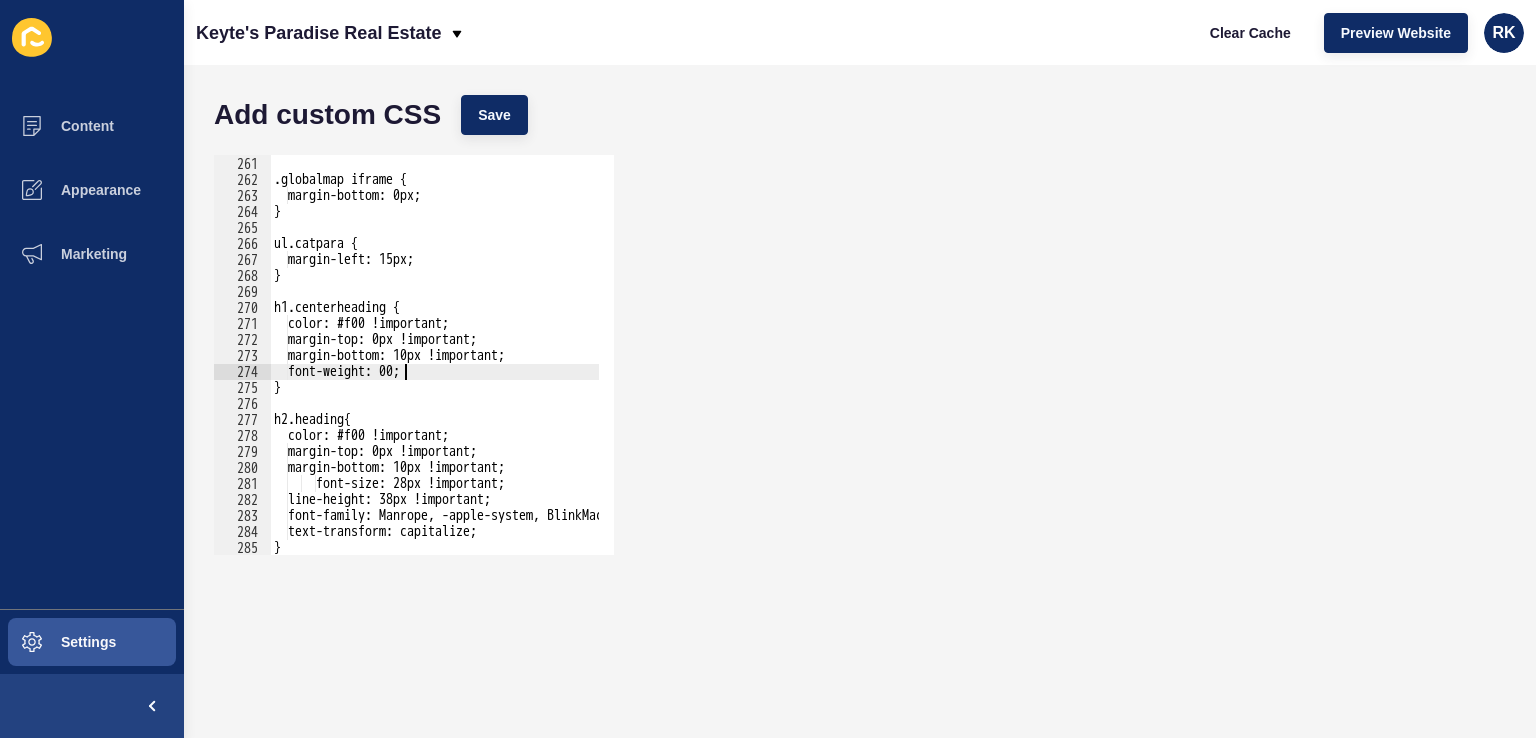scroll, scrollTop: 0, scrollLeft: 10, axis: horizontal 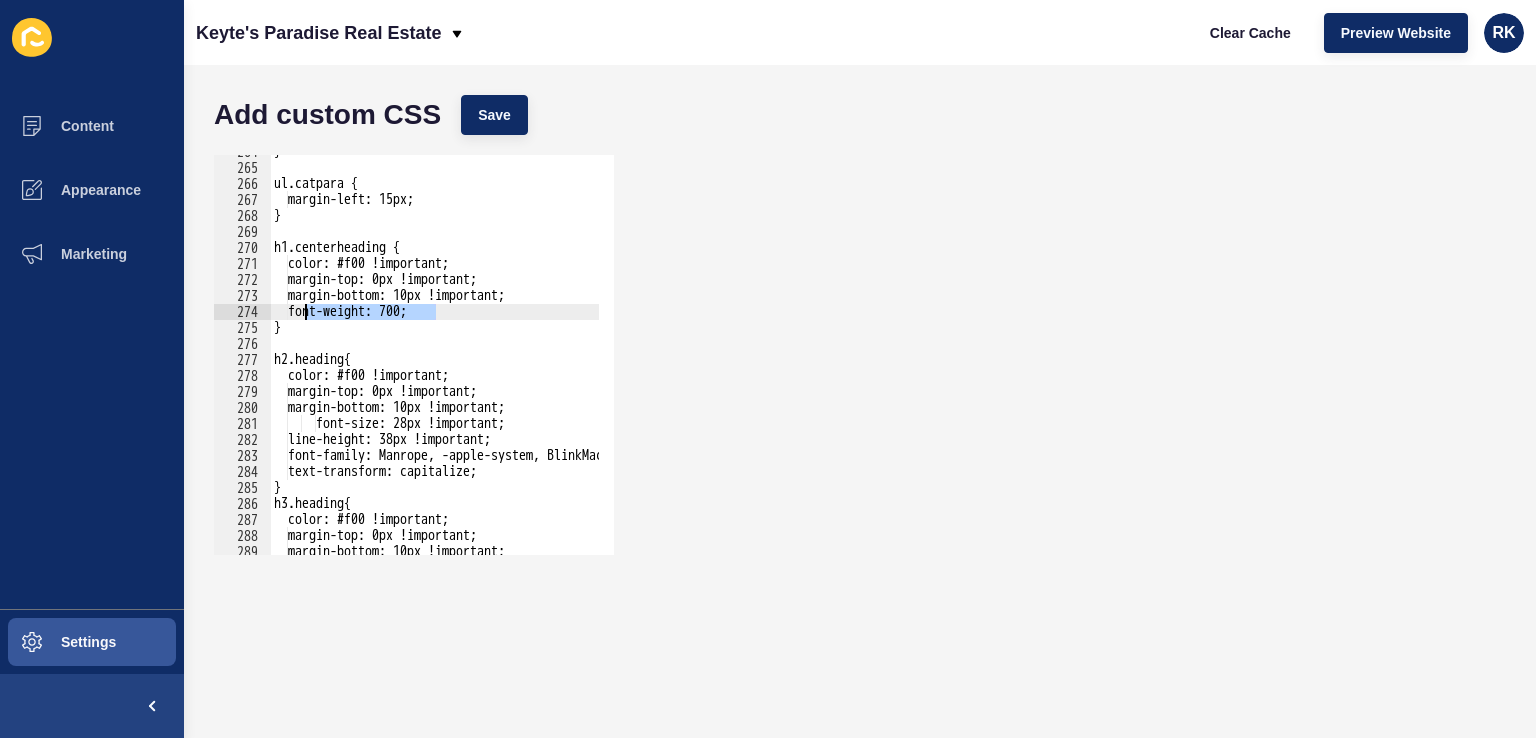 click on "} ul.catpara {      margin-left: 15px; } h1.centerheading {      color: #f00 !important;      margin-top: 0px !important;      margin-bottom: 10px !important;      font-weight: 700; } h2.heading{    color: #f00 !important;      margin-top: 0px !important;      margin-bottom: 10px !important;            font-size: 28px !important;      line-height: 38px !important;      font-family: Manrope, -apple-system, BlinkMacSystemFont, system-ui, sans-serif !important;      text-transform: capitalize; } h3.heading{    color: #f00 !important;      margin-top: 0px !important;      margin-bottom: 10px !important;" at bounding box center (636, 352) 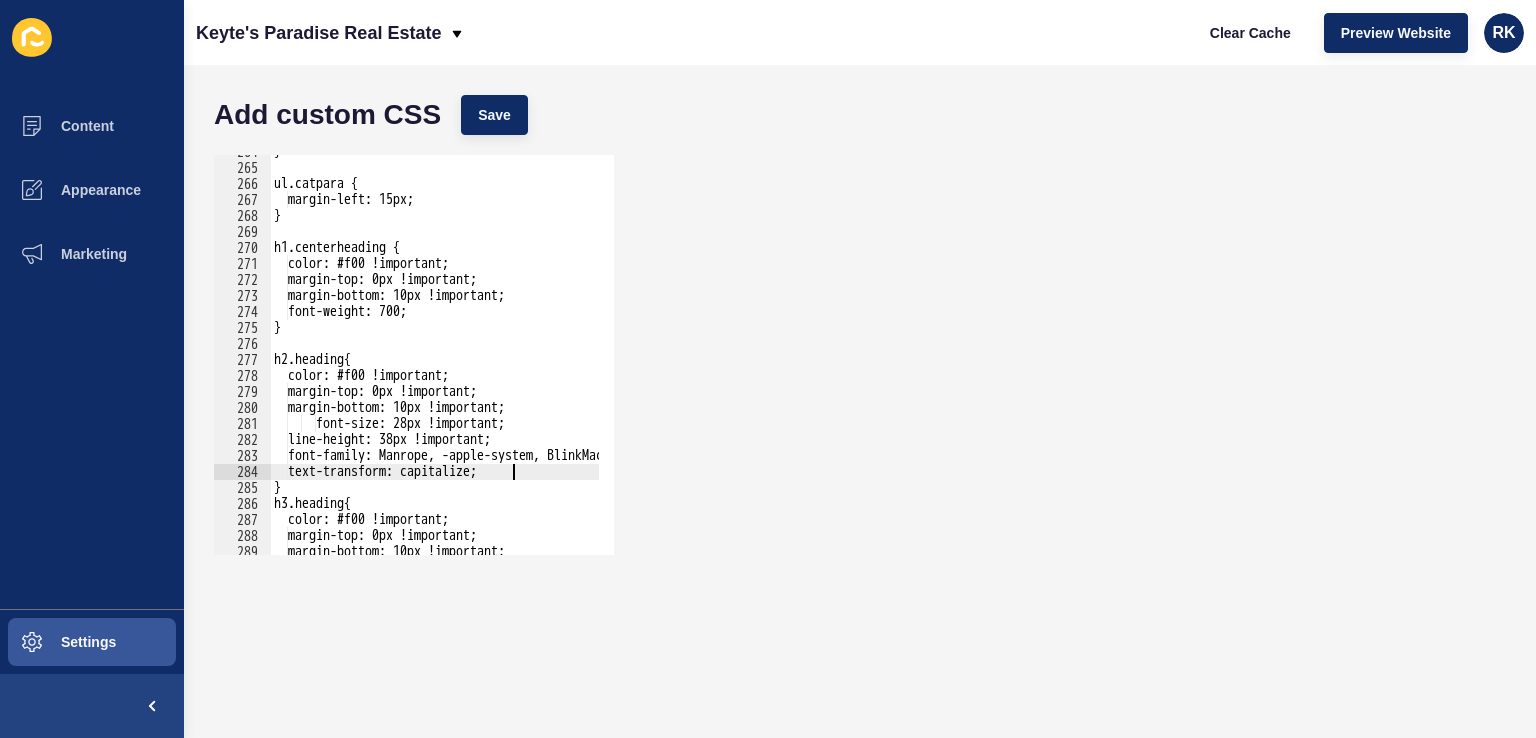 scroll, scrollTop: 0, scrollLeft: 0, axis: both 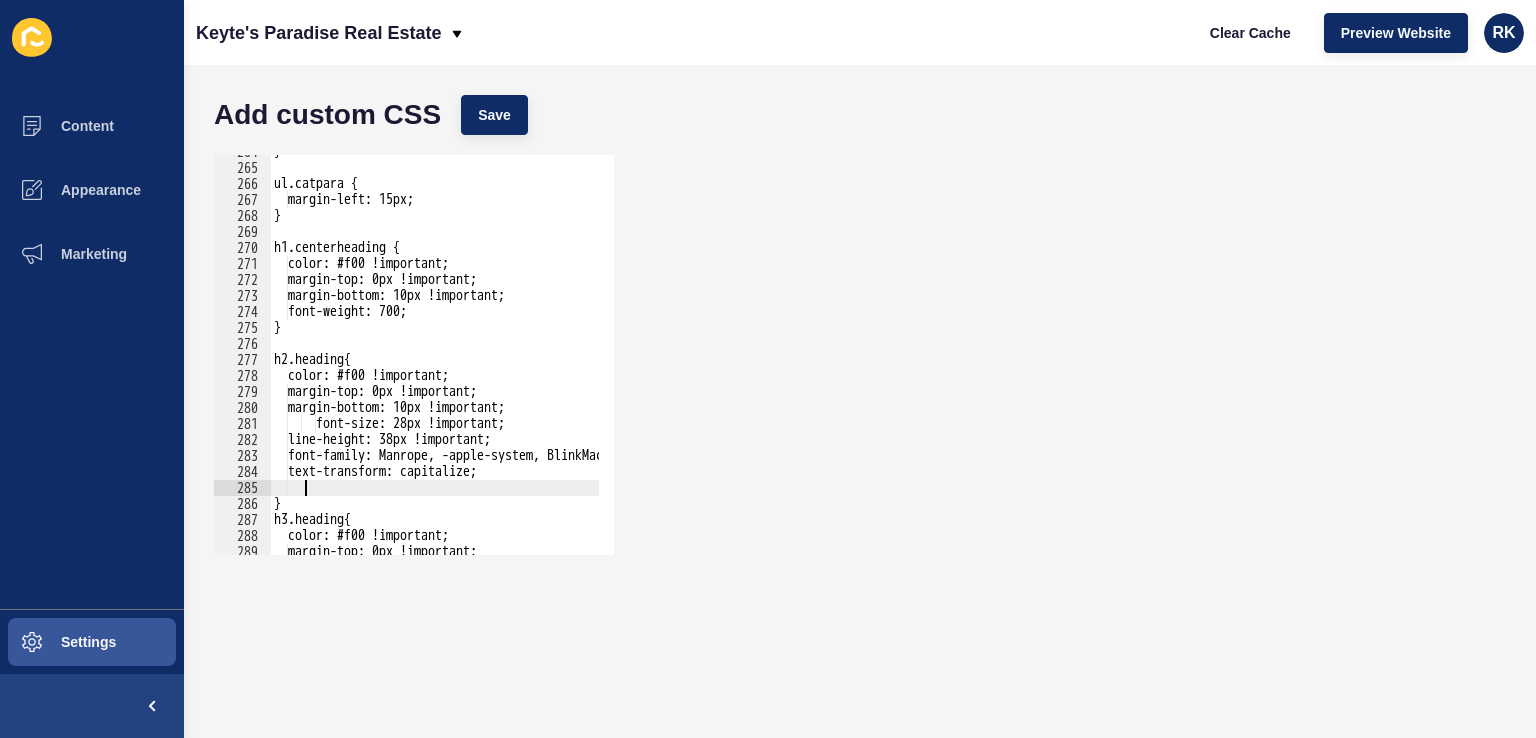 paste on "font-weight: 700;" 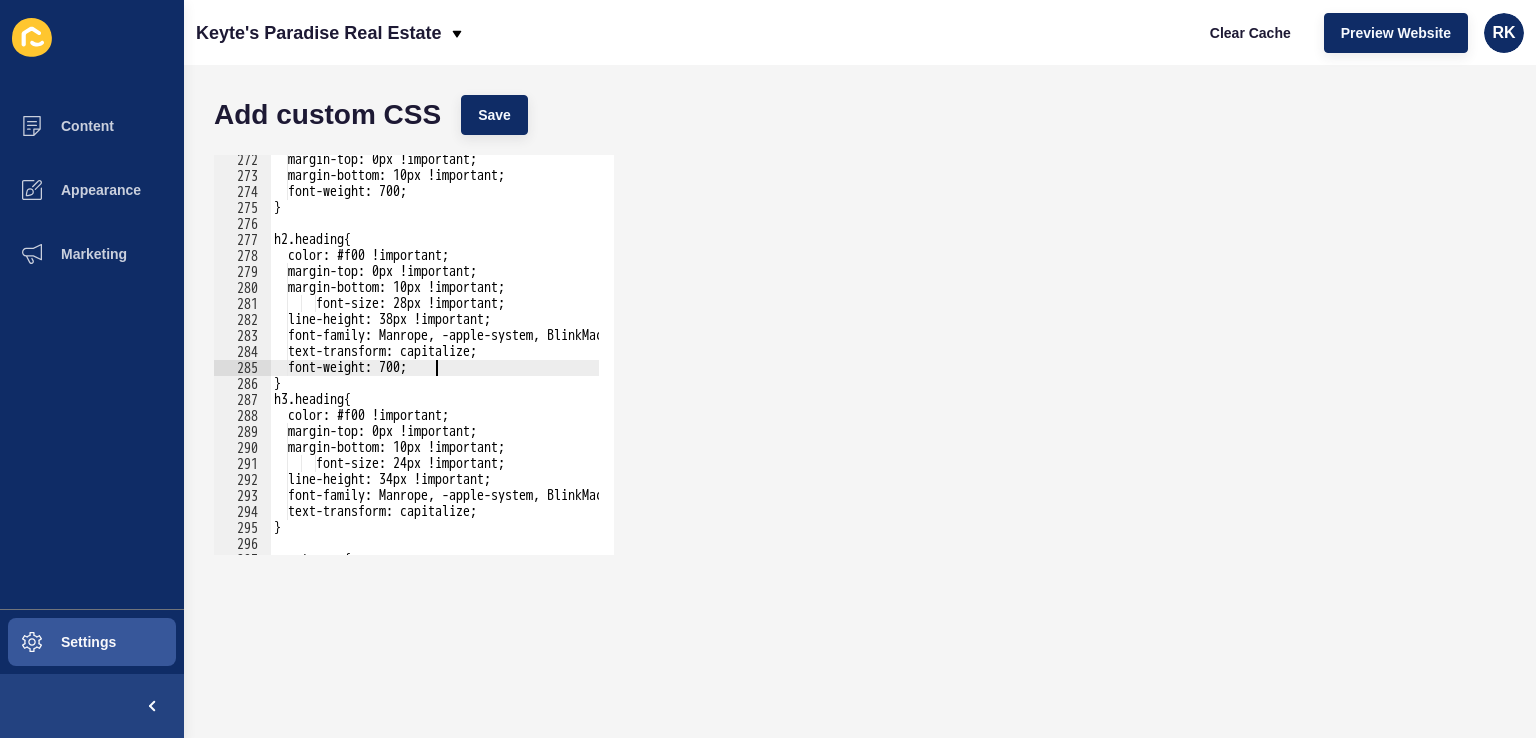 scroll, scrollTop: 4339, scrollLeft: 0, axis: vertical 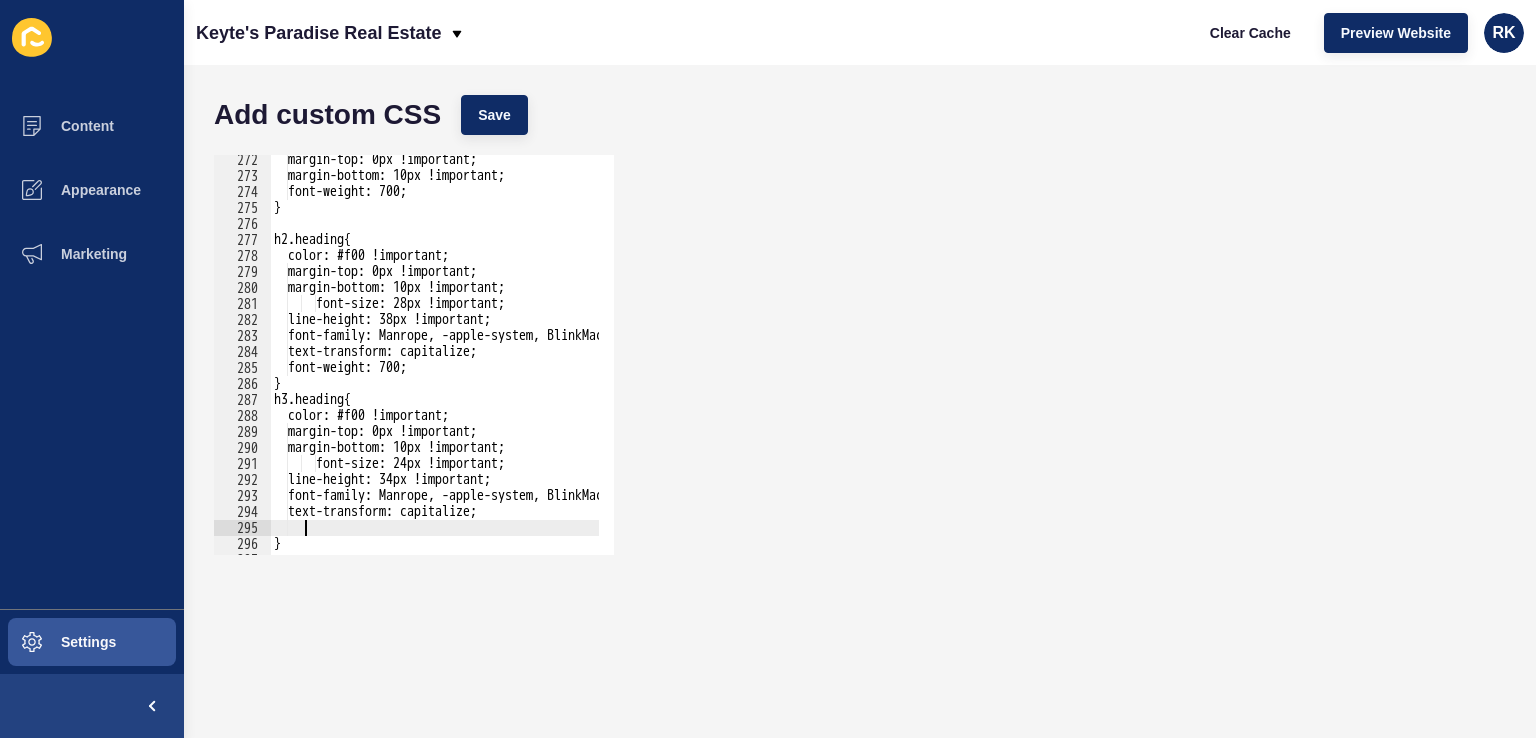 paste on "font-weight: 700;" 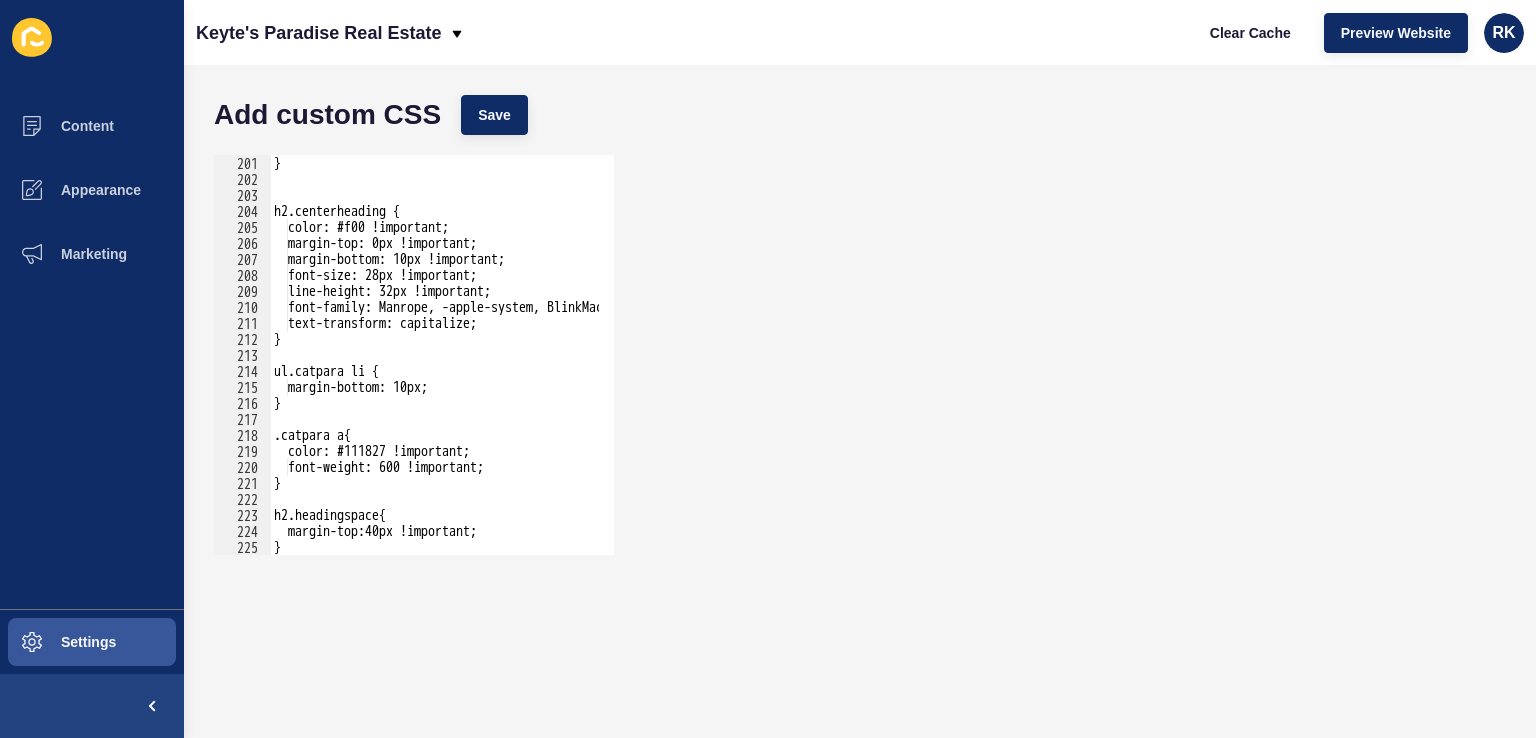 scroll, scrollTop: 3079, scrollLeft: 0, axis: vertical 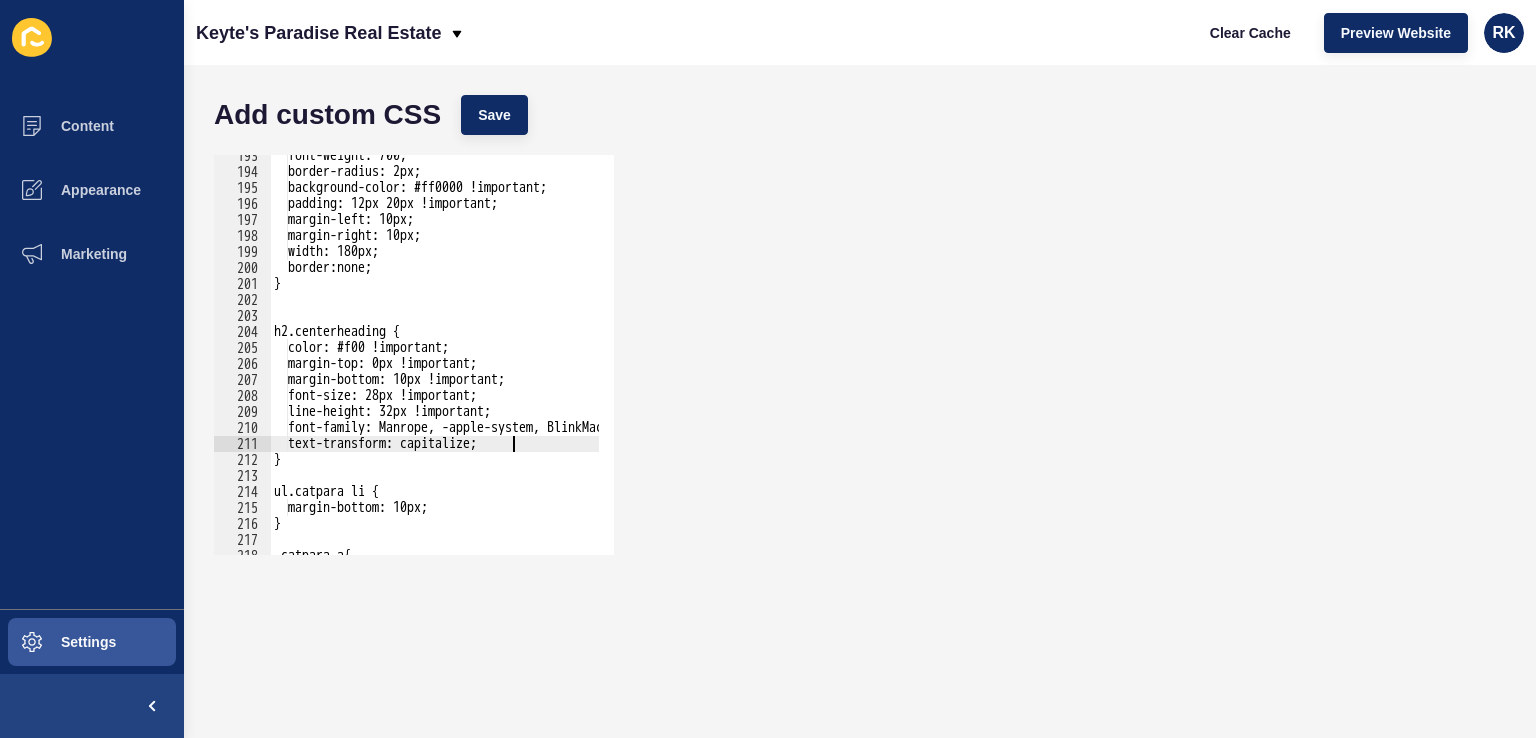 click on "font-weight: 700;      border-radius: 2px;      background-color: #ff0000 !important;      padding: 12px 20px !important;      margin-left: 10px;      margin-right: 10px;      width: 180px;    border:none; } h2.centerheading {      color: #f00 !important;      margin-top: 0px !important;      margin-bottom: 10px !important;      font-size: 28px !important;      line-height: 32px !important;      font-family: Manrope, -apple-system, BlinkMacSystemFont, system-ui, sans-serif !important;      text-transform: capitalize; } ul.catpara li {      margin-bottom: 10px; } .catpara a{" at bounding box center [636, 356] 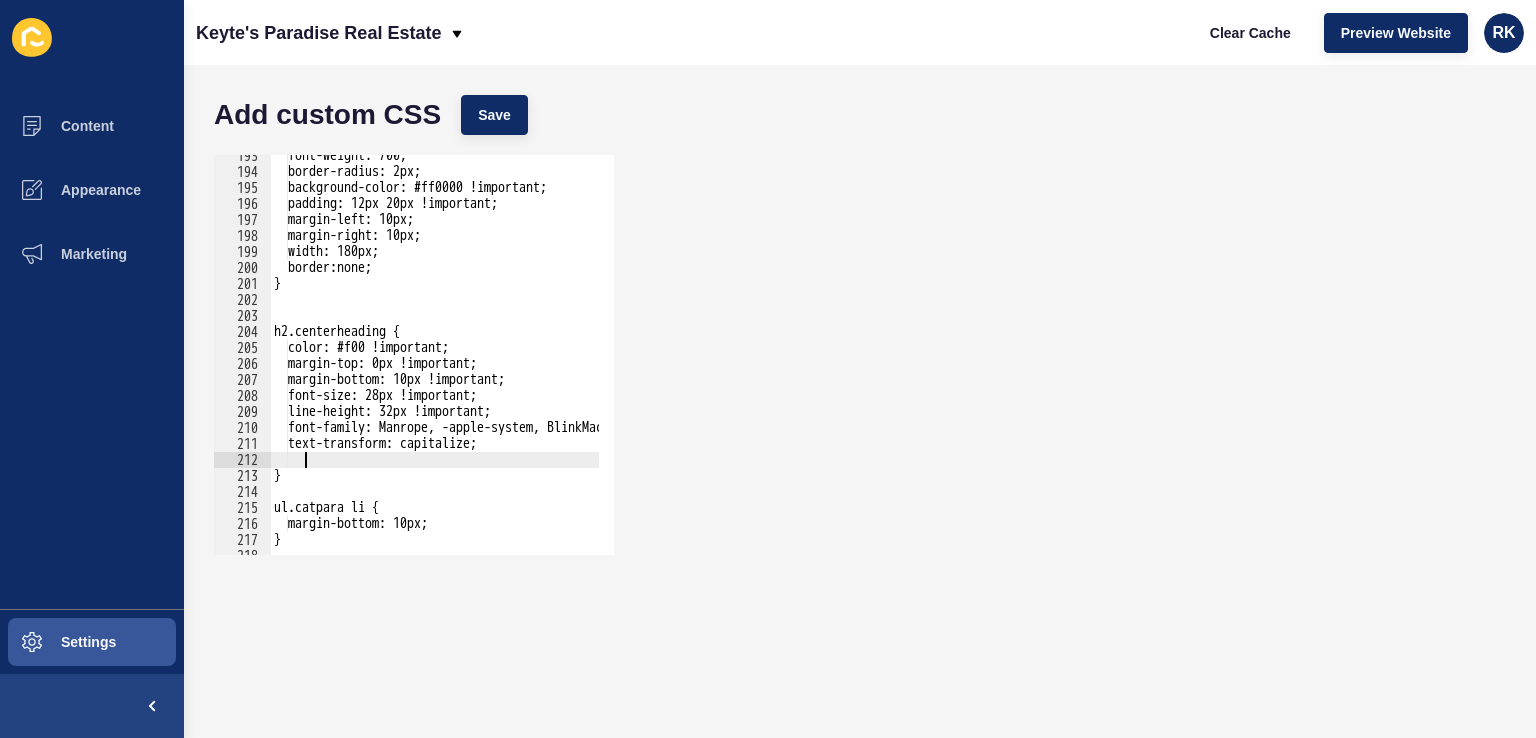 paste on "font-weight: 700;" 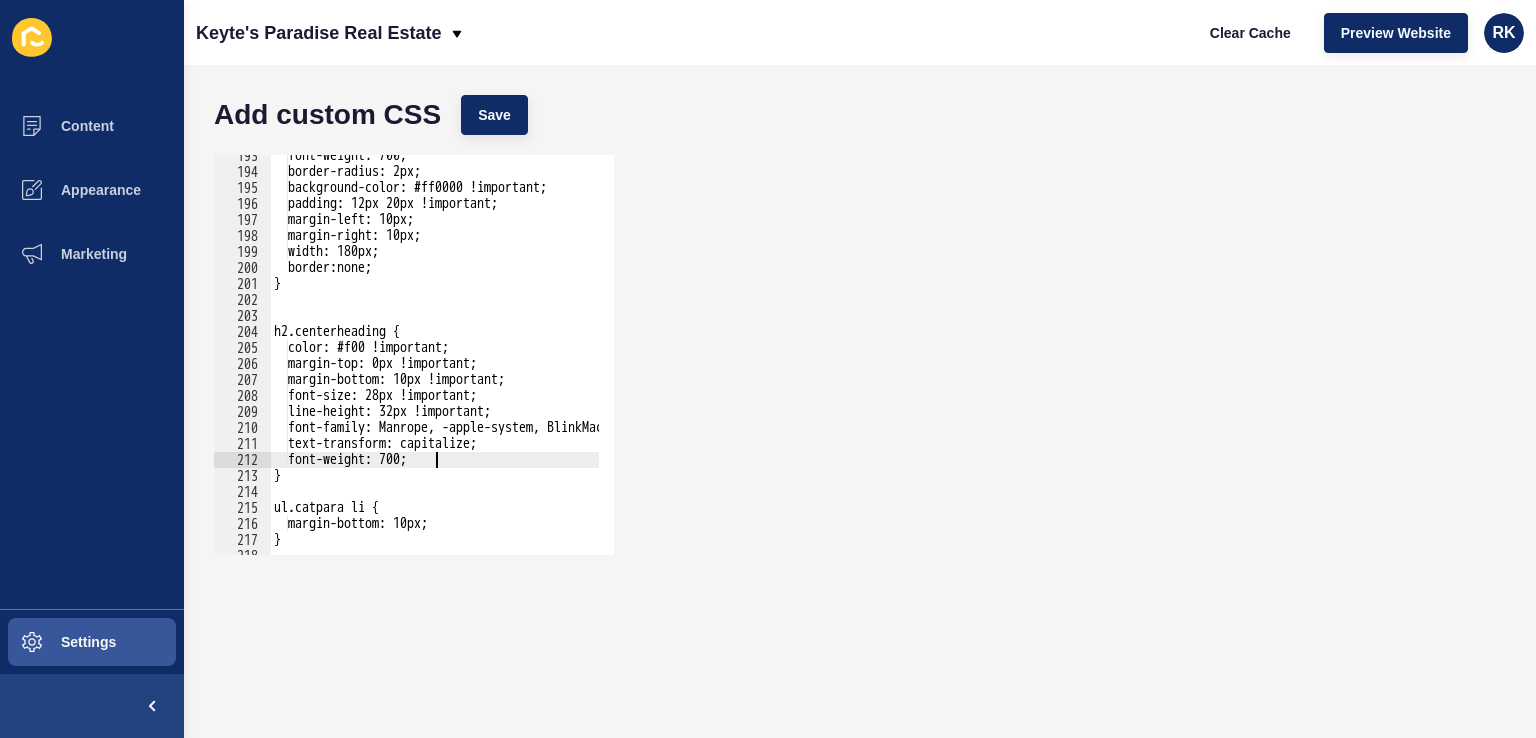 click on "font-weight: 700;      border-radius: 2px;      background-color: #ff0000 !important;      padding: 12px 20px !important;      margin-left: 10px;      margin-right: 10px;      width: 180px;    border:none; } h2.centerheading {      color: #f00 !important;      margin-top: 0px !important;      margin-bottom: 10px !important;      font-size: 28px !important;      line-height: 32px !important;      font-family: Manrope, -apple-system, BlinkMacSystemFont, system-ui, sans-serif !important;      text-transform: capitalize;      font-weight: 700; } ul.catpara li {      margin-bottom: 10px; }" at bounding box center [636, 356] 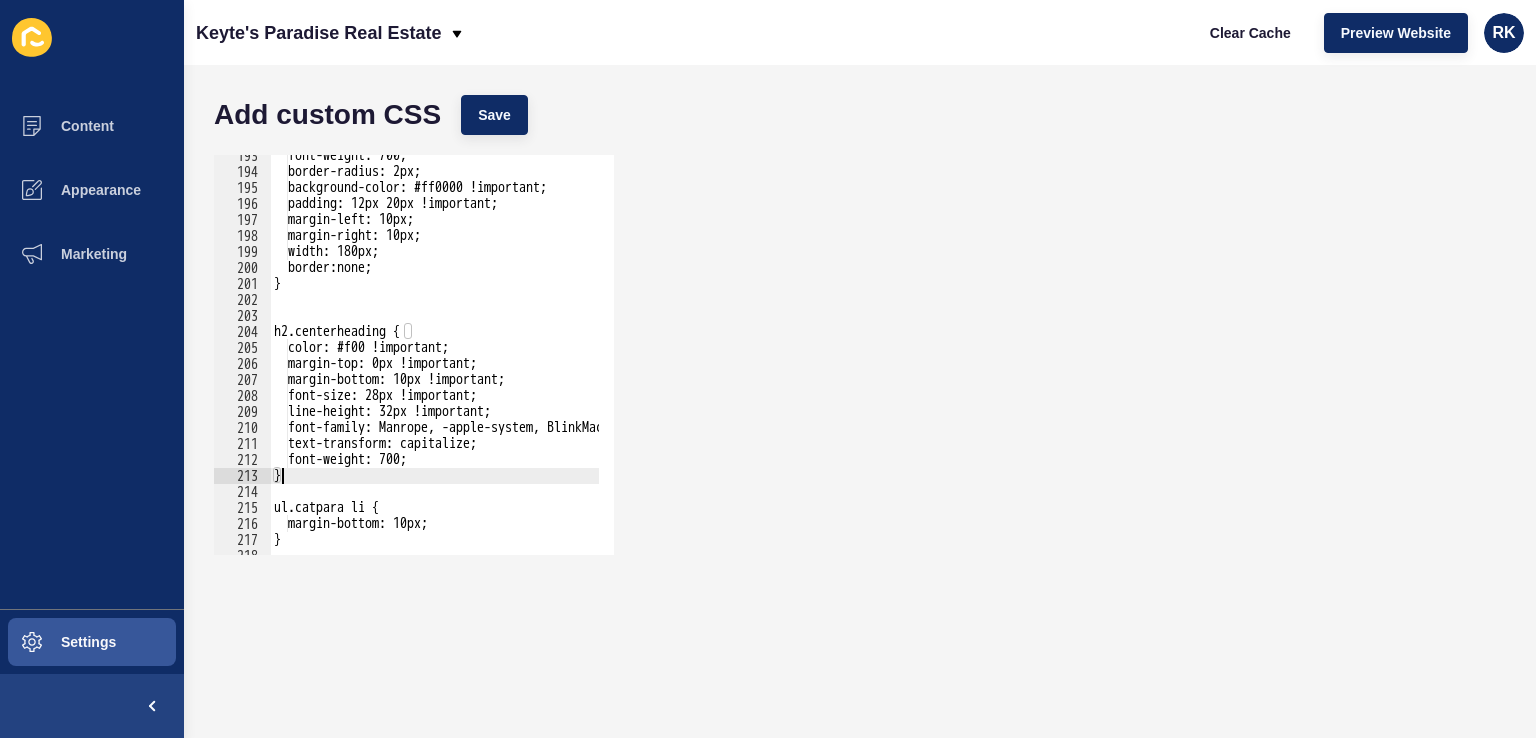 scroll, scrollTop: 0, scrollLeft: 0, axis: both 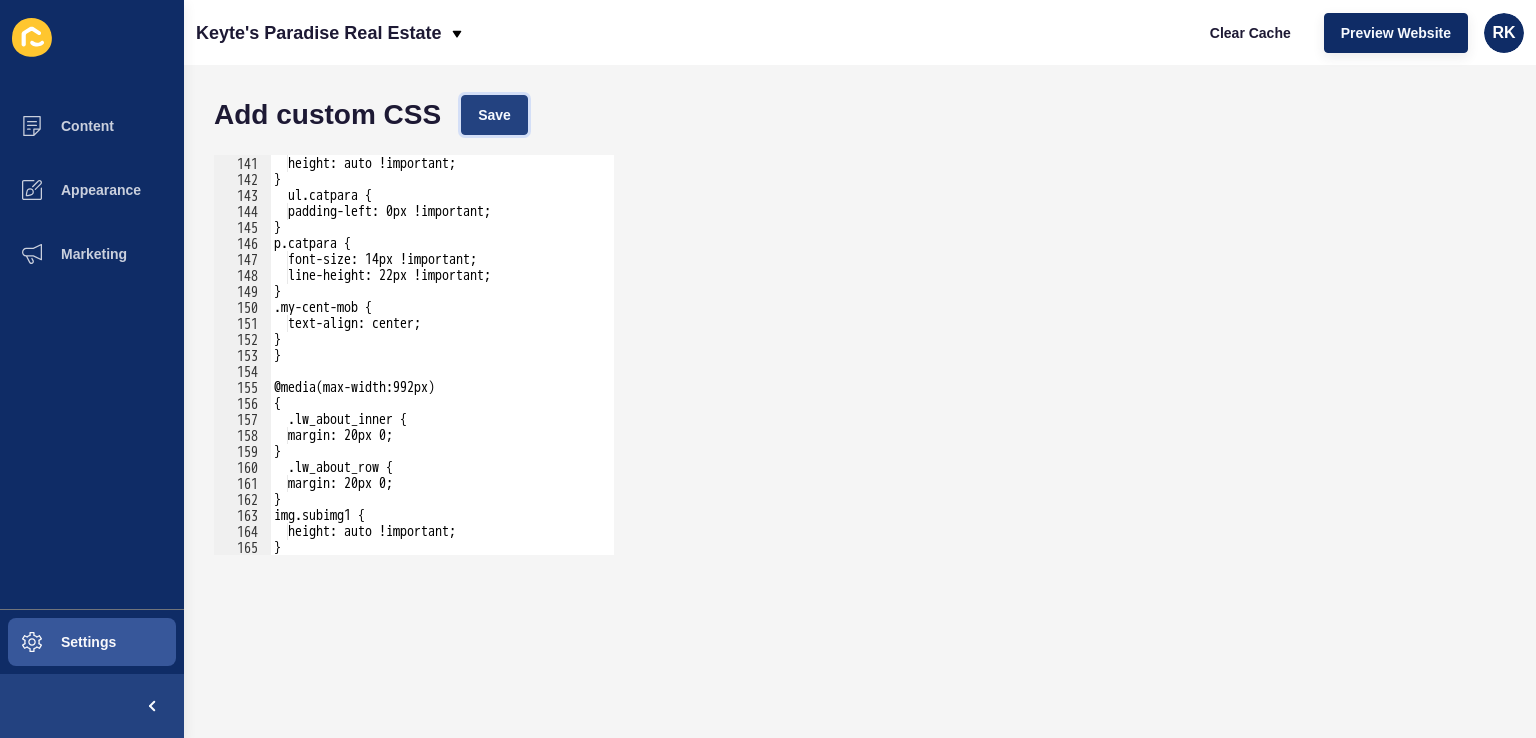 click on "Save" at bounding box center [494, 115] 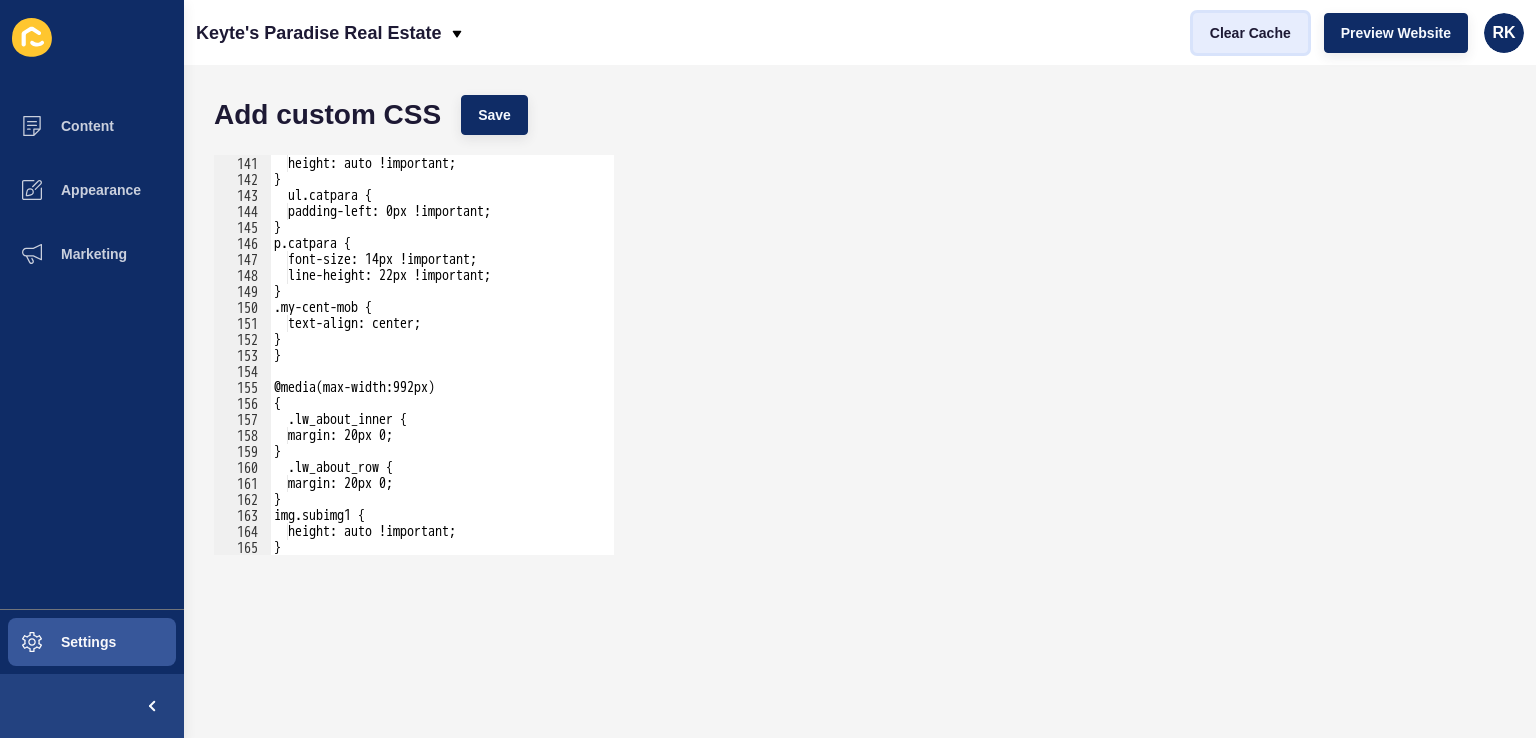 click on "Clear Cache" at bounding box center [1250, 33] 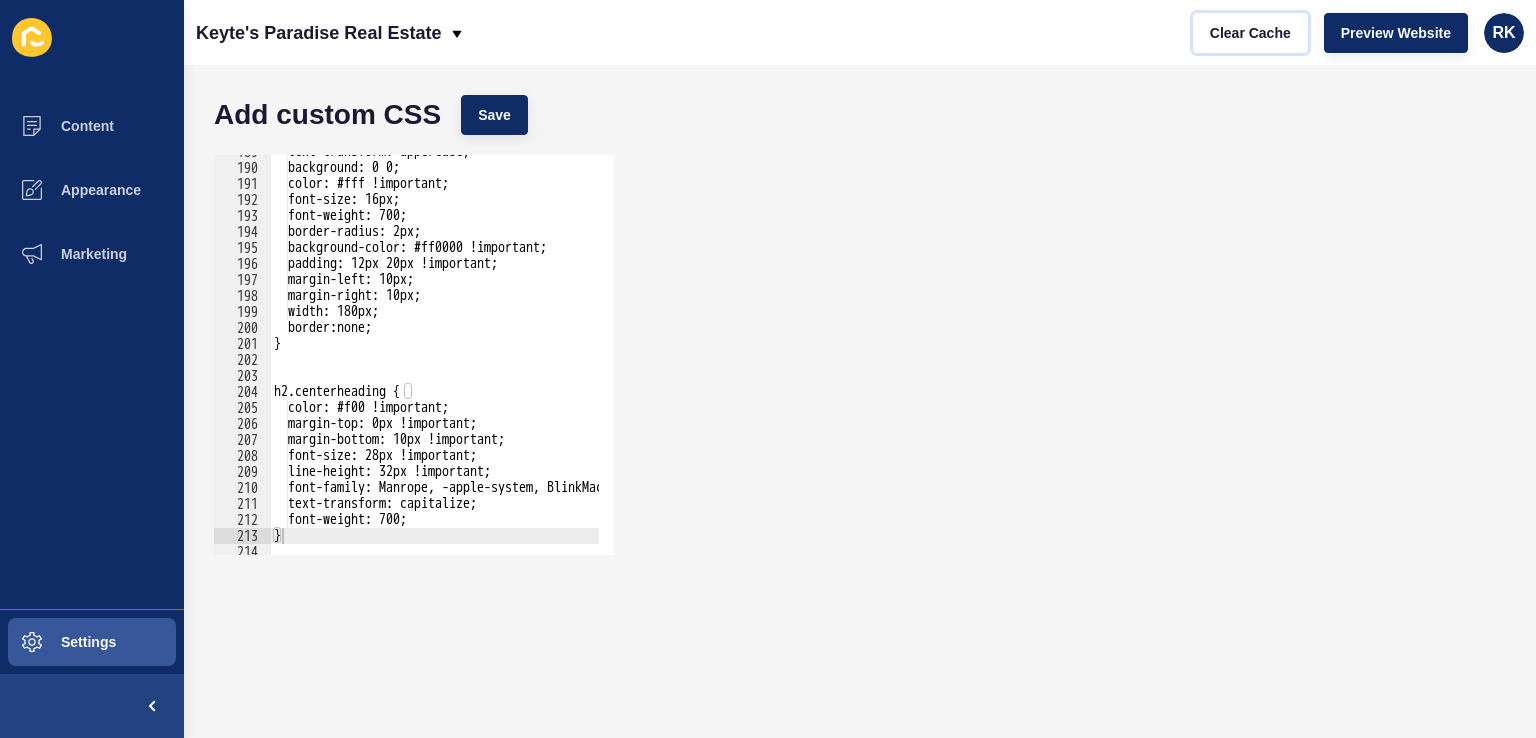 scroll, scrollTop: 3079, scrollLeft: 0, axis: vertical 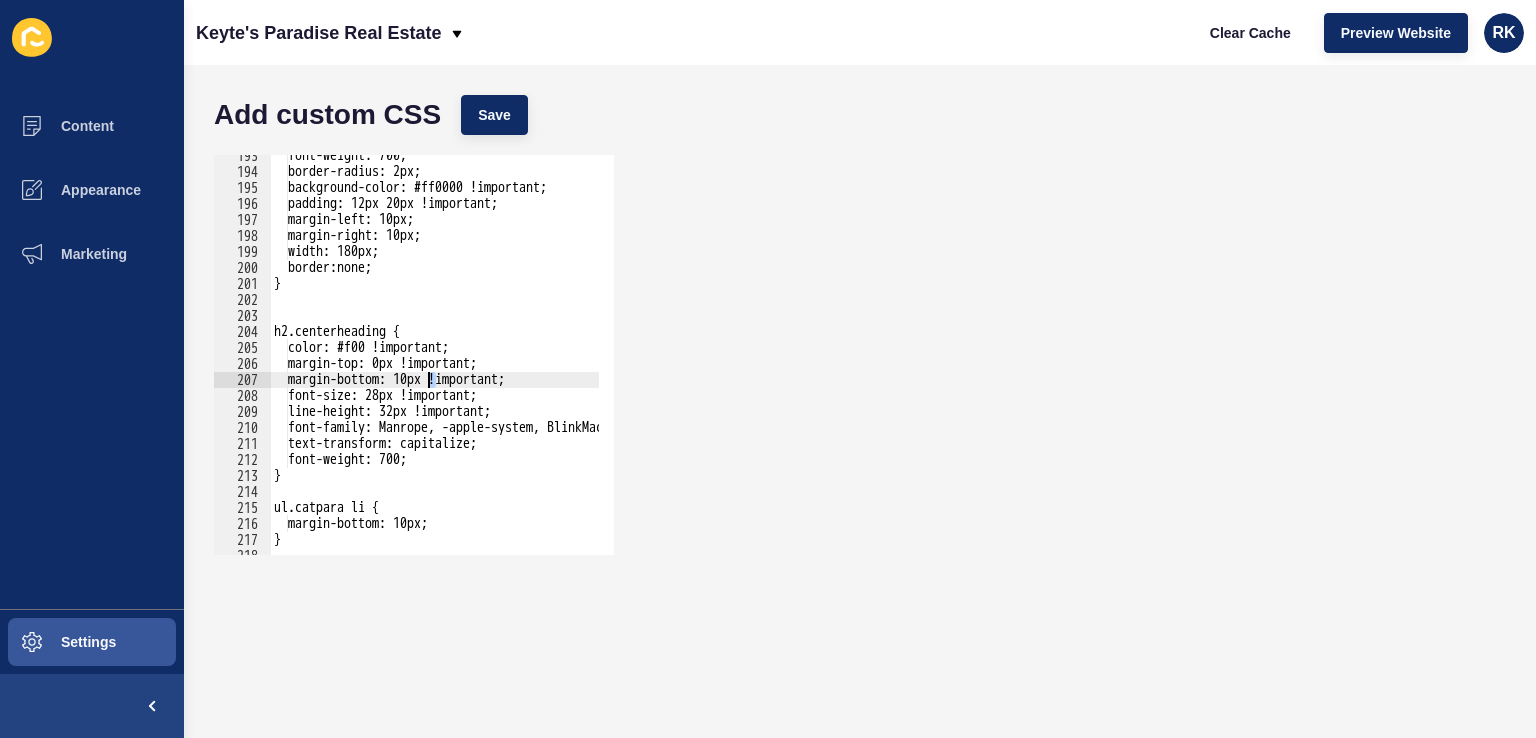 click on "font-weight: 700;      border-radius: 2px;      background-color: #ff0000 !important;      padding: 12px 20px !important;      margin-left: 10px;      margin-right: 10px;      width: 180px;    border:none; } h2.centerheading {      color: #f00 !important;      margin-top: 0px !important;      margin-bottom: 10px !important;      font-size: 28px !important;      line-height: 32px !important;      font-family: Manrope, -apple-system, BlinkMacSystemFont, system-ui, sans-serif !important;      text-transform: capitalize;      font-weight: 700; } ul.catpara li {      margin-bottom: 10px; }" at bounding box center [636, 356] 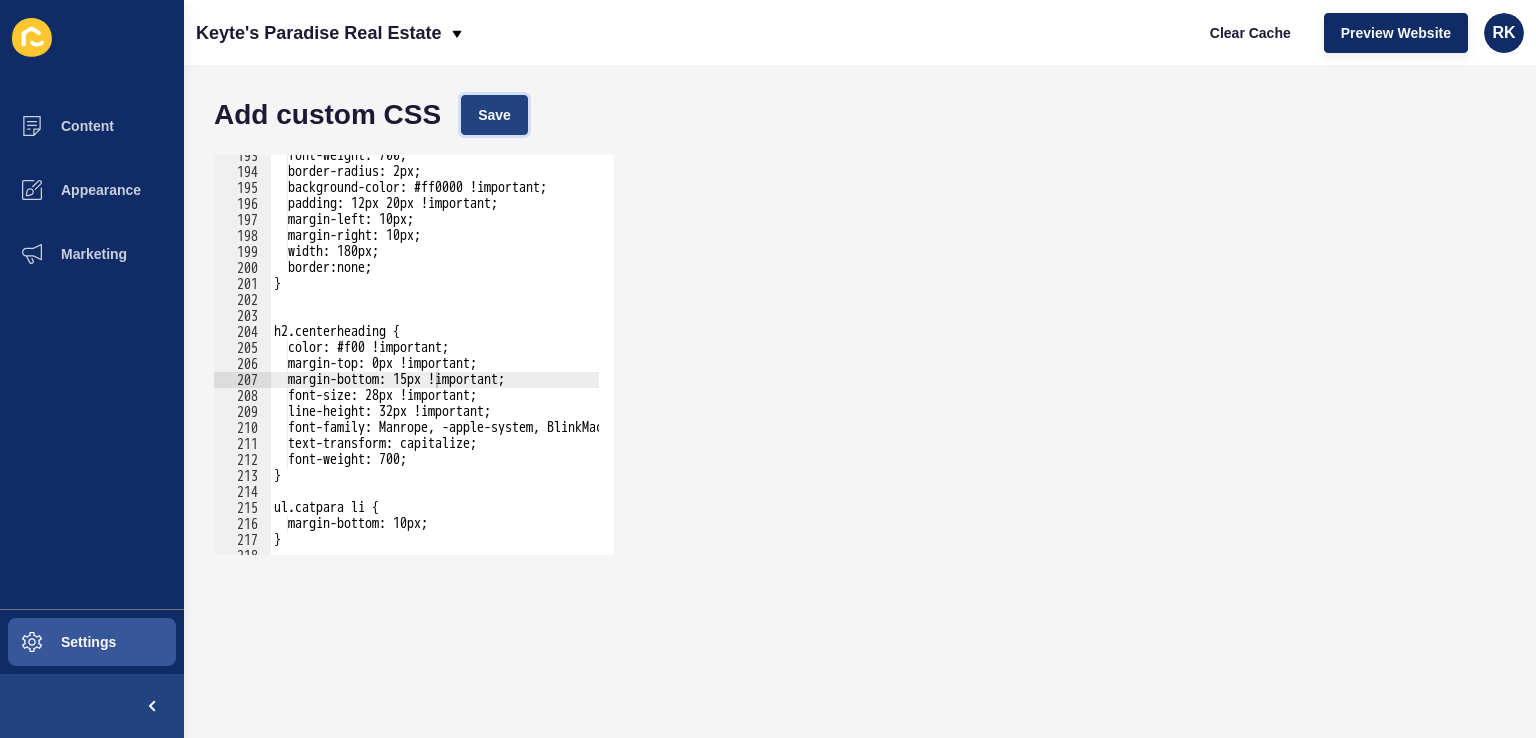 click on "Save" at bounding box center (494, 115) 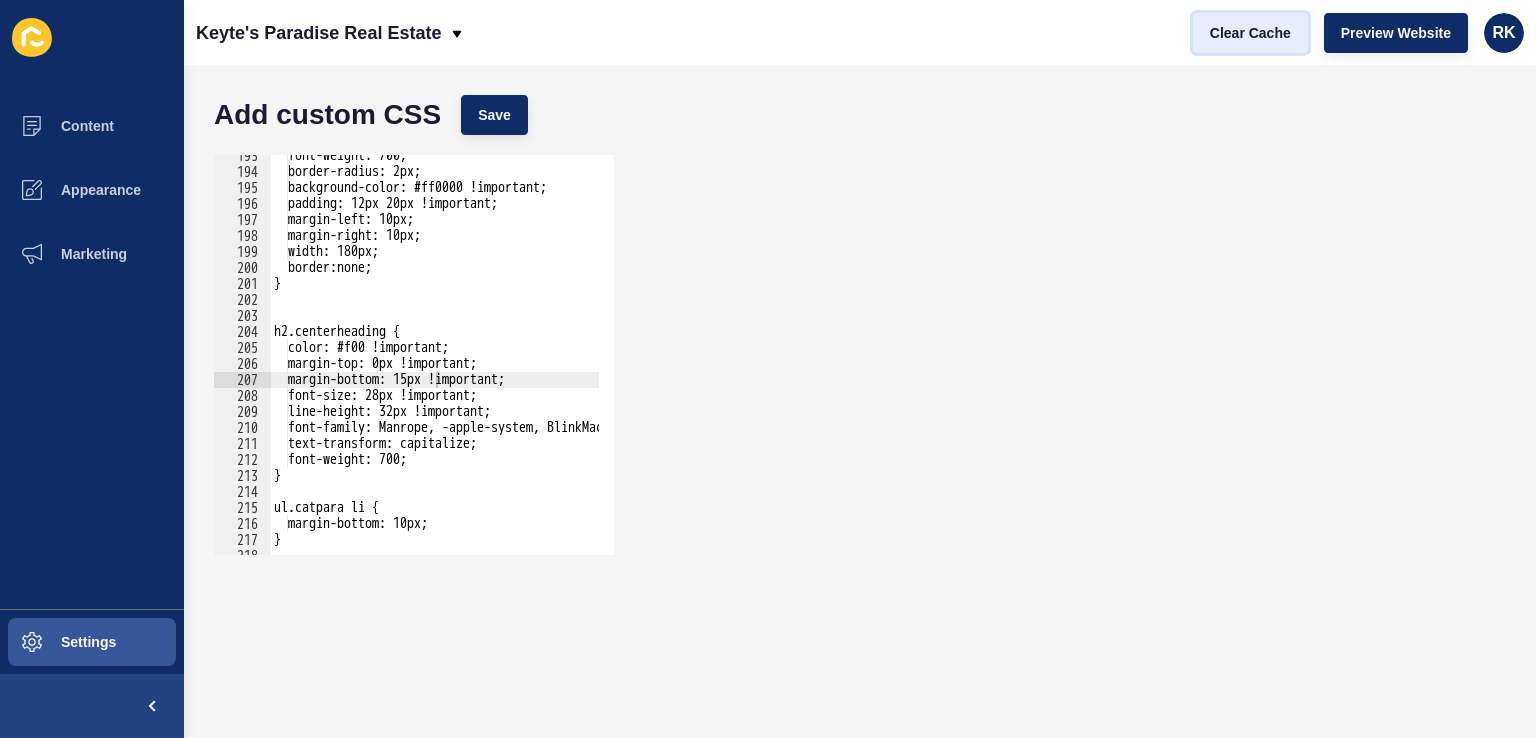 click on "Clear Cache" at bounding box center (1250, 33) 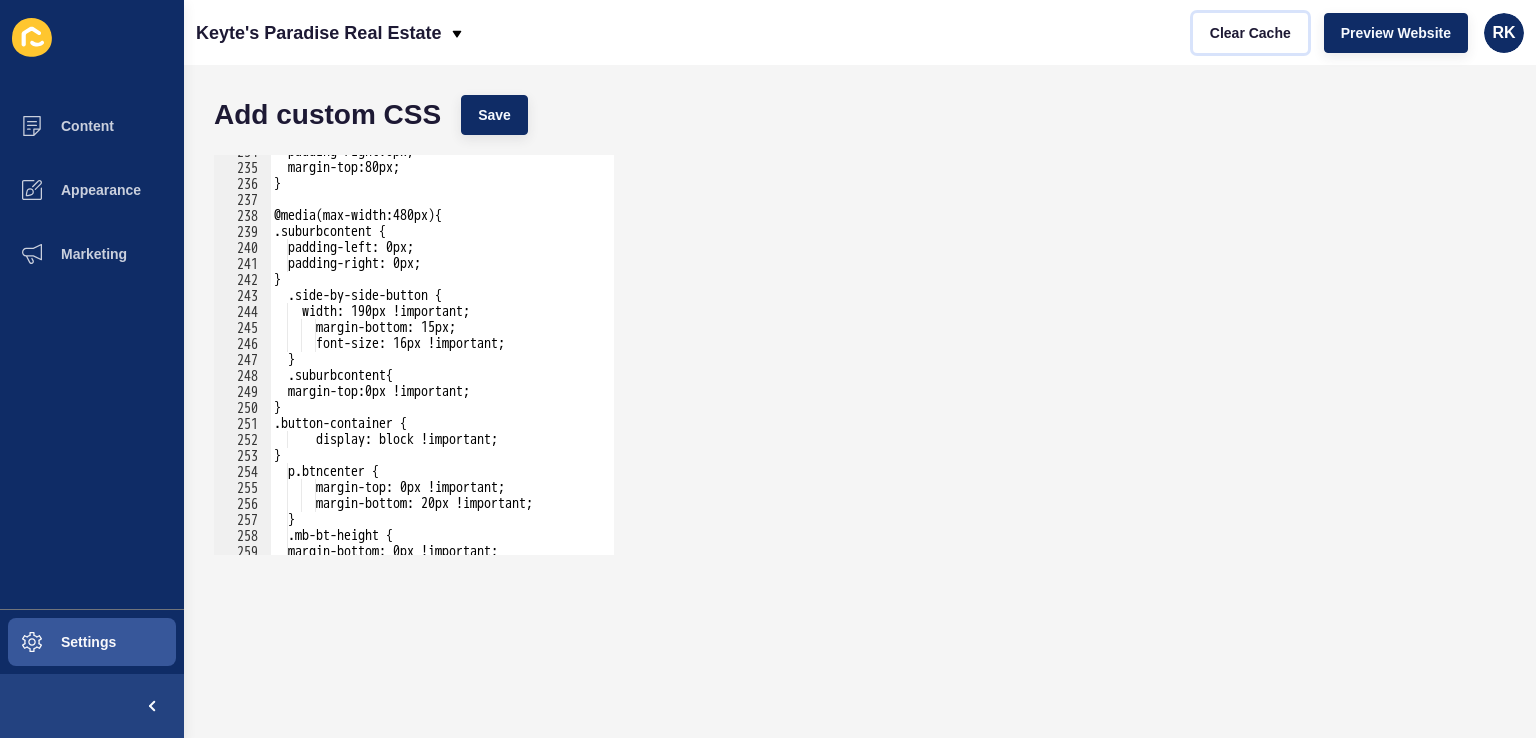 scroll, scrollTop: 4039, scrollLeft: 0, axis: vertical 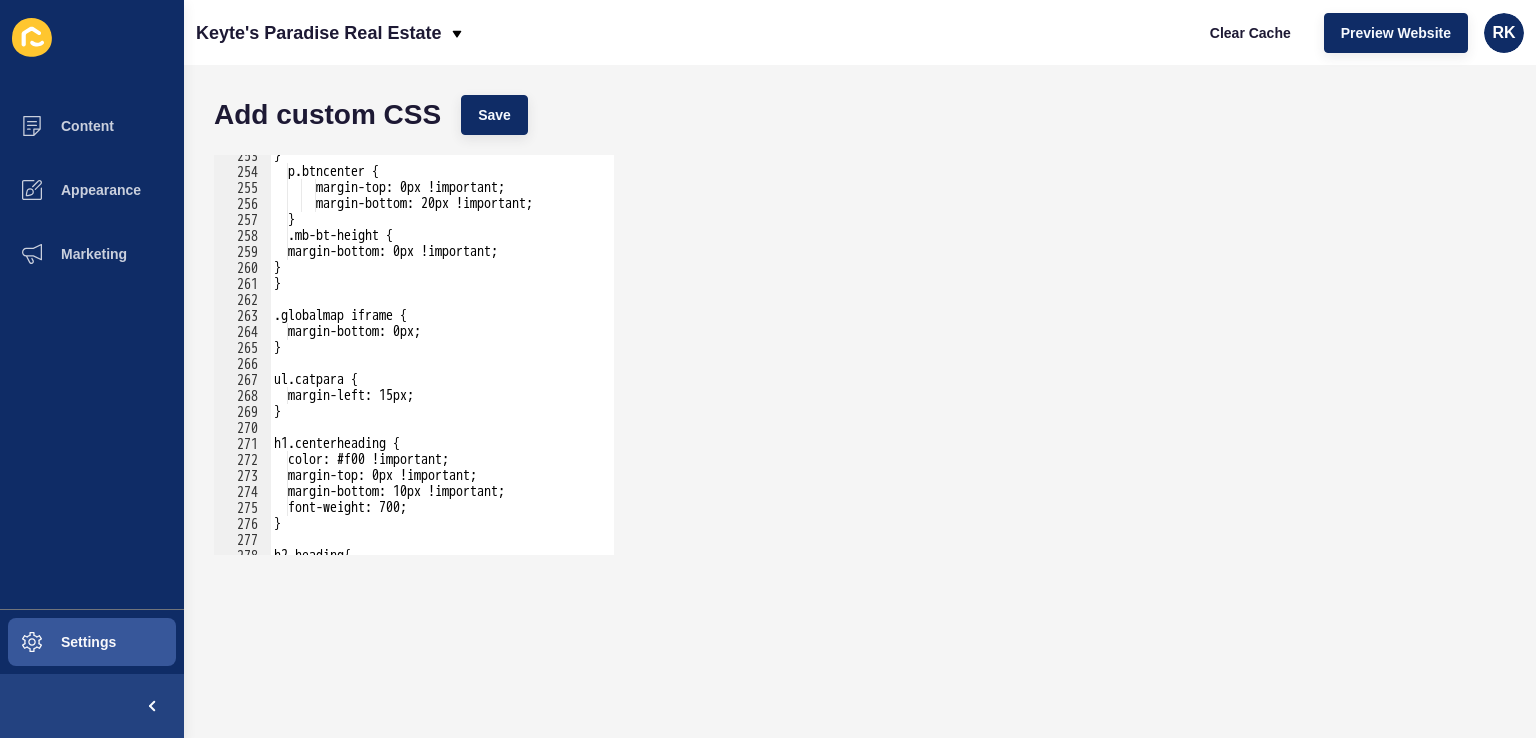 type on "}" 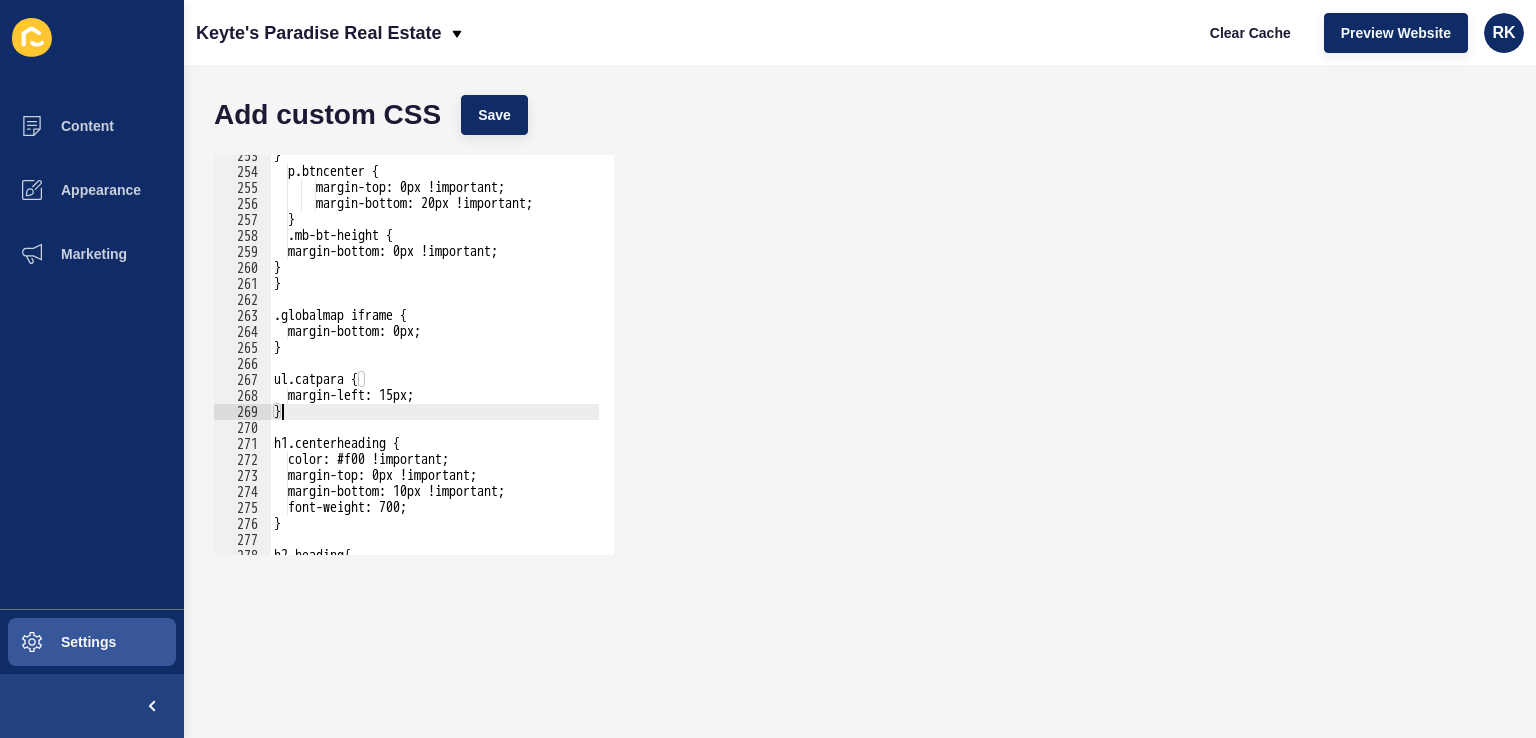 scroll, scrollTop: 0, scrollLeft: 0, axis: both 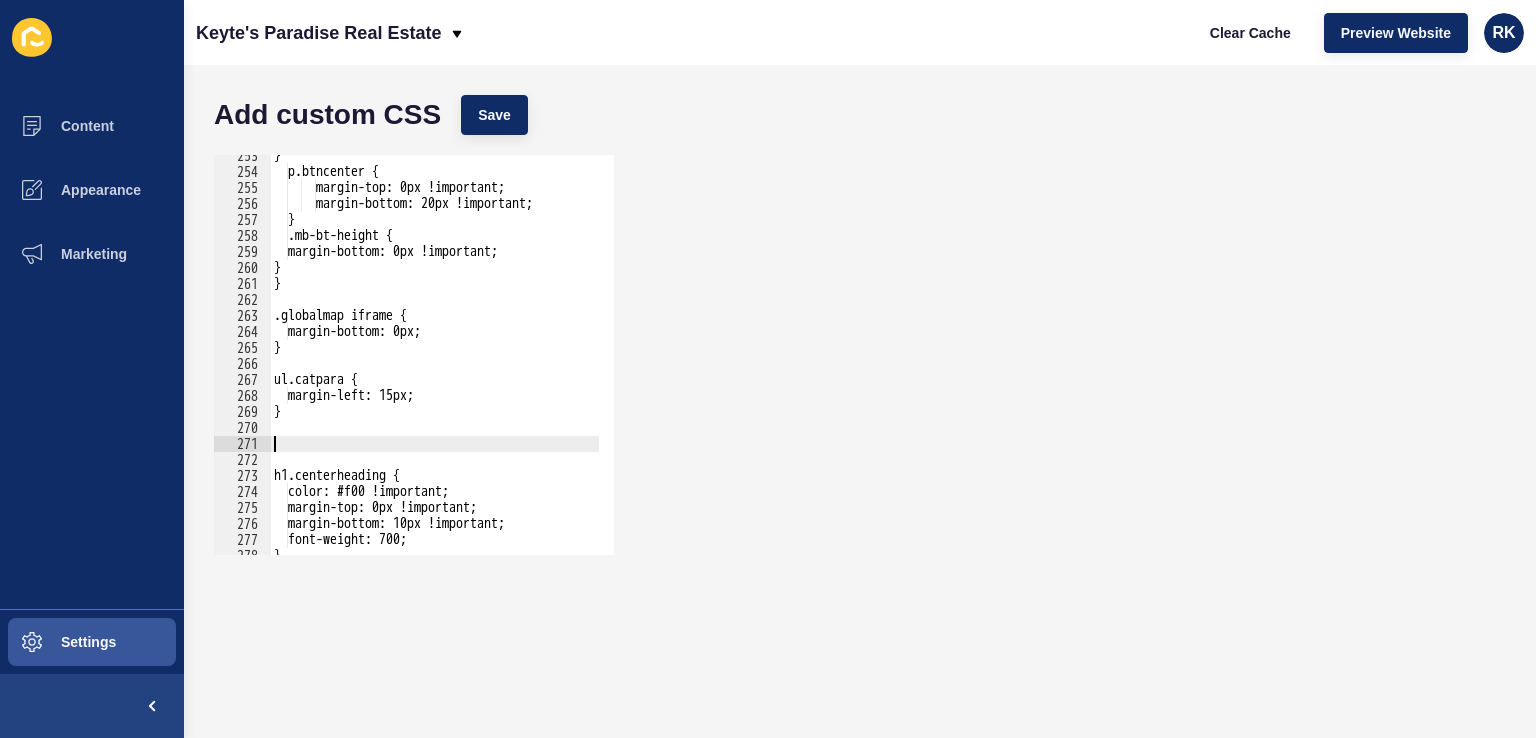 paste on "}" 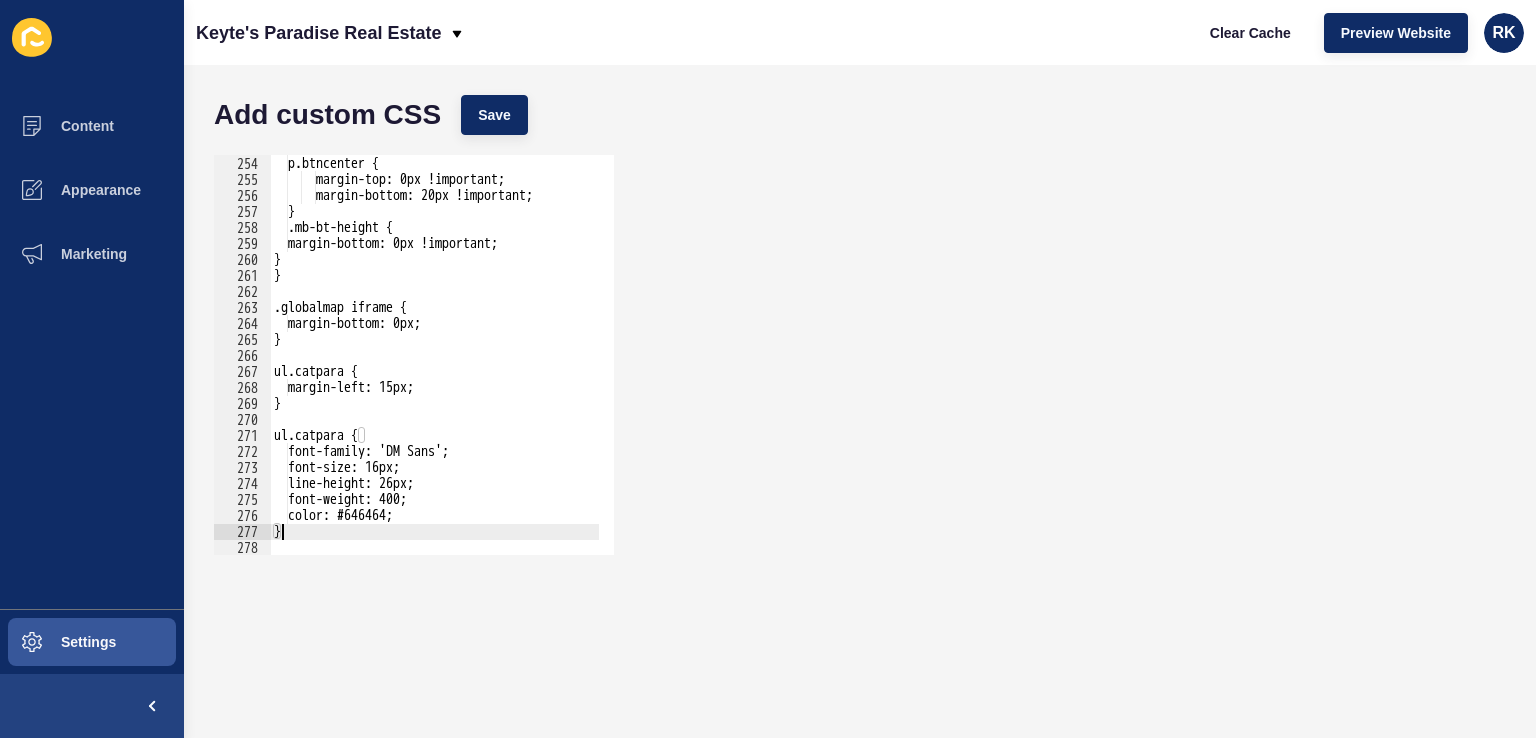 scroll, scrollTop: 4047, scrollLeft: 0, axis: vertical 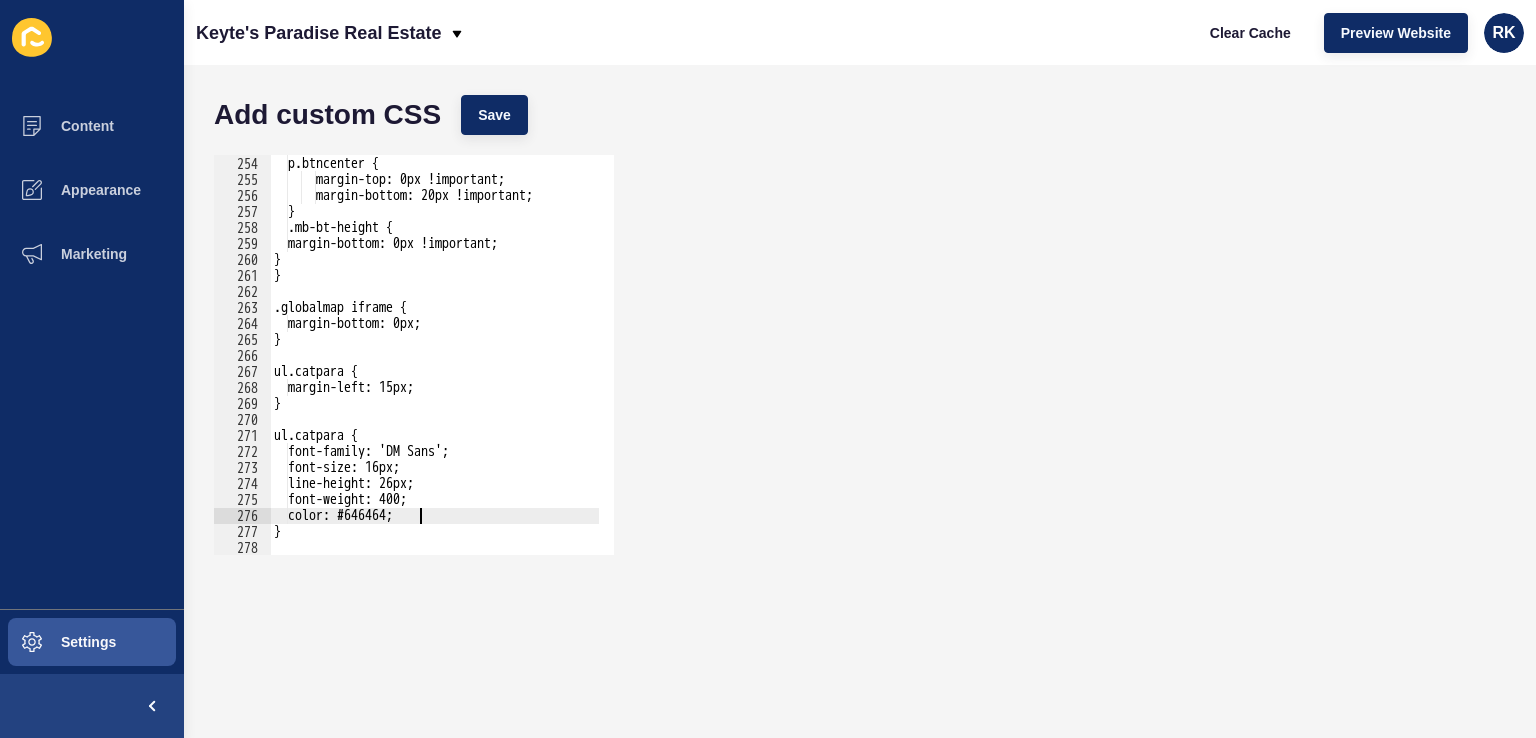 click on "}      p.btncenter {            margin-top: 0px !important;            margin-bottom: 20px !important;      }      .mb-bt-height {      margin-bottom: 0px !important; } } .globalmap iframe {      margin-bottom: 0px; } ul.catpara {      margin-left: 15px; } ul.catpara {      font-family: 'DM Sans';      font-size: 16px;      line-height: 26px;      font-weight: 400;      color: #646464; }" at bounding box center (636, 348) 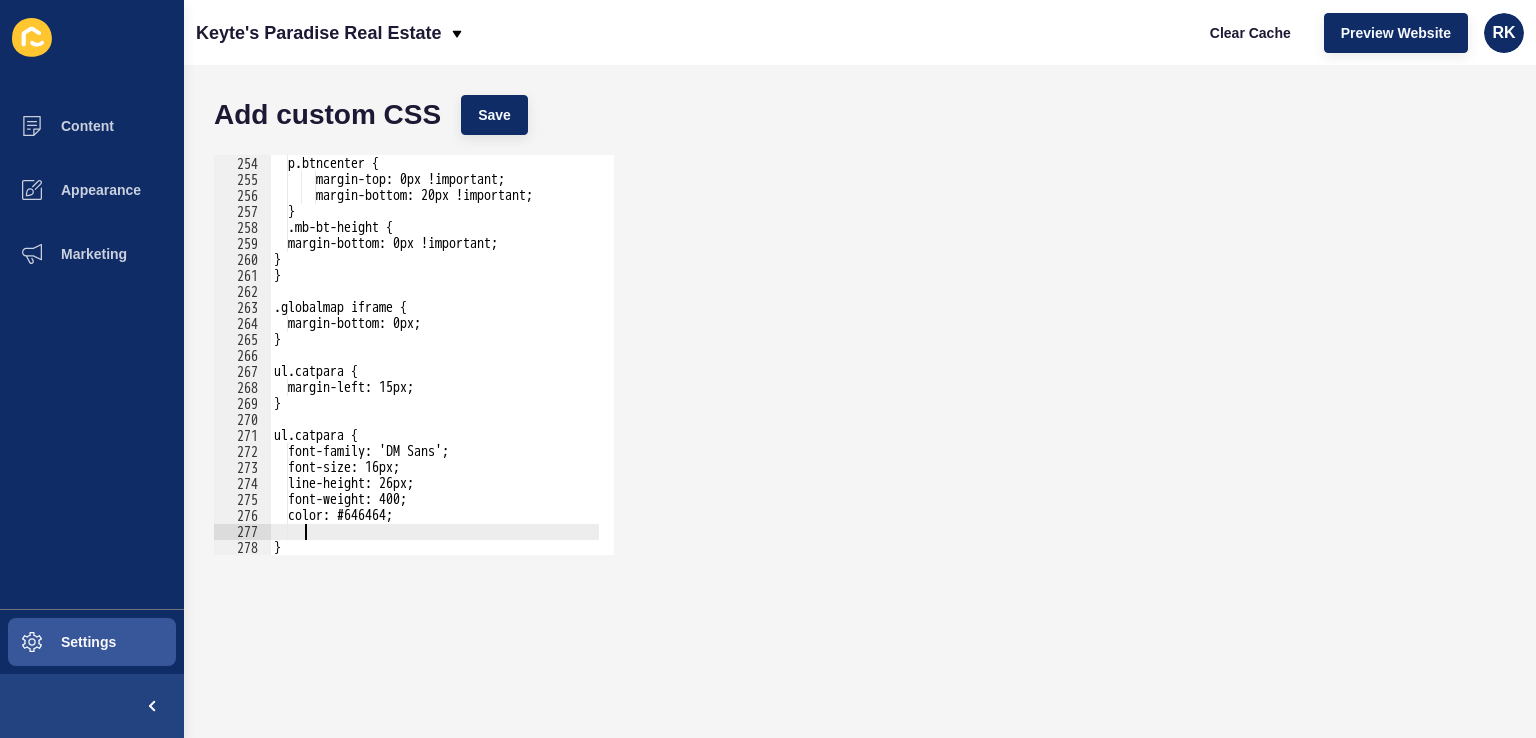 paste on "margin-left: 19px;" 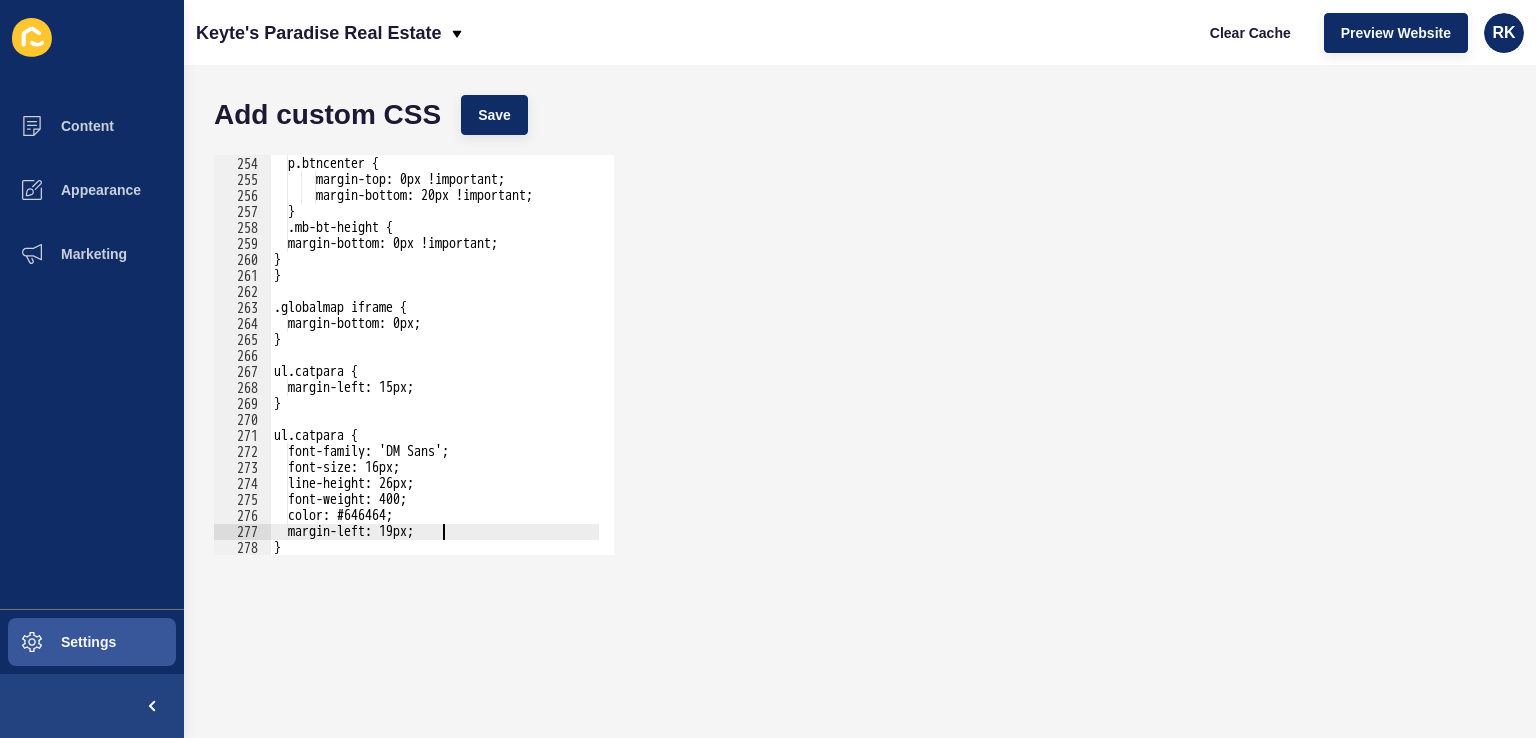 scroll, scrollTop: 4287, scrollLeft: 0, axis: vertical 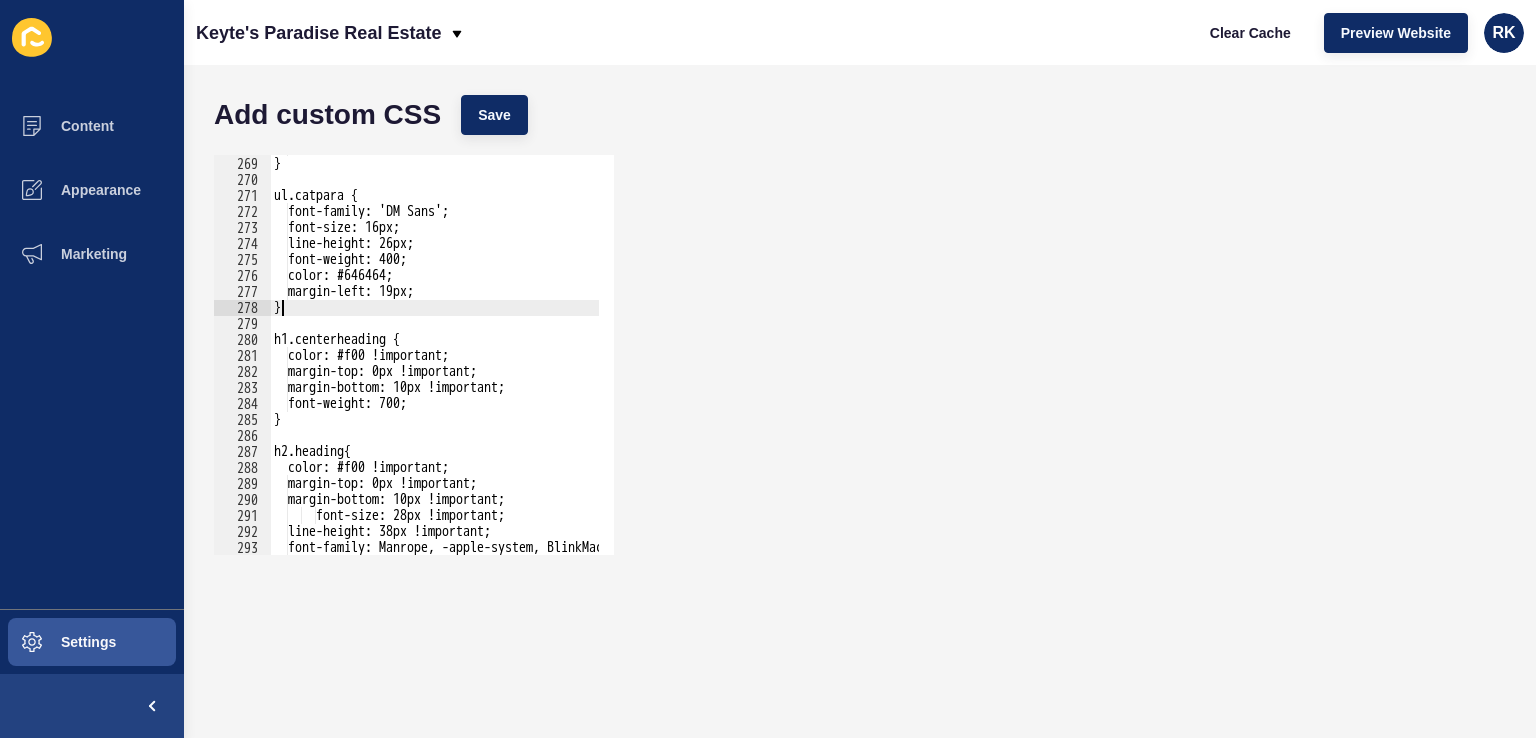 click on "margin-left: 15px; } ul.catpara {      font-family: 'DM Sans';      font-size: 16px;      line-height: 26px;      font-weight: 400;      color: #646464;      margin-left: 19px; } h1.centerheading {      color: #f00 !important;      margin-top: 0px !important;      margin-bottom: 10px !important;      font-weight: 700; } h2.heading{    color: #f00 !important;      margin-top: 0px !important;      margin-bottom: 10px !important;            font-size: 28px !important;      line-height: 38px !important;      font-family: Manrope, -apple-system, BlinkMacSystemFont, system-ui, sans-serif !important;" at bounding box center [636, 348] 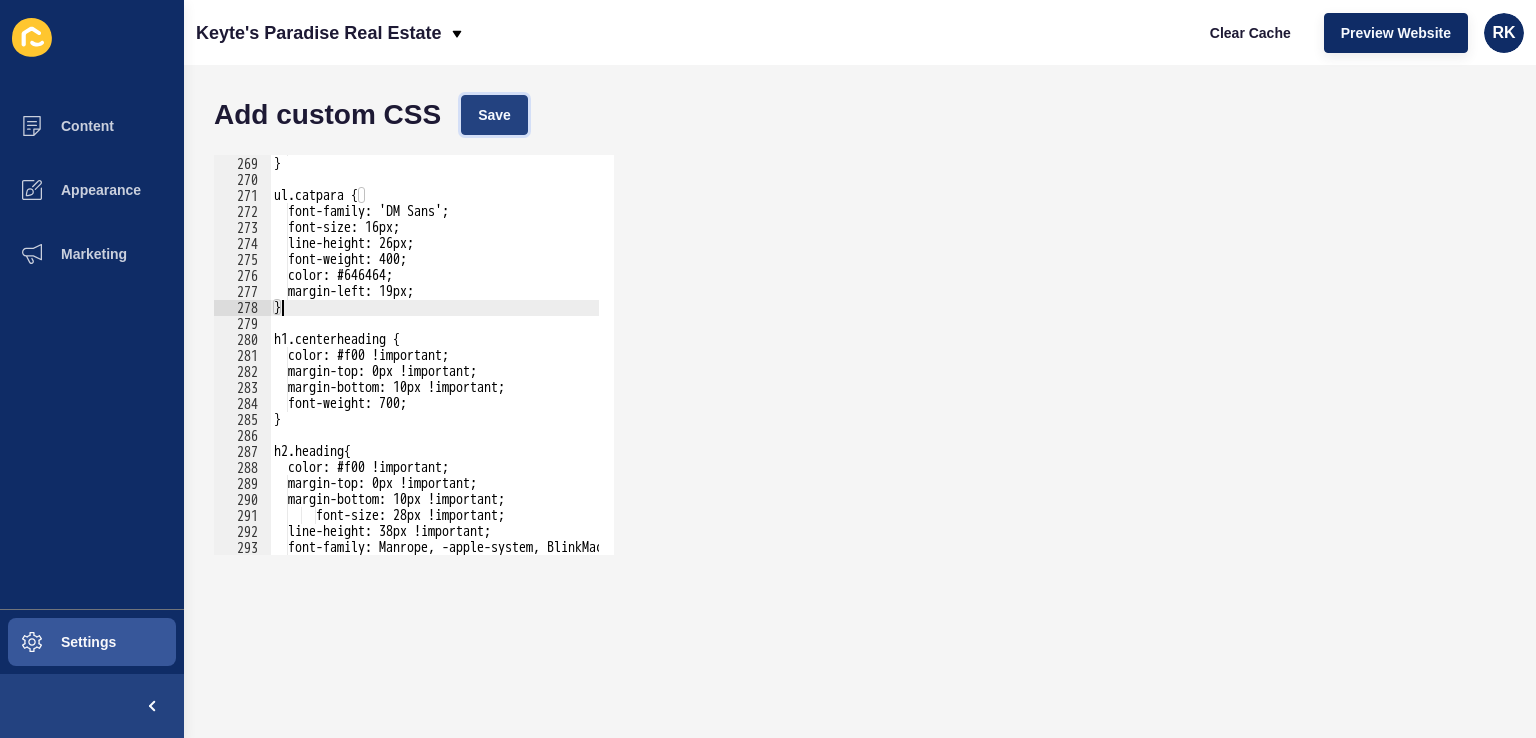 click on "Save" at bounding box center [494, 115] 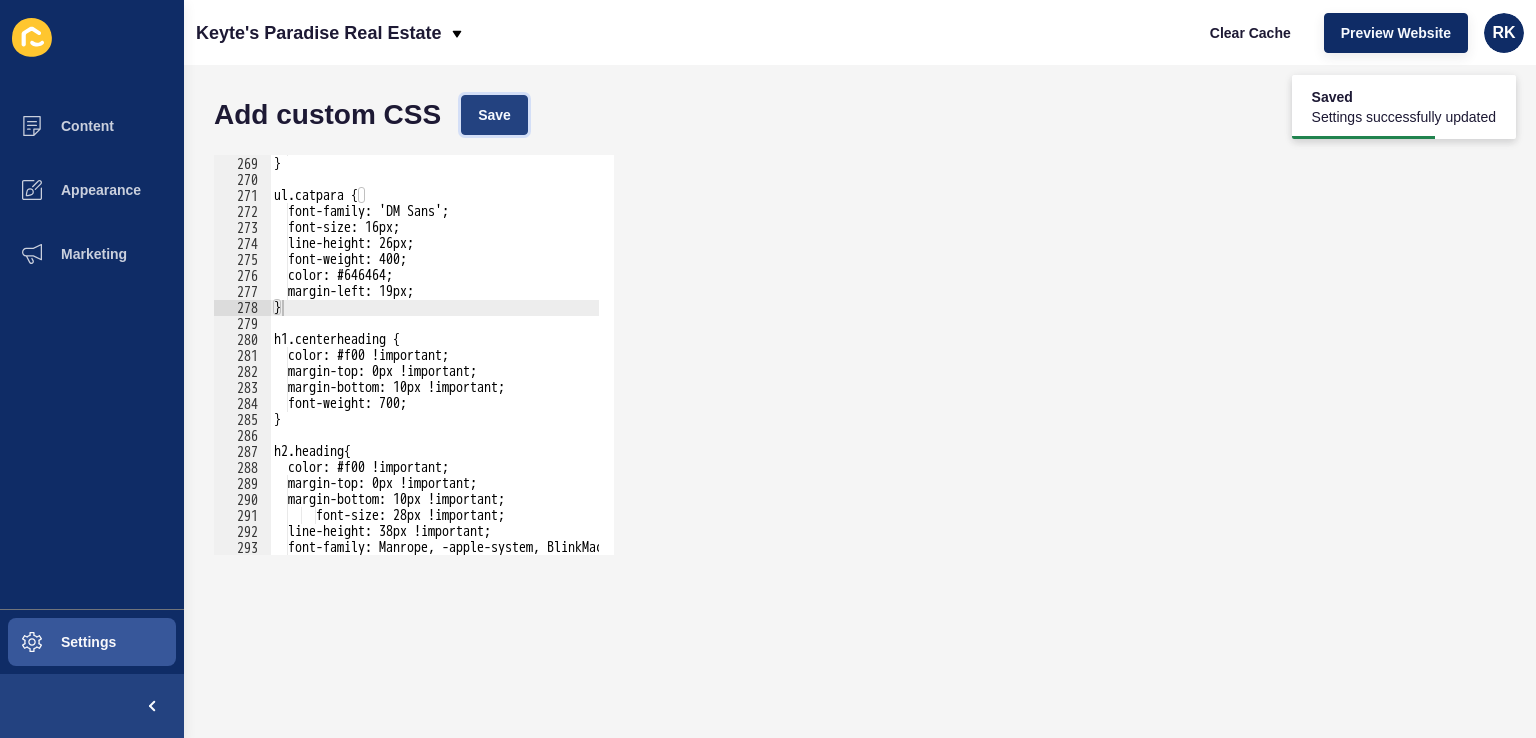 click on "Save" at bounding box center (494, 115) 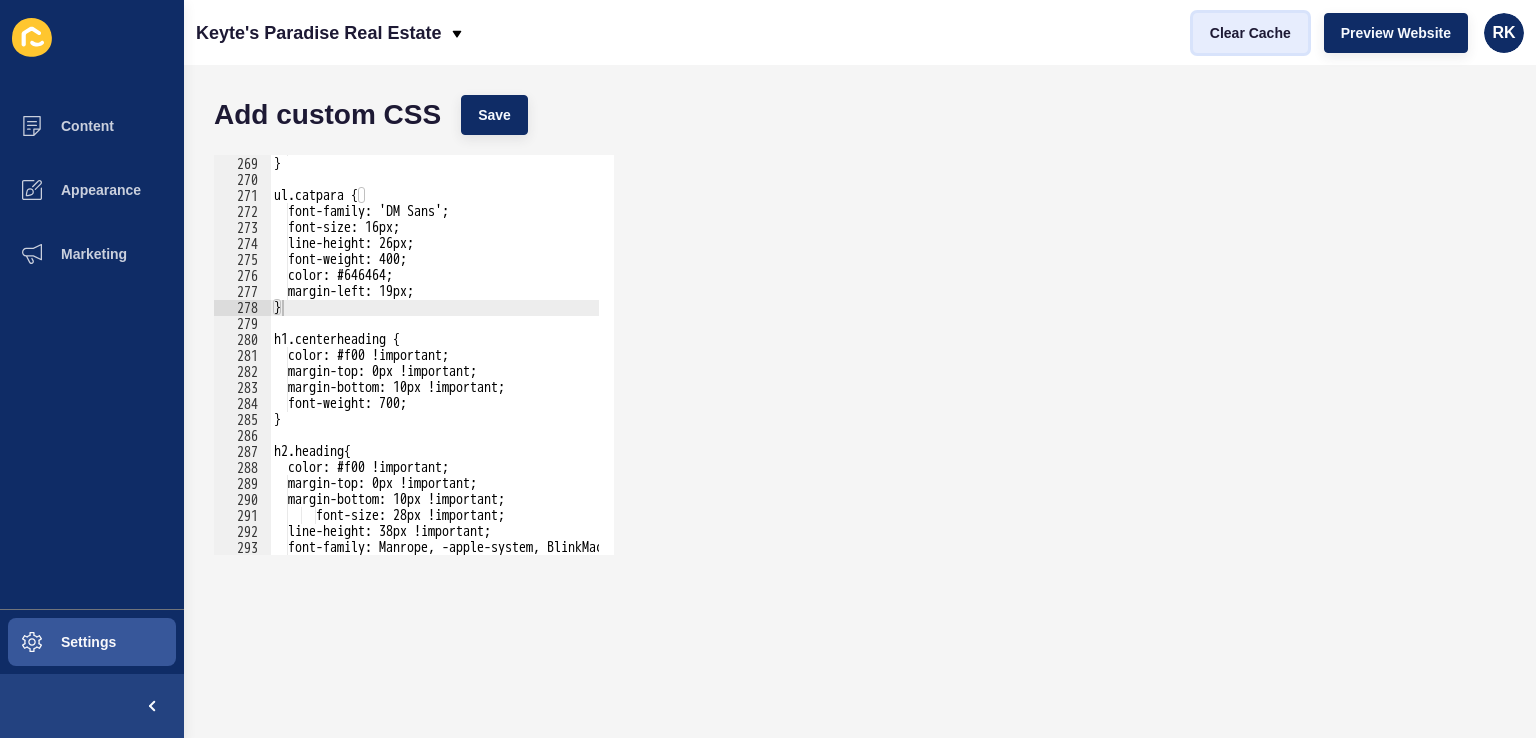click on "Clear Cache" at bounding box center (1250, 33) 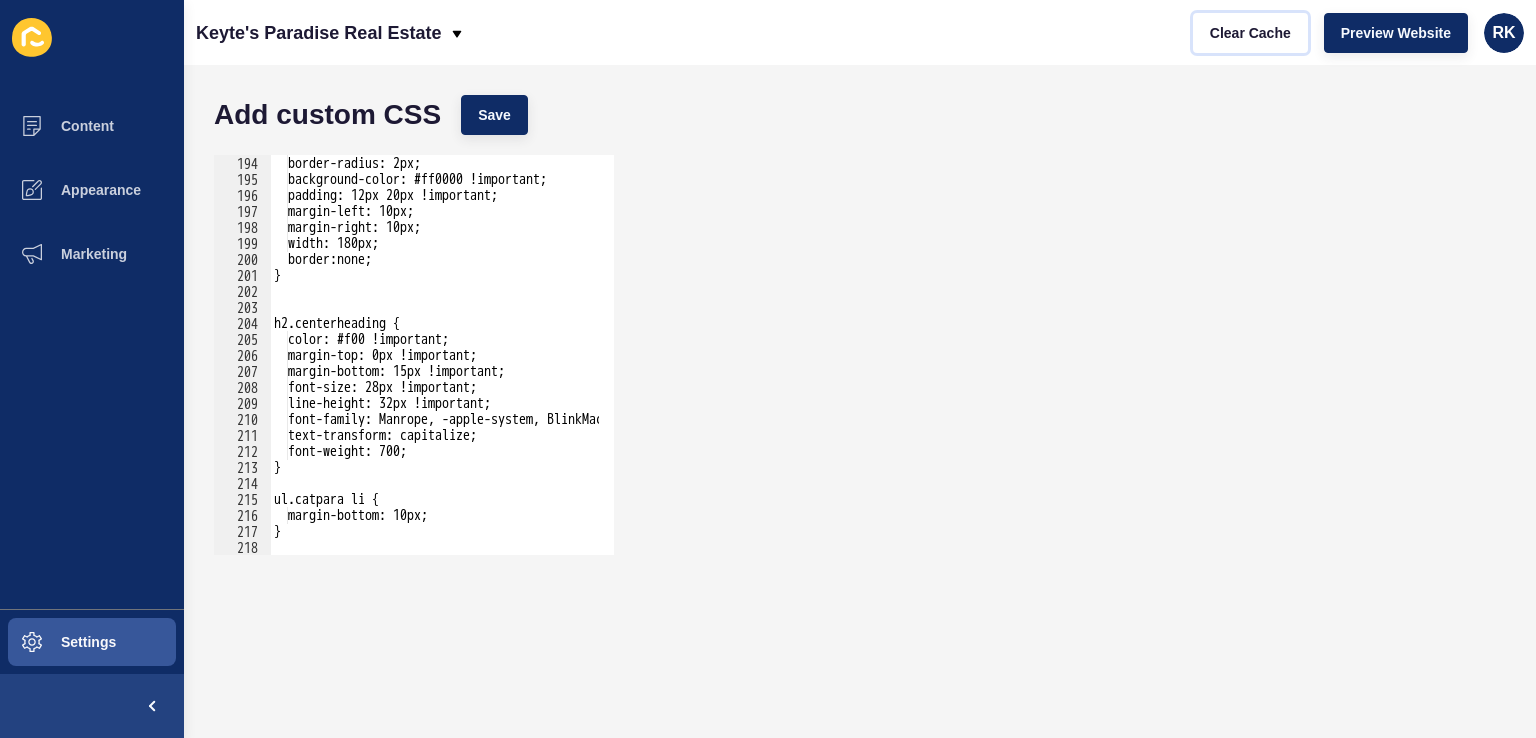 scroll, scrollTop: 2847, scrollLeft: 0, axis: vertical 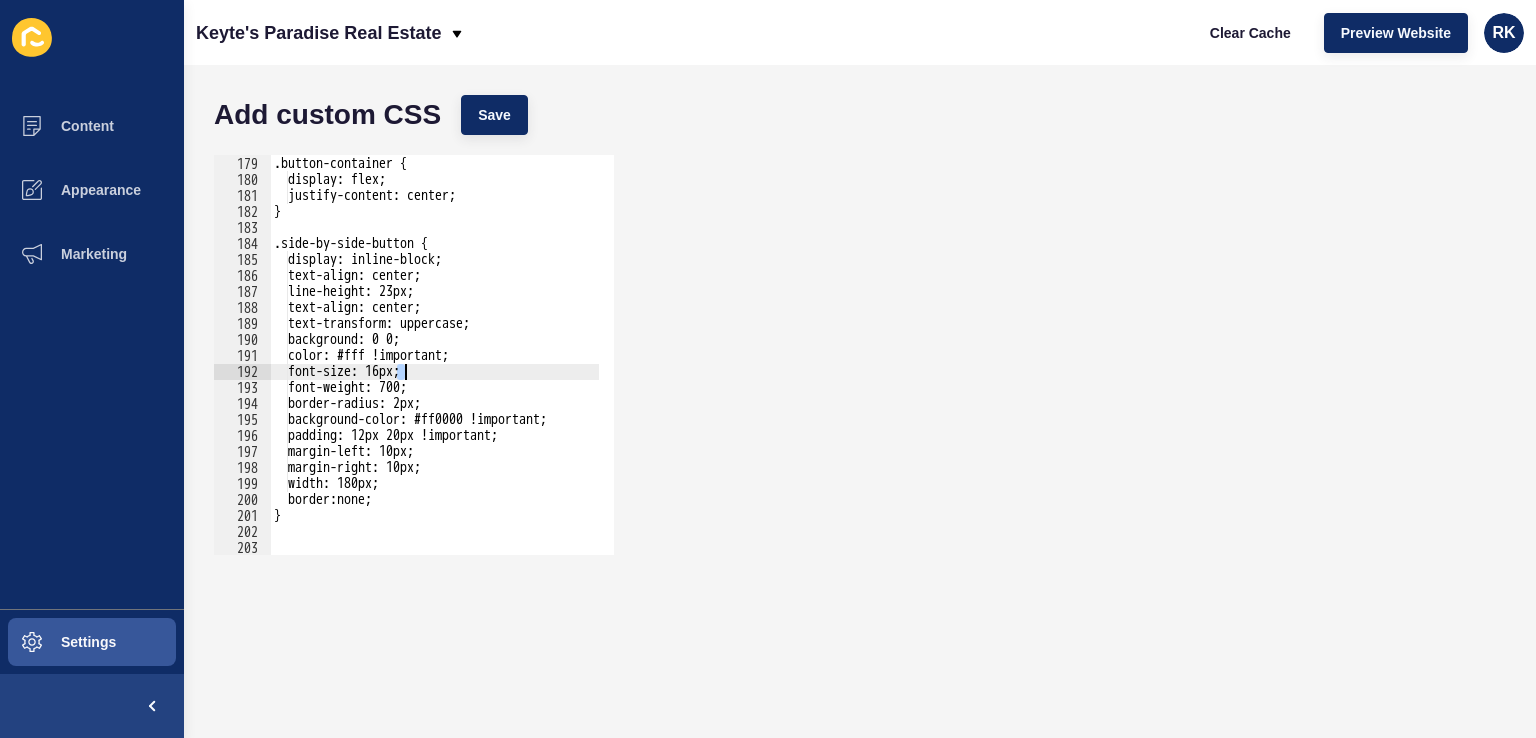 click on ".button-container {      display: flex;      justify-content: center; } .side-by-side-button {      display: inline-block;      text-align: center;      line-height: 23px;      text-align: center;      text-transform: uppercase;      background: 0 0;      color: #fff !important;      font-size: 16px;      font-weight: 700;      border-radius: 2px;      background-color: #ff0000 !important;      padding: 12px 20px !important;      margin-left: 10px;      margin-right: 10px;      width: 180px;    border:none; }" at bounding box center [636, 348] 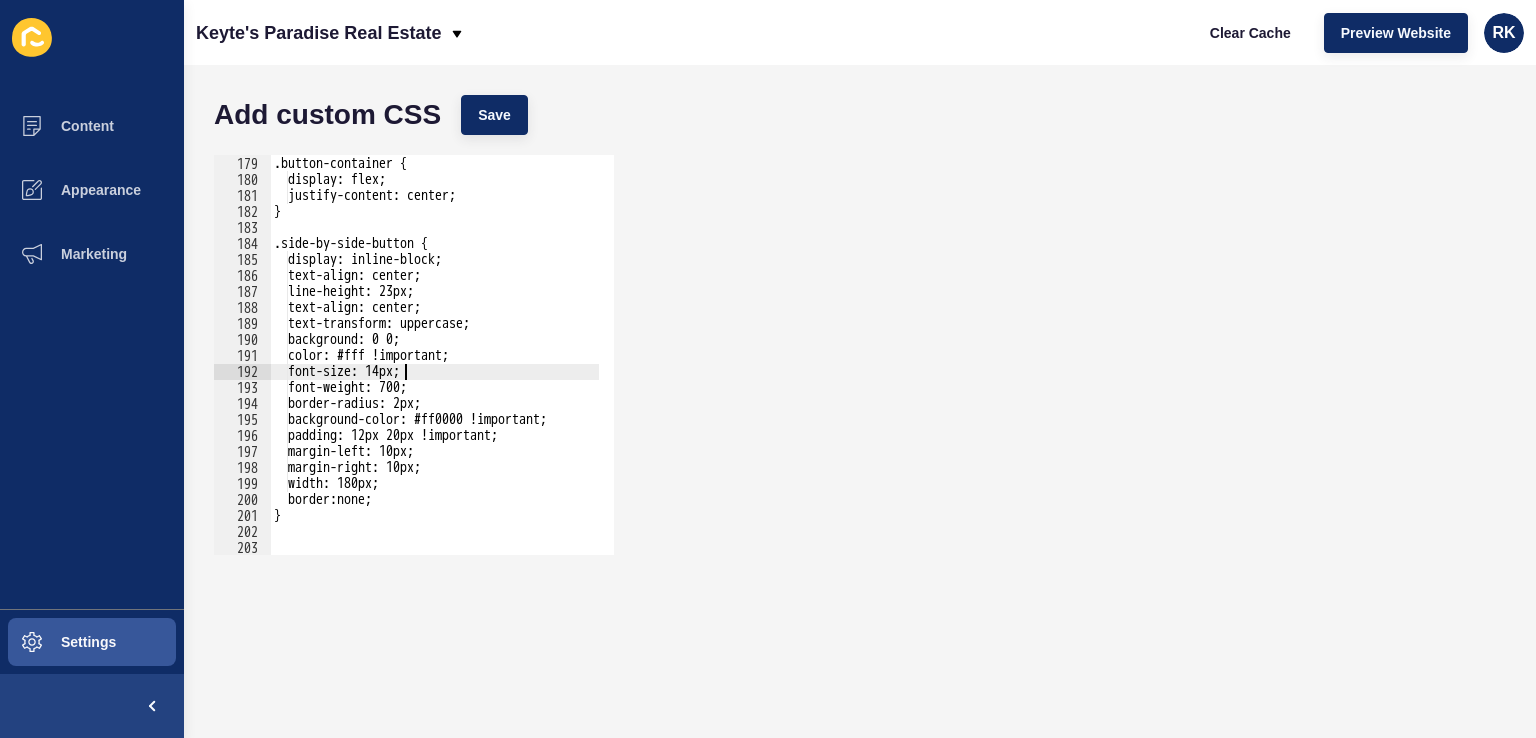 scroll, scrollTop: 0, scrollLeft: 9, axis: horizontal 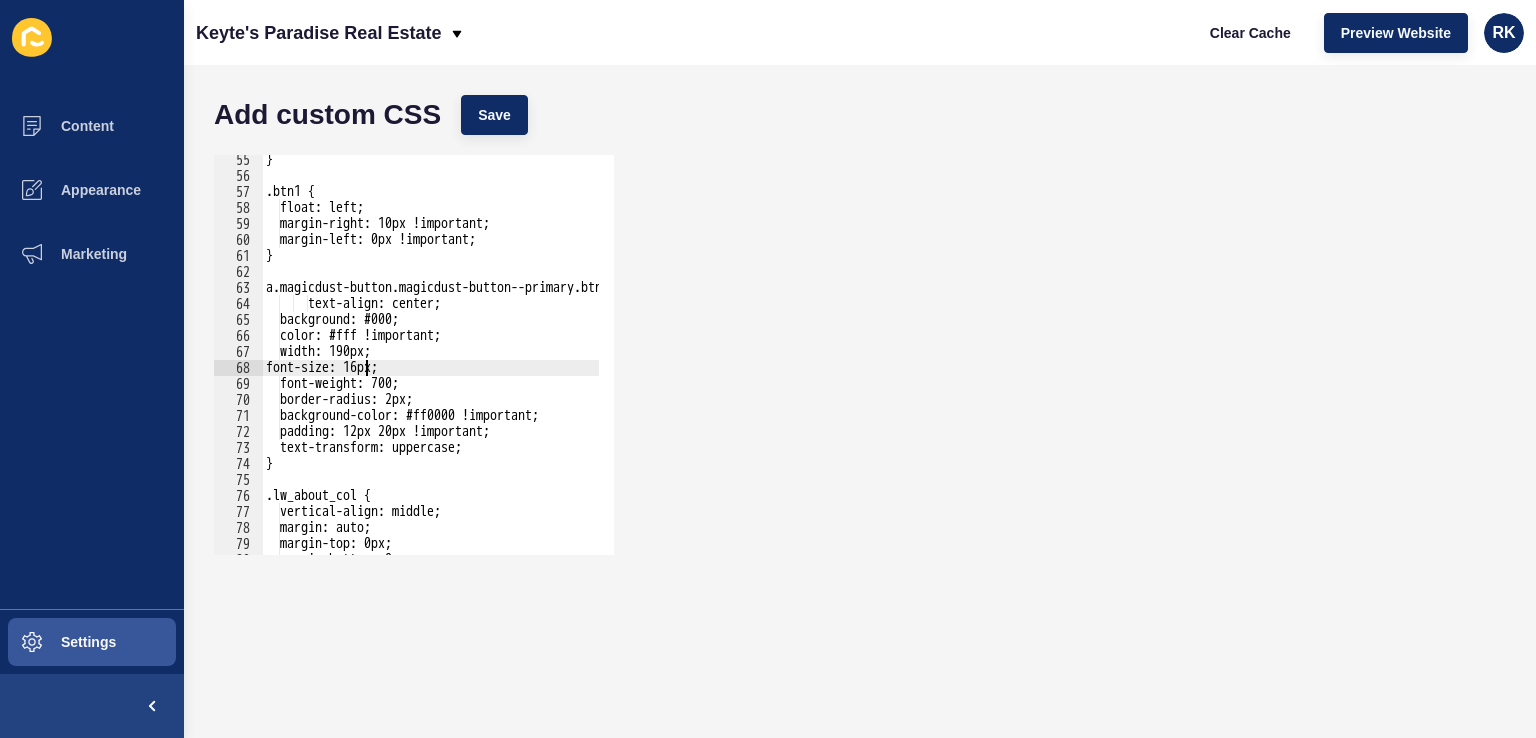 click on "} .btn1 {      float: left;      margin-right: 10px !important;      margin-left: 0px !important; } a.magicdust-button.magicdust-button--primary.btn1 {           text-align: center;      background: #000;      color: #fff !important;      width: 190px;  font-size: 16px;      font-weight: 700;      border-radius: 2px;      background-color: #ff0000 !important;      padding: 12px 20px !important;        text-transform: uppercase; } .lw_about_col {      vertical-align: middle;      margin: auto;      margin-top: 0px;      margin-bottom: 0px;" at bounding box center [628, 360] 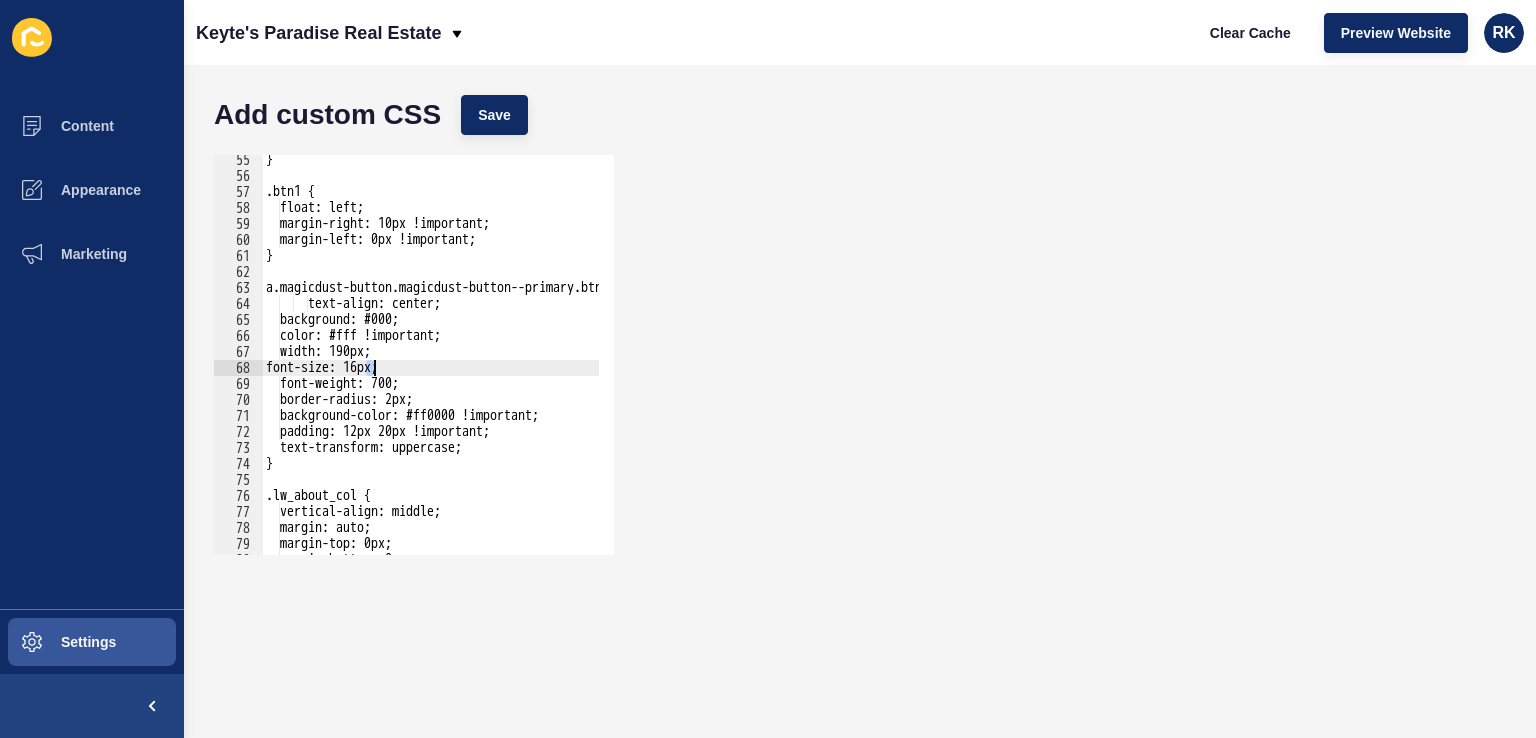 click on "} .btn1 {      float: left;      margin-right: 10px !important;      margin-left: 0px !important; } a.magicdust-button.magicdust-button--primary.btn1 {           text-align: center;      background: #000;      color: #fff !important;      width: 190px;  font-size: 16px;      font-weight: 700;      border-radius: 2px;      background-color: #ff0000 !important;      padding: 12px 20px !important;        text-transform: uppercase; } .lw_about_col {      vertical-align: middle;      margin: auto;      margin-top: 0px;      margin-bottom: 0px;" at bounding box center (628, 360) 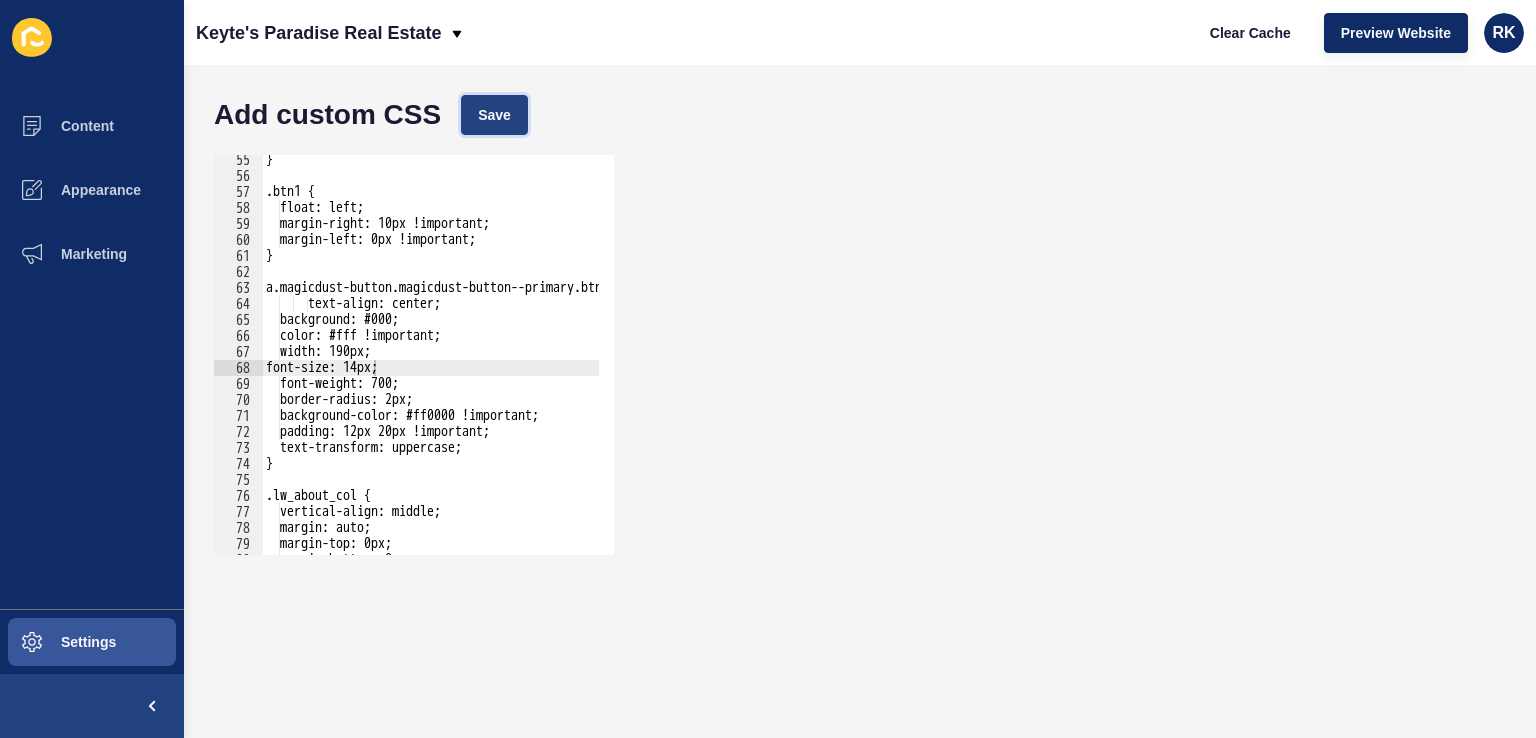 click on "Save" at bounding box center (494, 115) 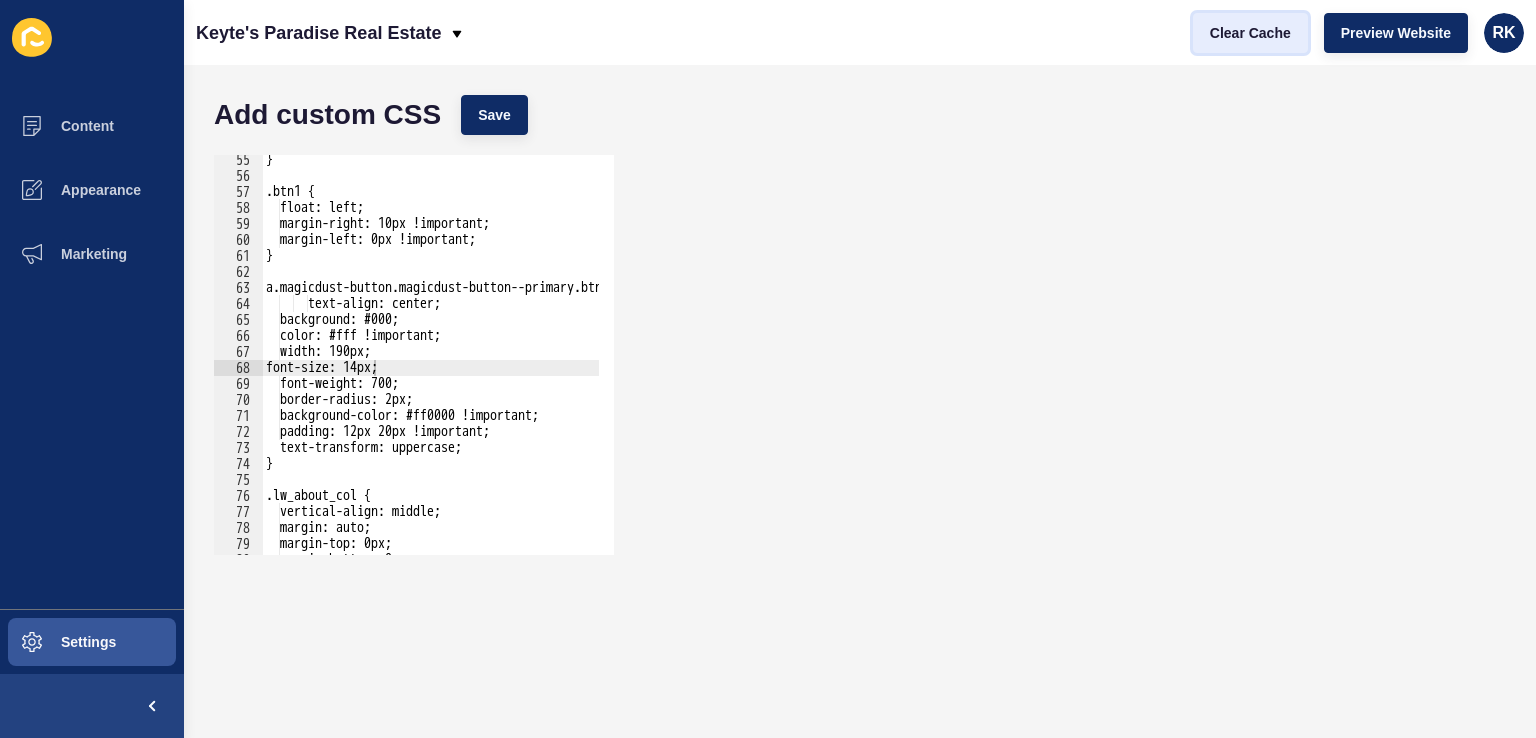click on "Clear Cache" at bounding box center [1250, 33] 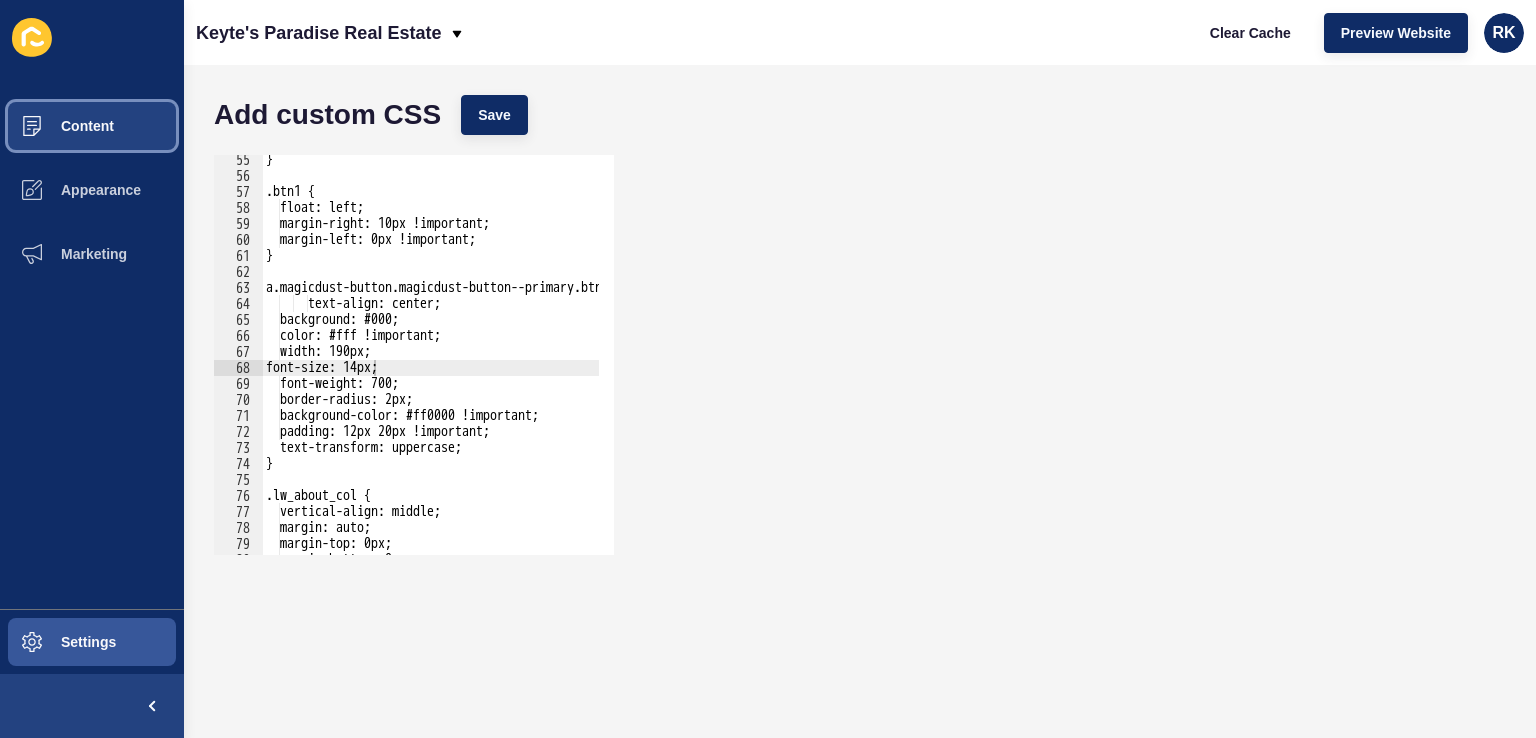 drag, startPoint x: 94, startPoint y: 137, endPoint x: 57, endPoint y: 129, distance: 37.85499 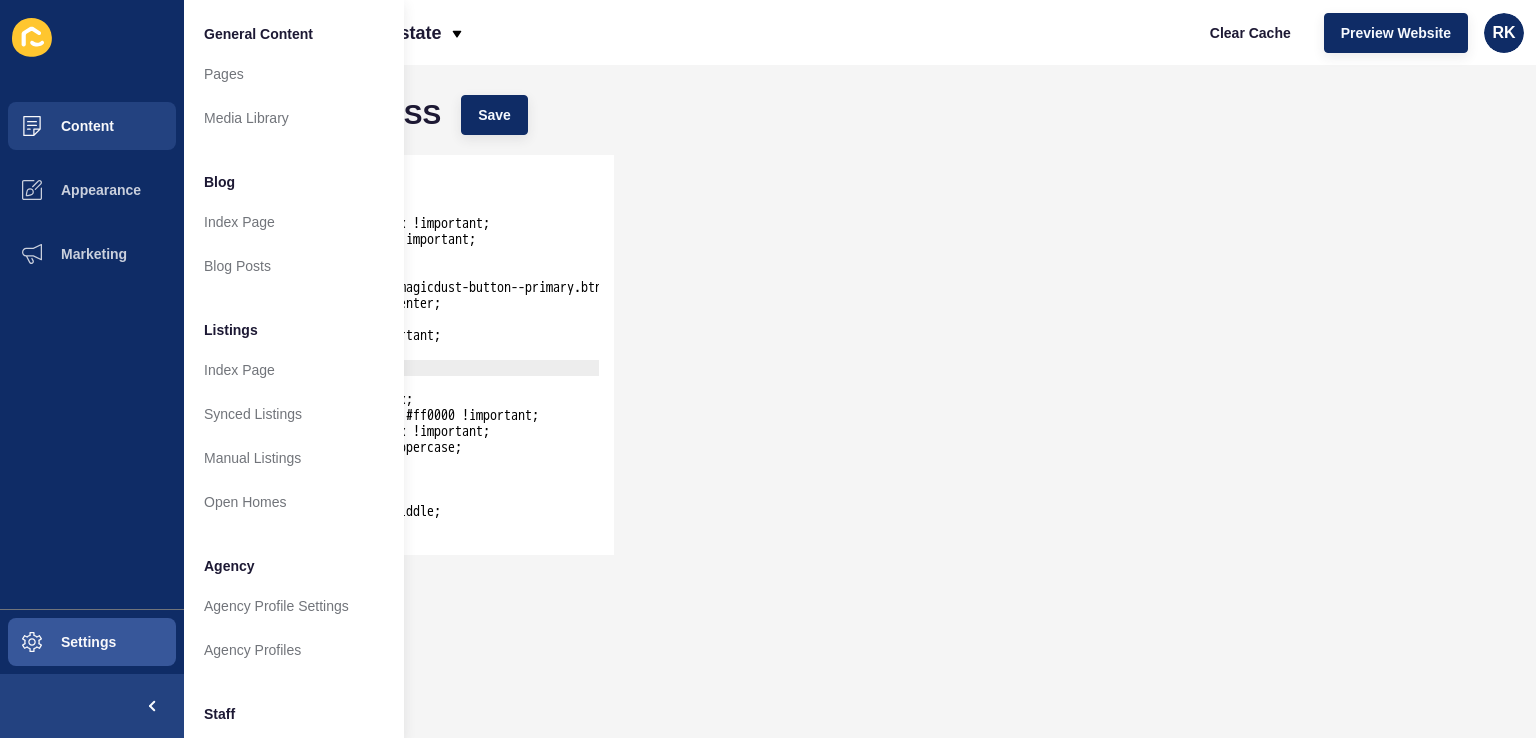 drag, startPoint x: 694, startPoint y: 147, endPoint x: 707, endPoint y: 144, distance: 13.341664 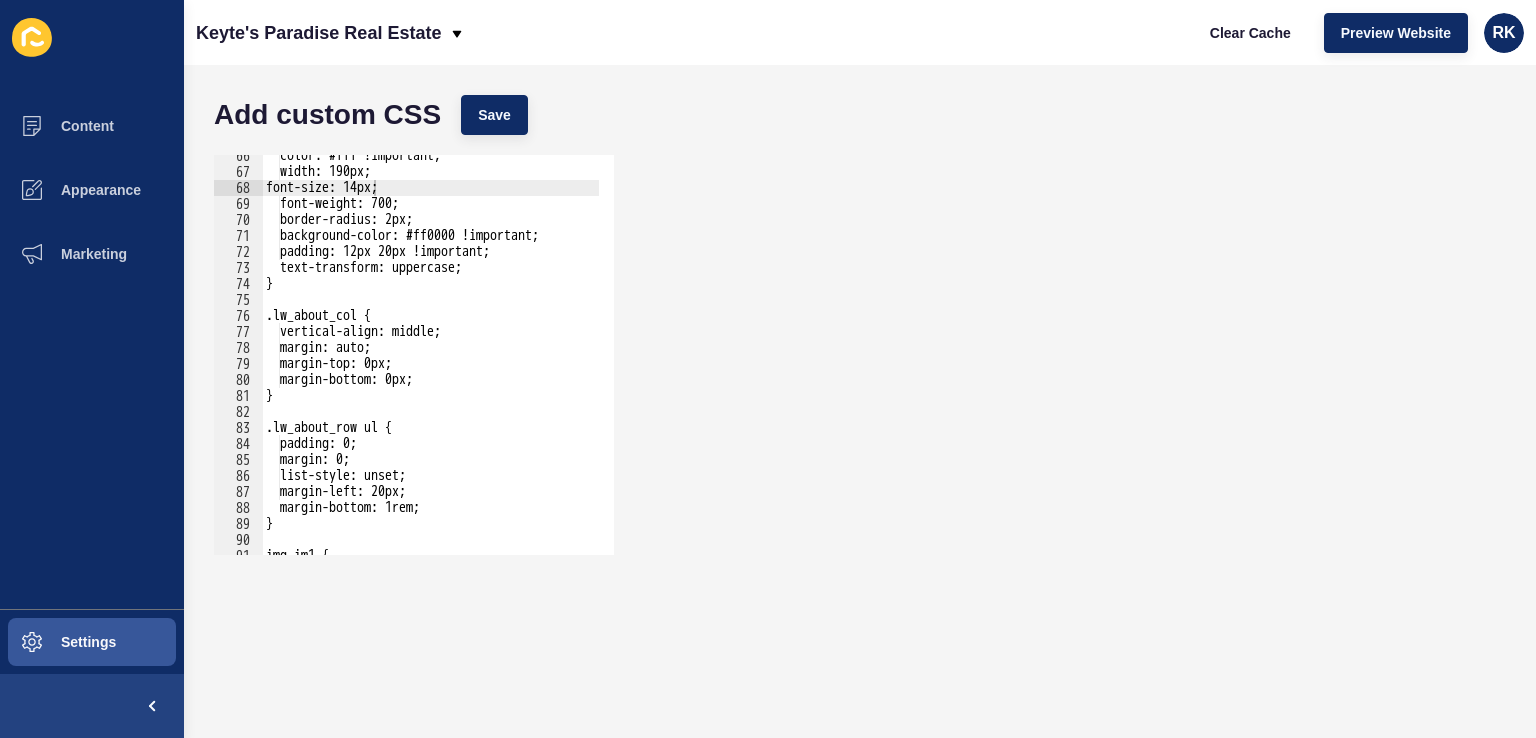 scroll, scrollTop: 1227, scrollLeft: 0, axis: vertical 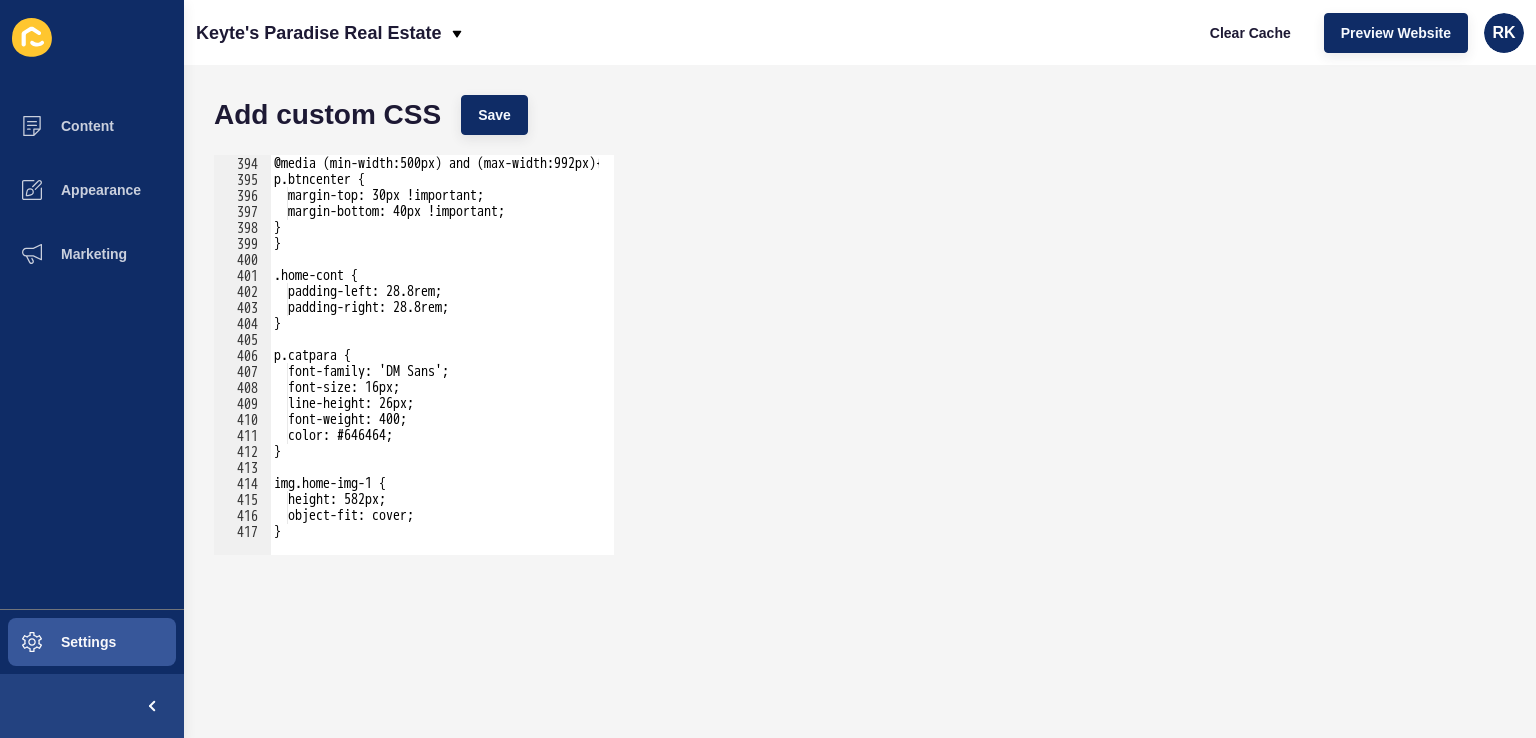 type on "}" 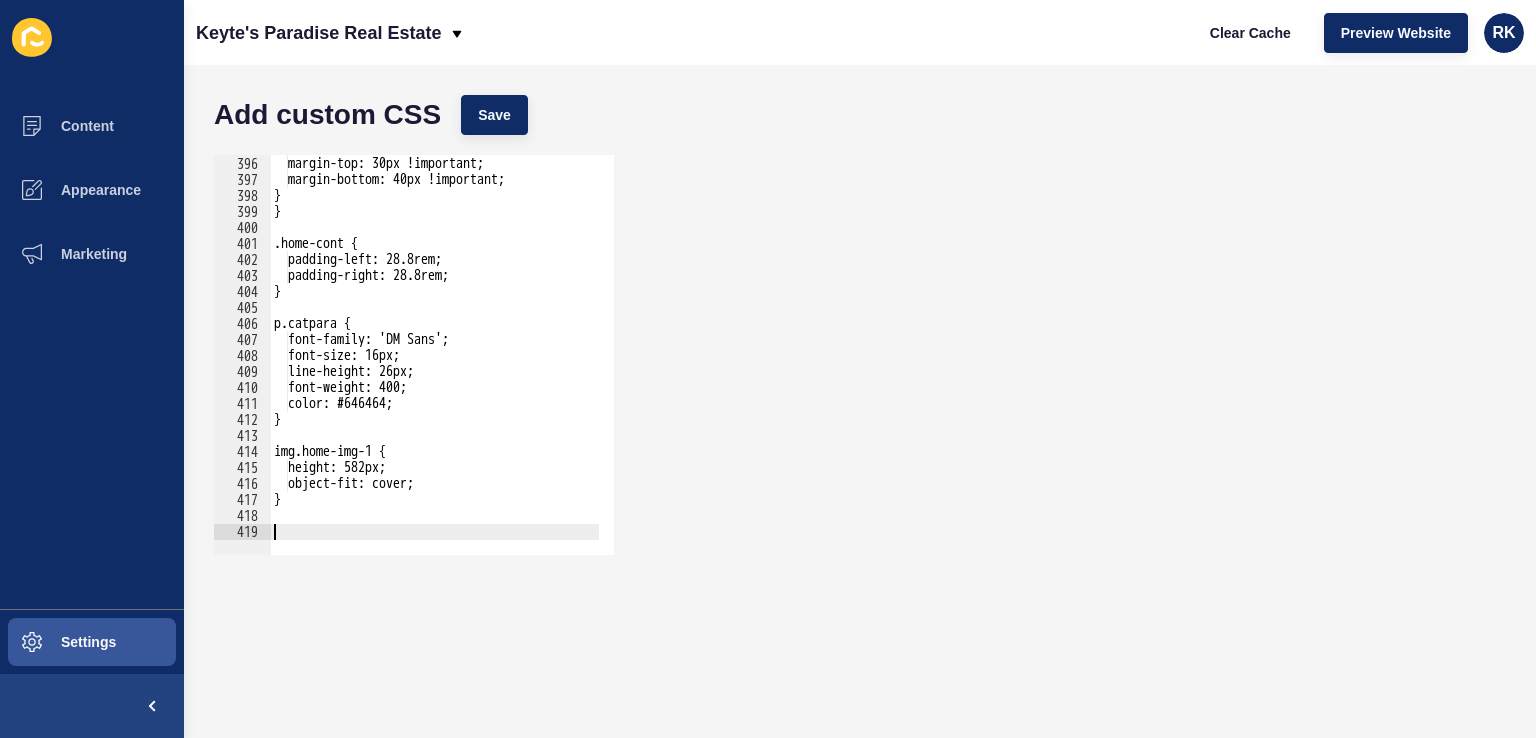 paste on "}" 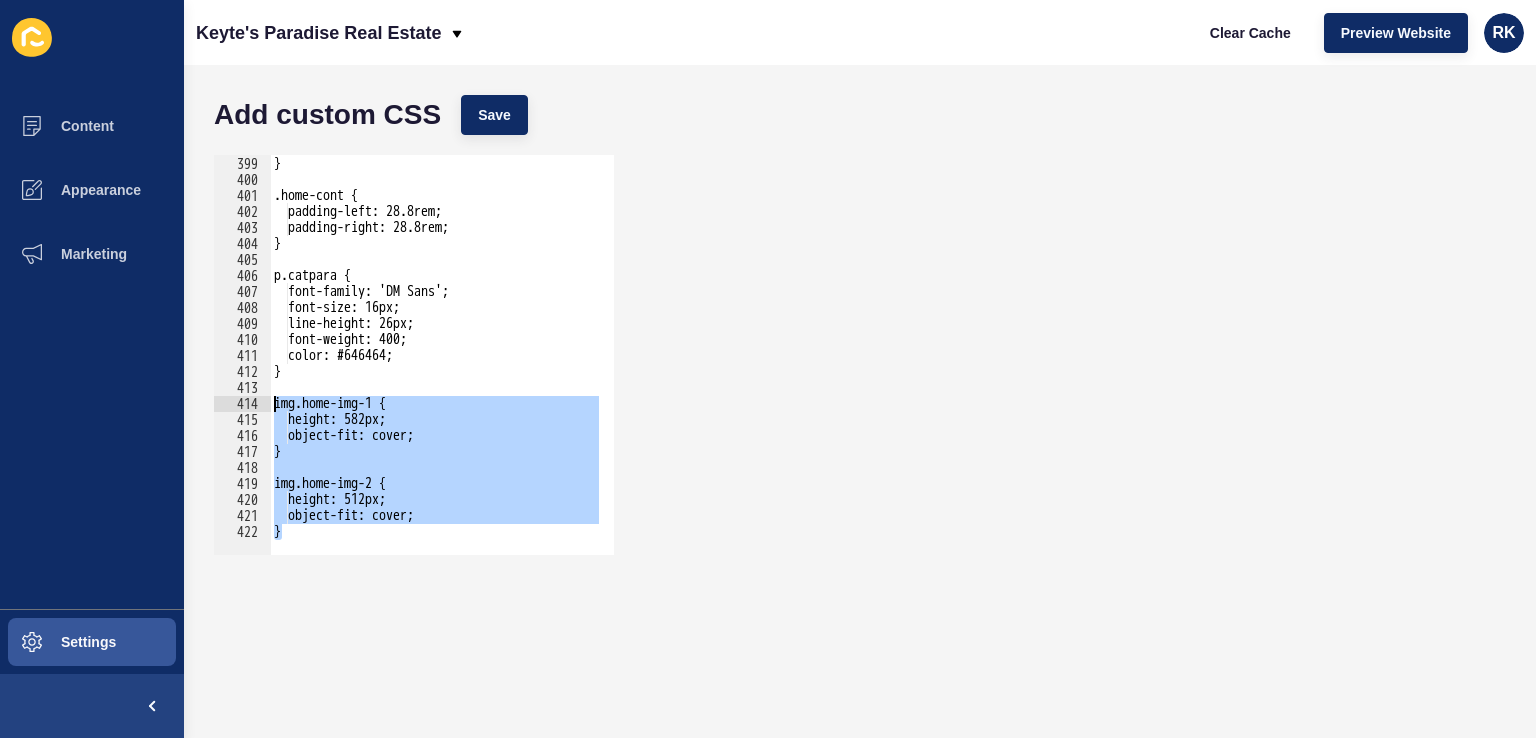 drag, startPoint x: 289, startPoint y: 528, endPoint x: 269, endPoint y: 404, distance: 125.60255 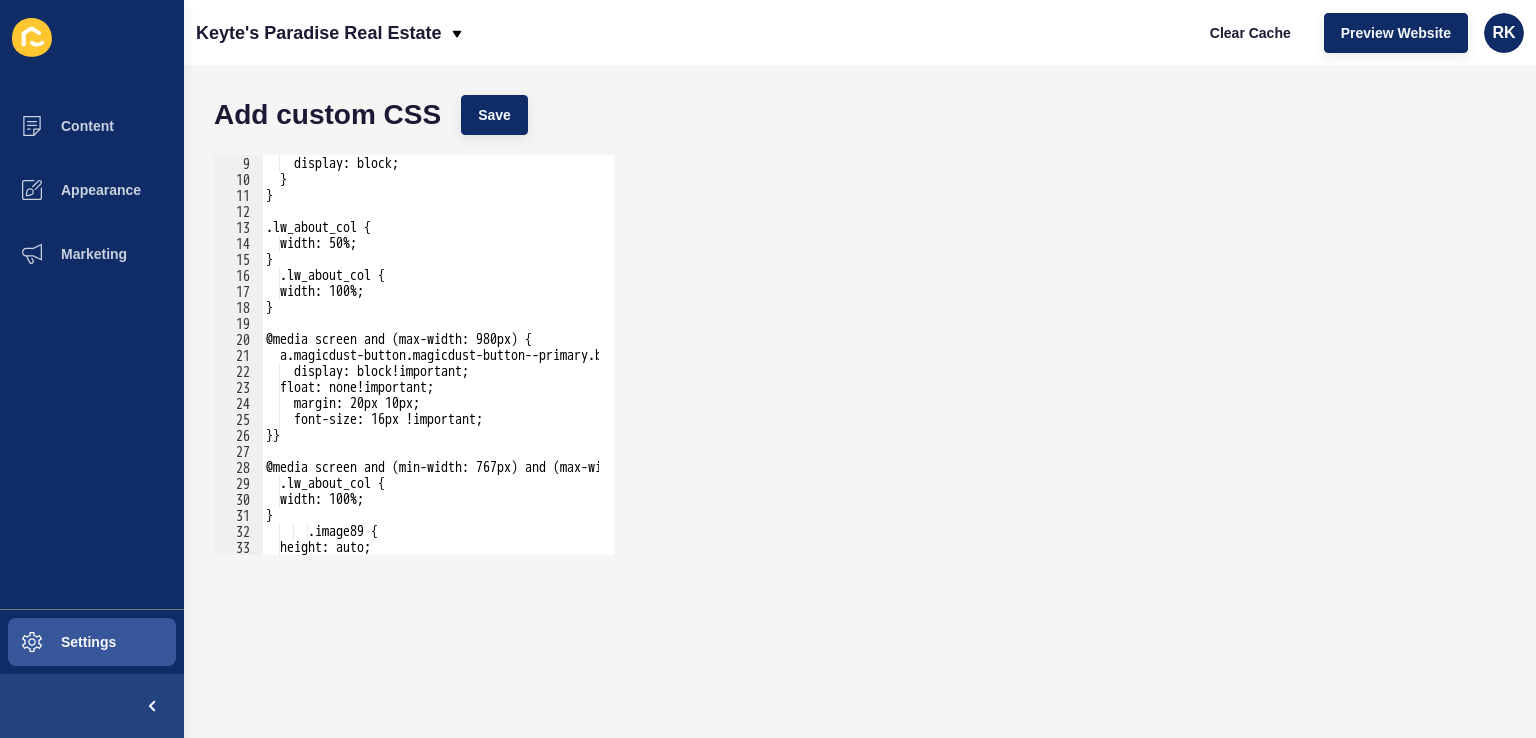 scroll, scrollTop: 127, scrollLeft: 0, axis: vertical 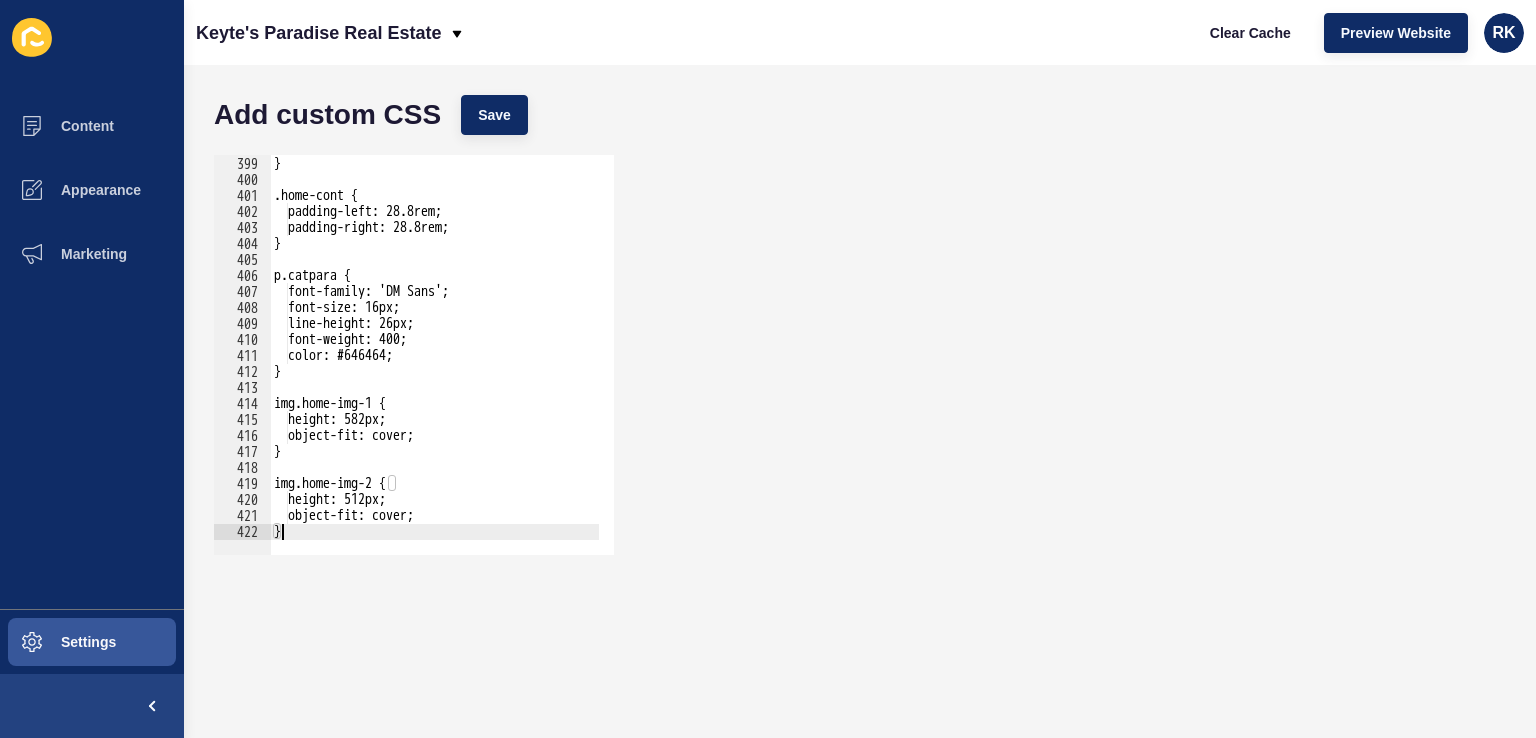 click on "} } .home-cont {      padding-left: 28.8rem;      padding-right: 28.8rem; } p.catpara {      font-family: 'DM Sans';      font-size: 16px;      line-height: 26px;      font-weight: 400;      color: #646464; } img.home-img-1 {      height: 582px;      object-fit: cover; } img.home-img-2 {      height: 512px;      object-fit: cover; }" at bounding box center (636, 348) 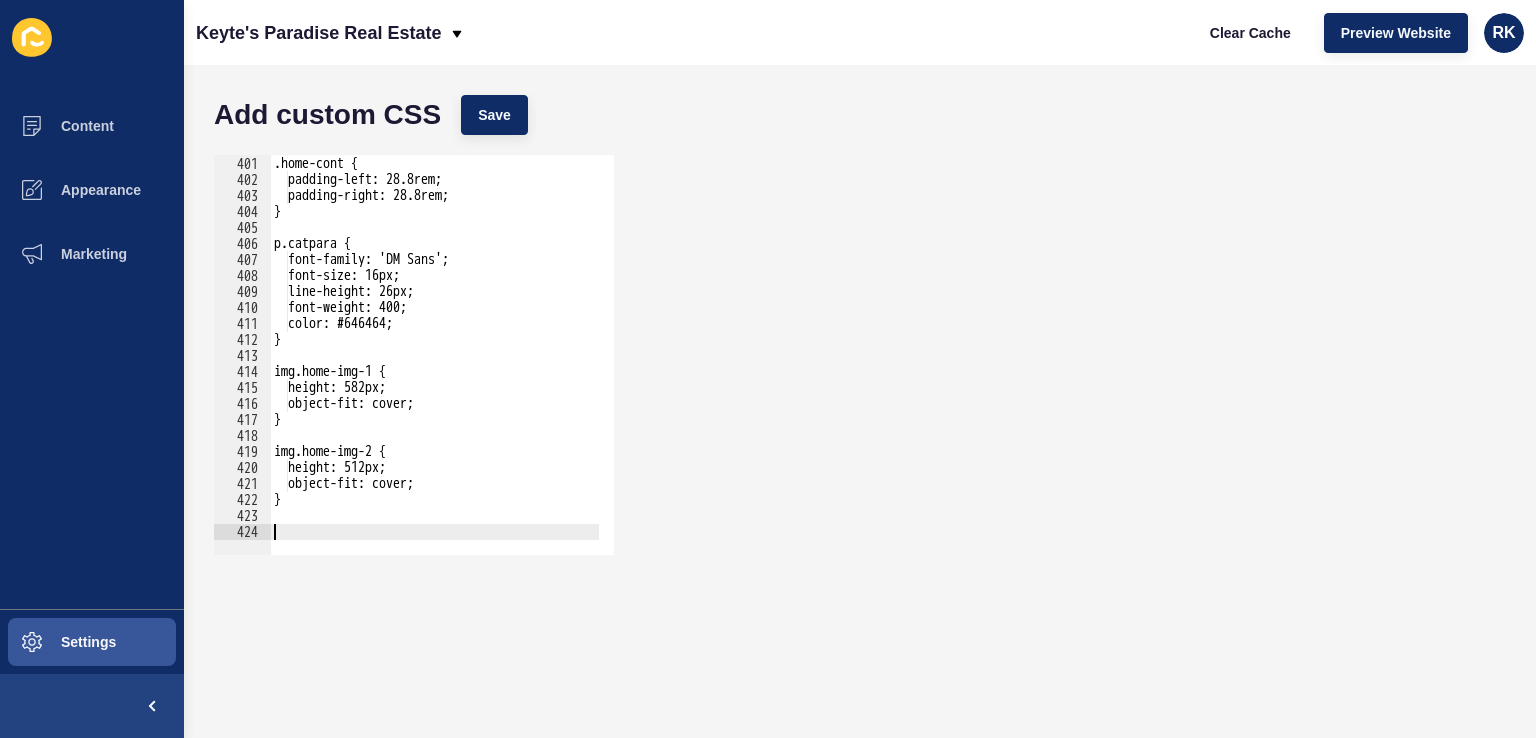 scroll, scrollTop: 6399, scrollLeft: 0, axis: vertical 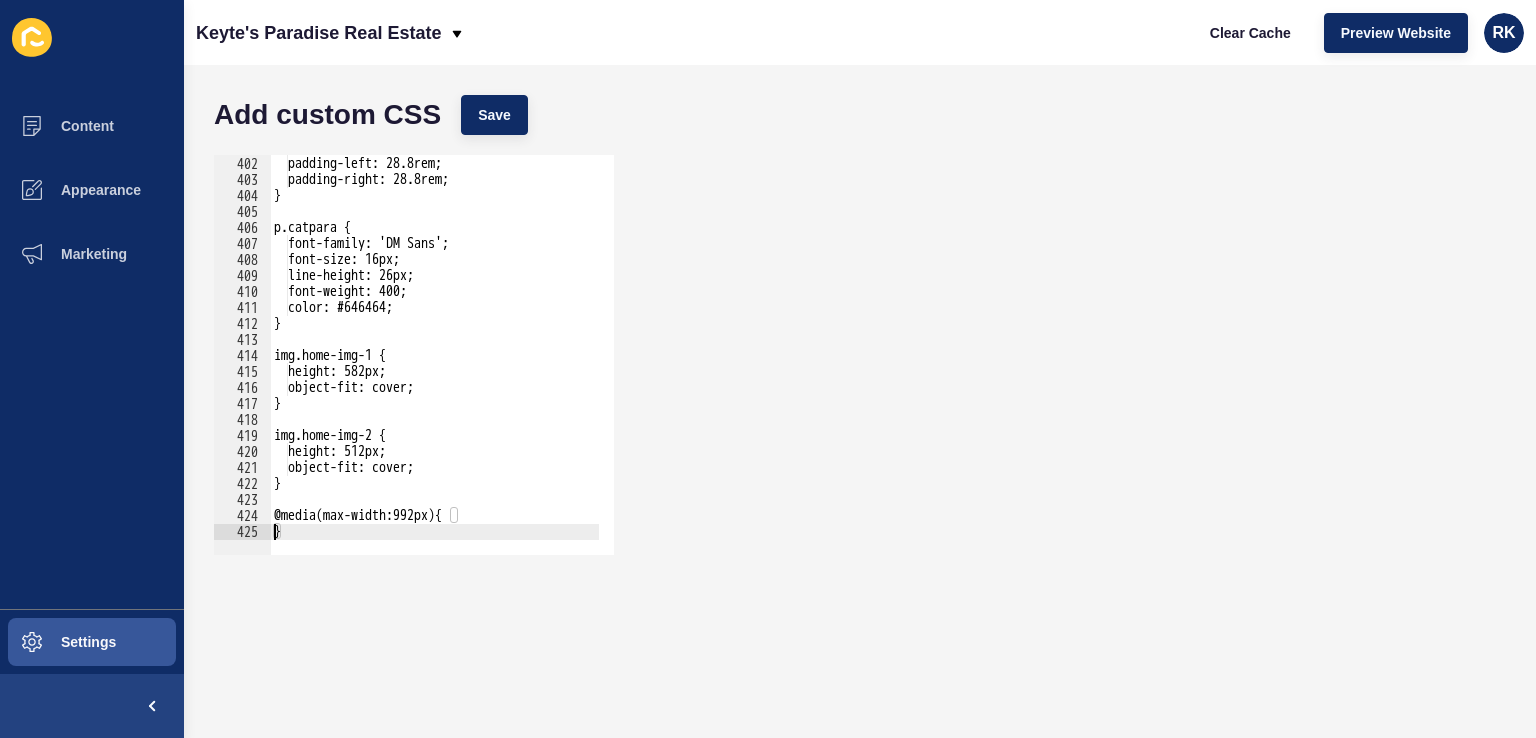 type on "}" 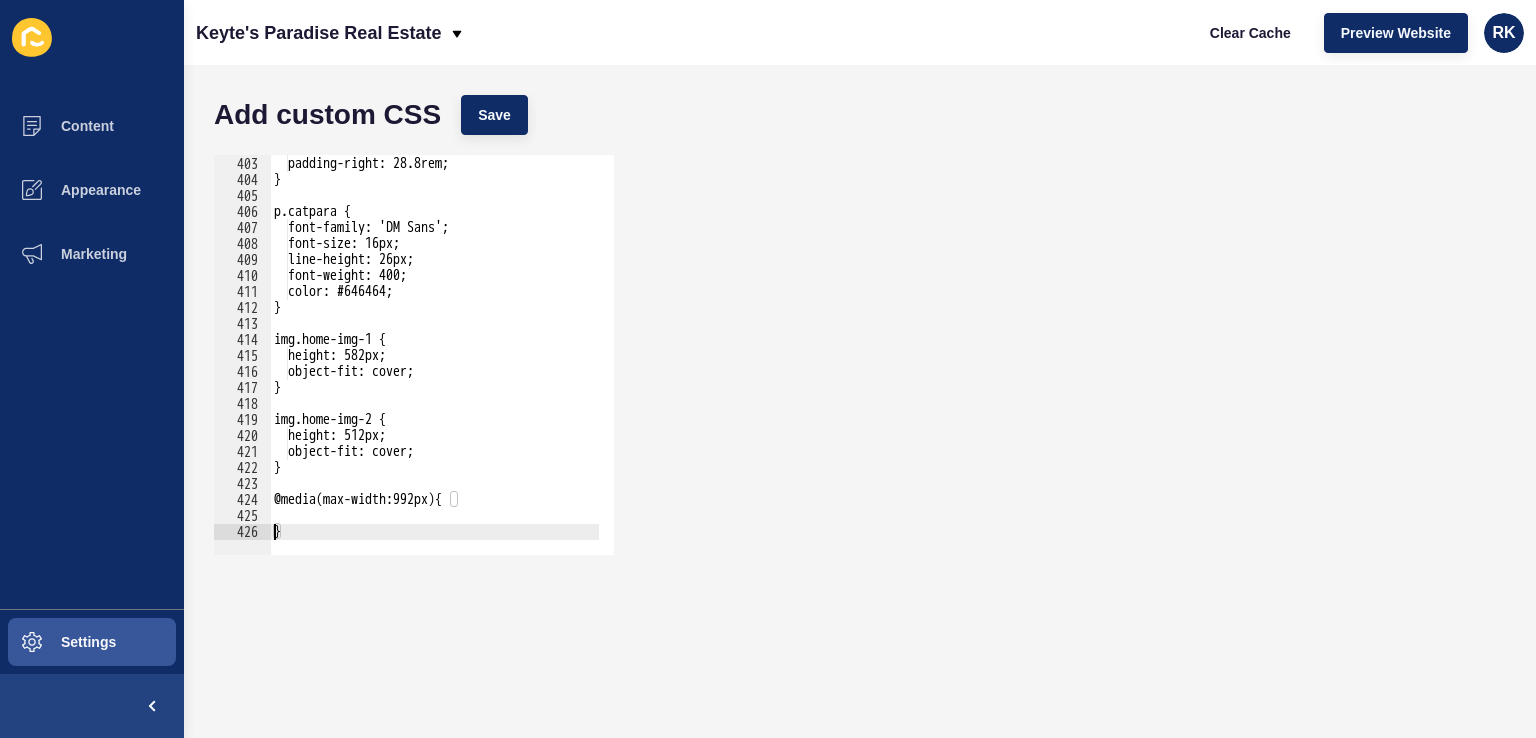 scroll, scrollTop: 6431, scrollLeft: 0, axis: vertical 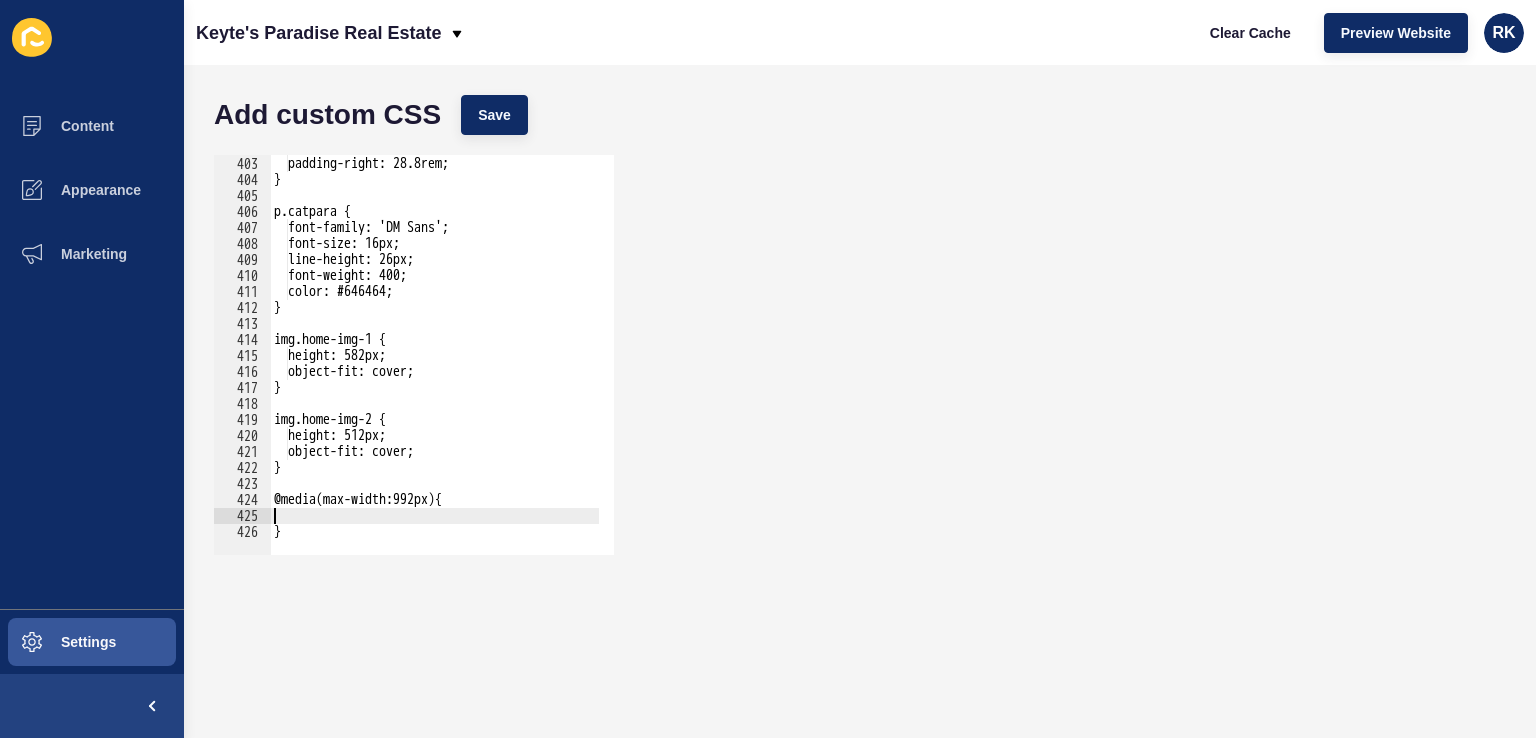 paste on "}" 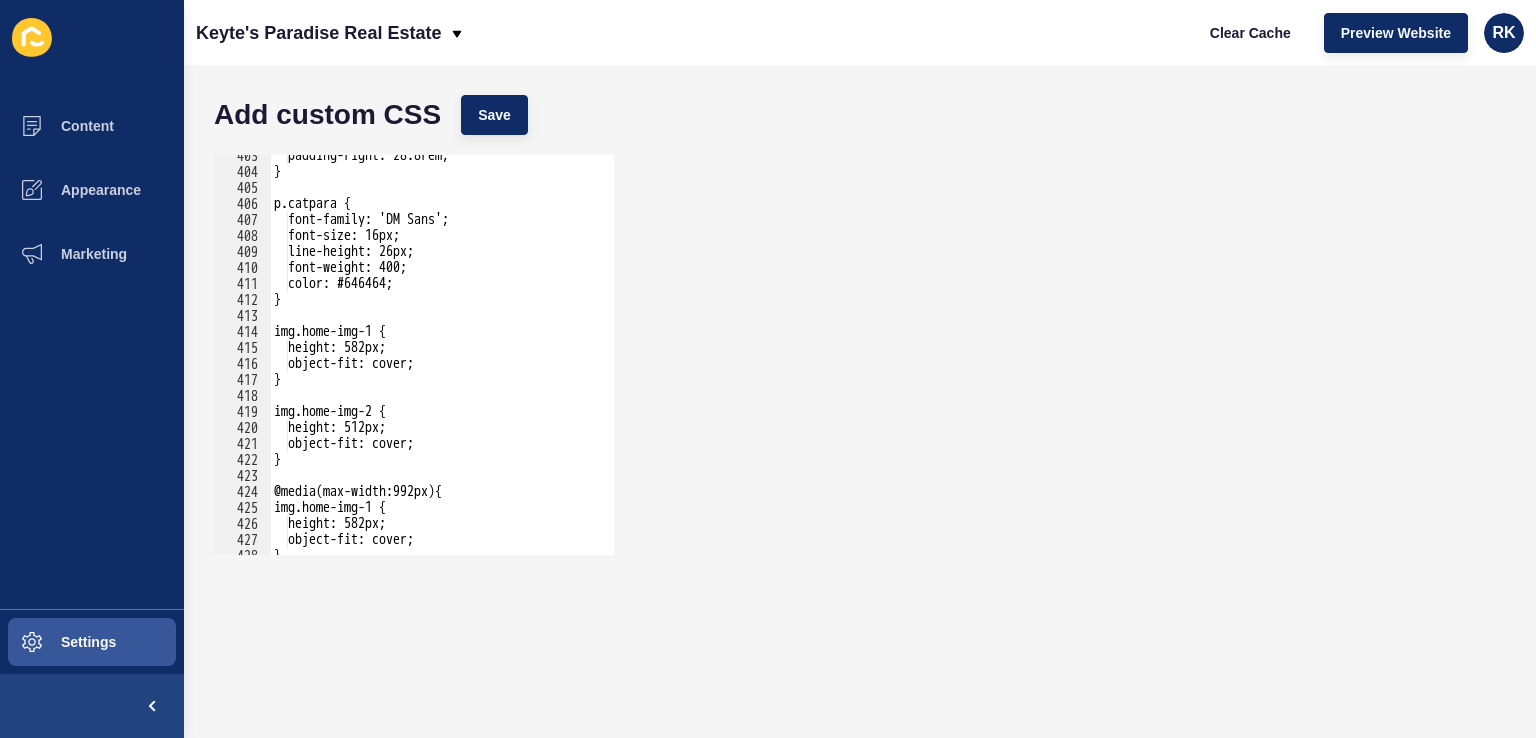 scroll, scrollTop: 6559, scrollLeft: 0, axis: vertical 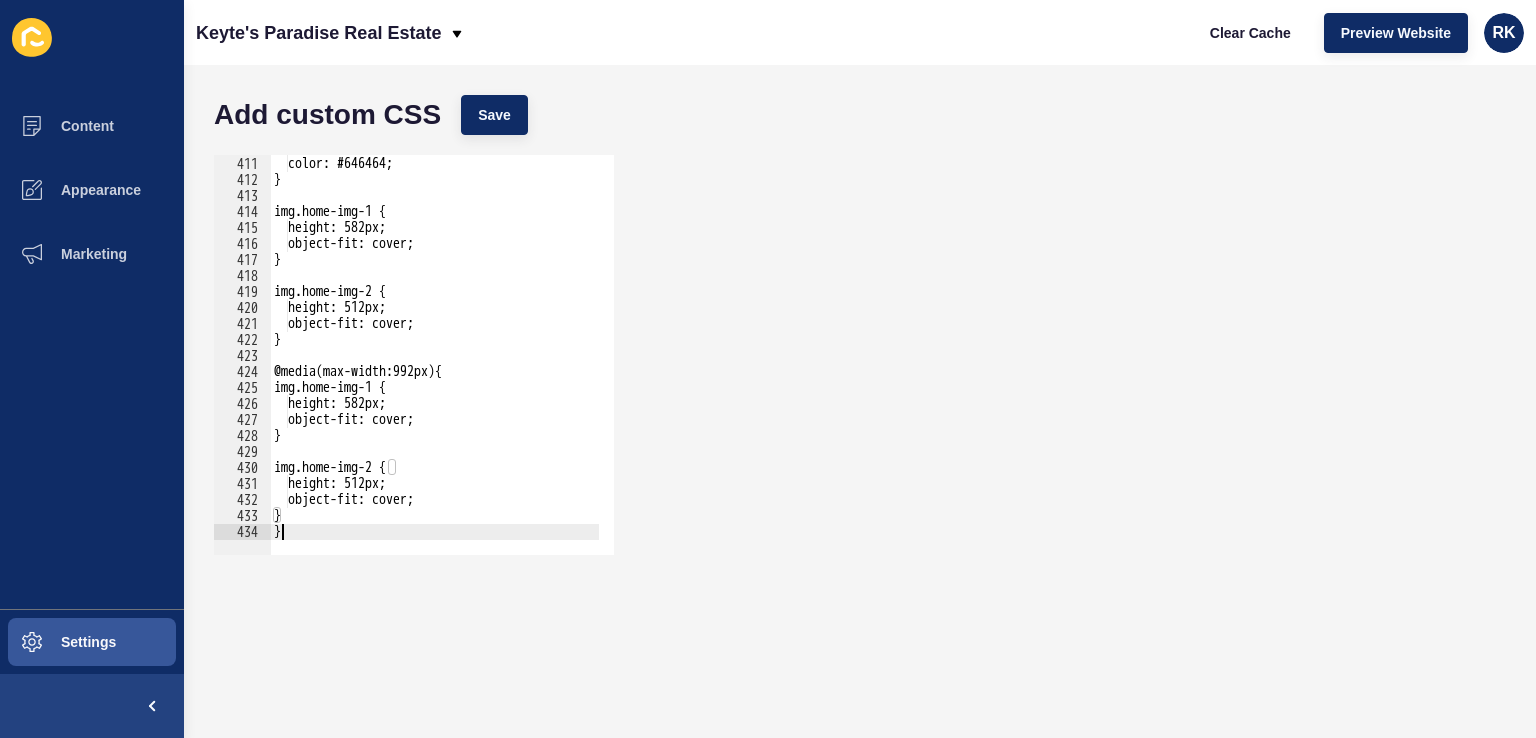 click on "font-weight: 400;      color: #646464; } img.home-img-1 {      height: 582px;      object-fit: cover; } img.home-img-2 {      height: 512px;      object-fit: cover; } @media(max-width:992px){ img.home-img-1 {      height: 582px;      object-fit: cover; } img.home-img-2 {      height: 512px;      object-fit: cover; } }" at bounding box center [636, 348] 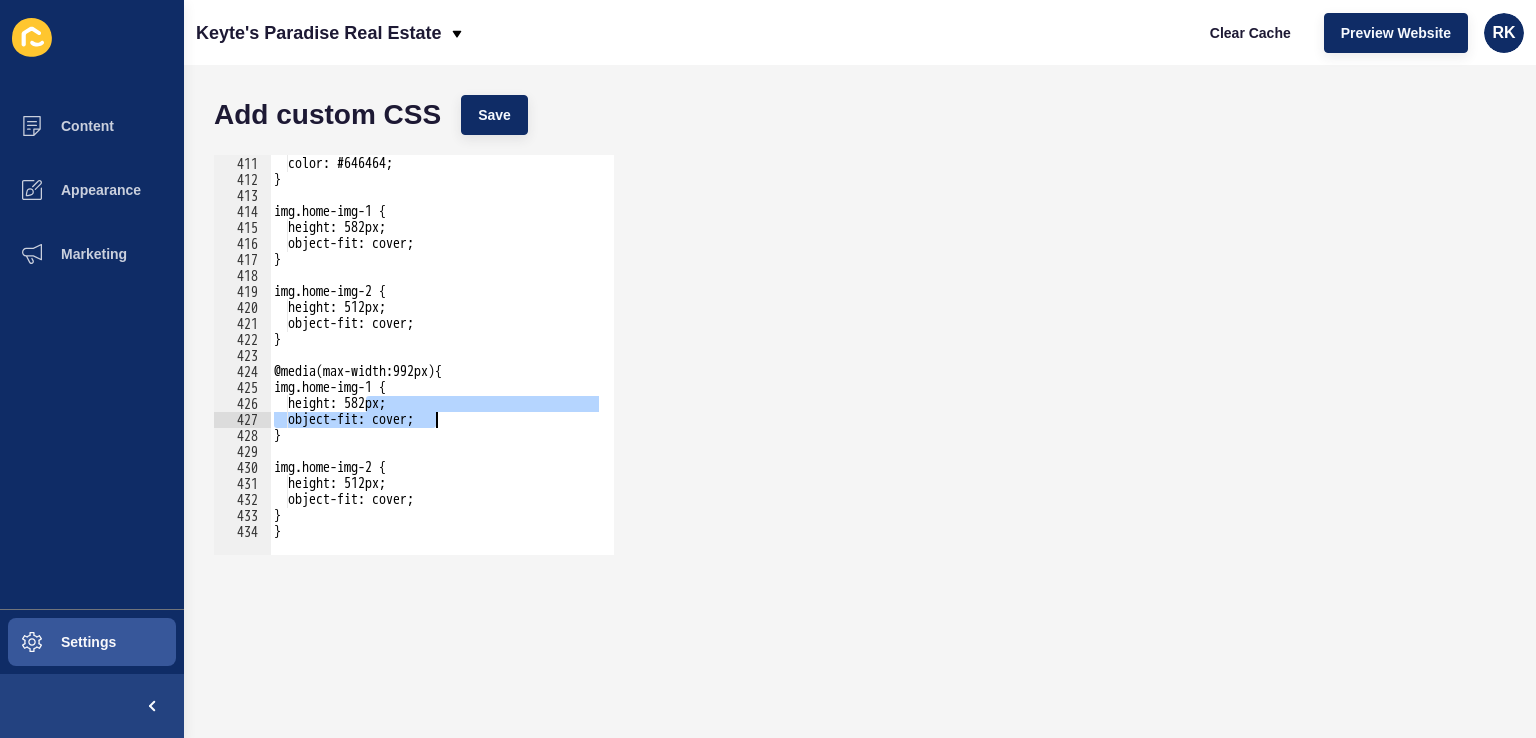 drag, startPoint x: 366, startPoint y: 403, endPoint x: 436, endPoint y: 424, distance: 73.082146 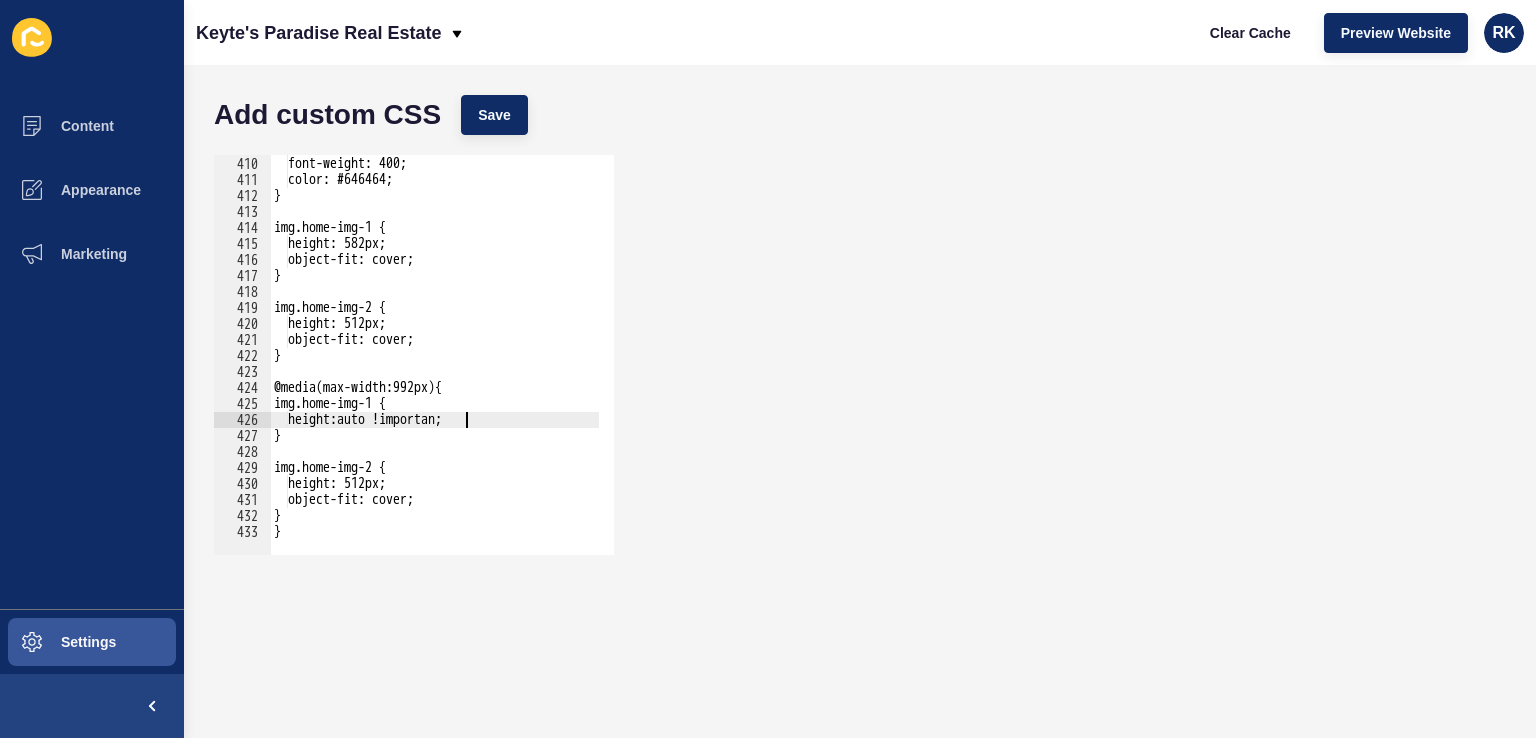 scroll, scrollTop: 0, scrollLeft: 13, axis: horizontal 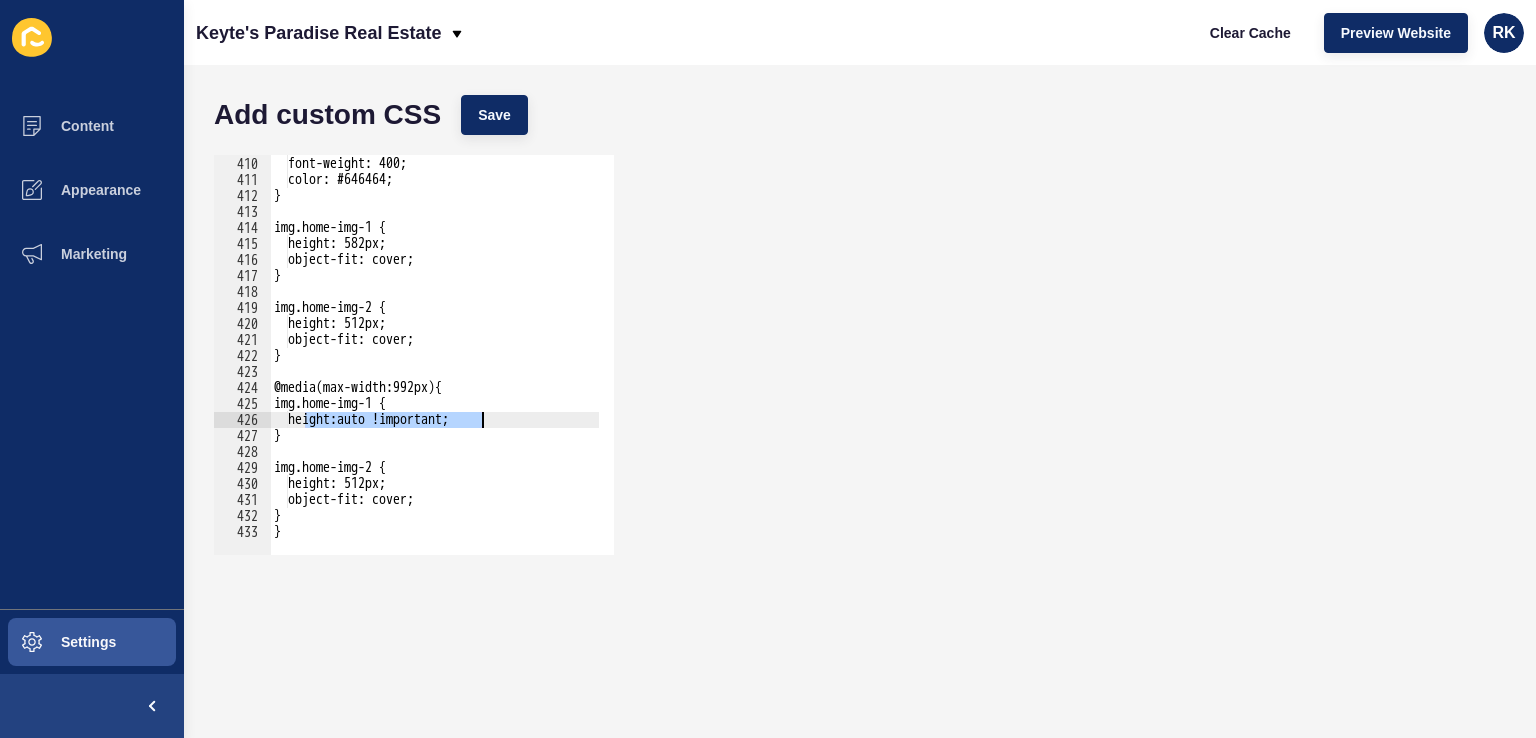 drag, startPoint x: 306, startPoint y: 417, endPoint x: 504, endPoint y: 419, distance: 198.0101 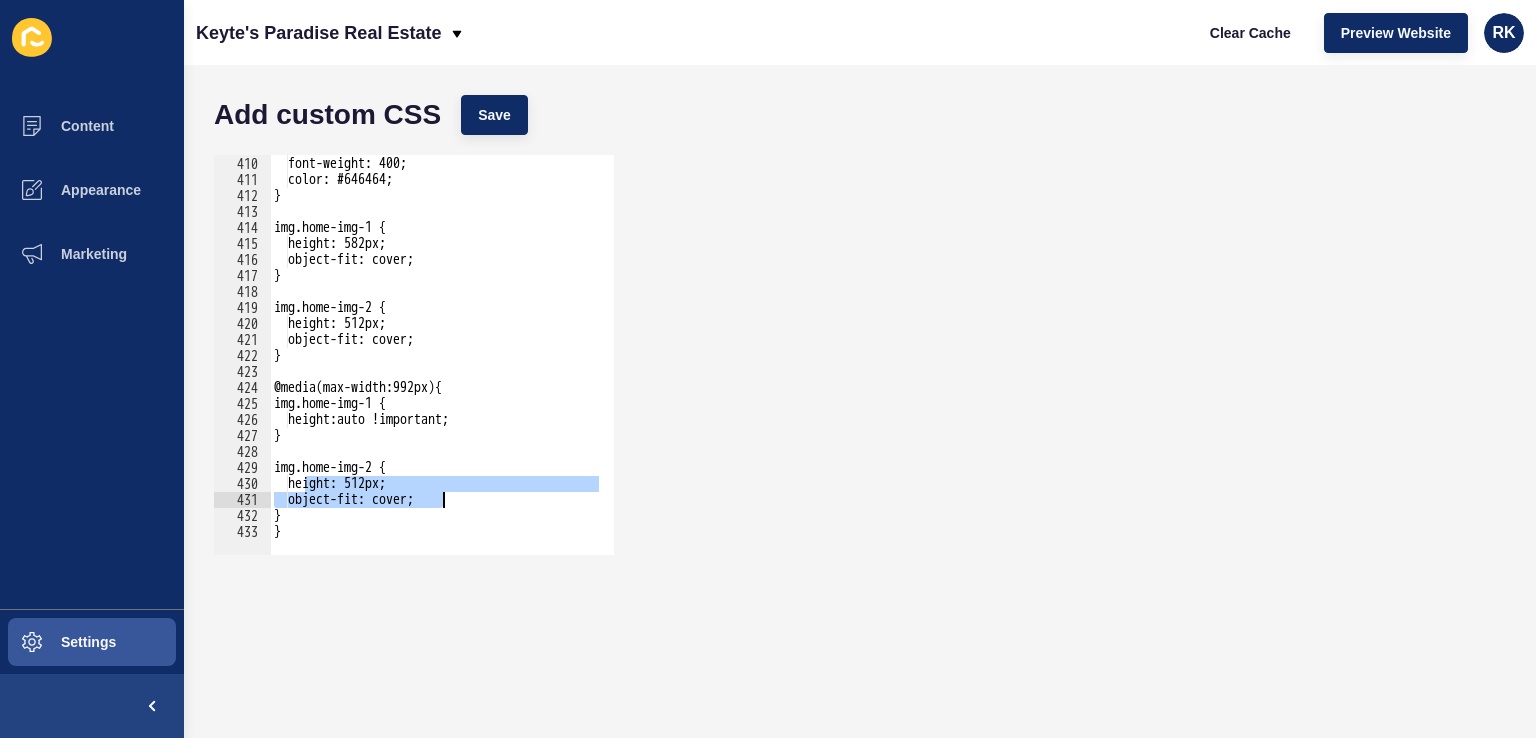 drag, startPoint x: 306, startPoint y: 483, endPoint x: 458, endPoint y: 505, distance: 153.58385 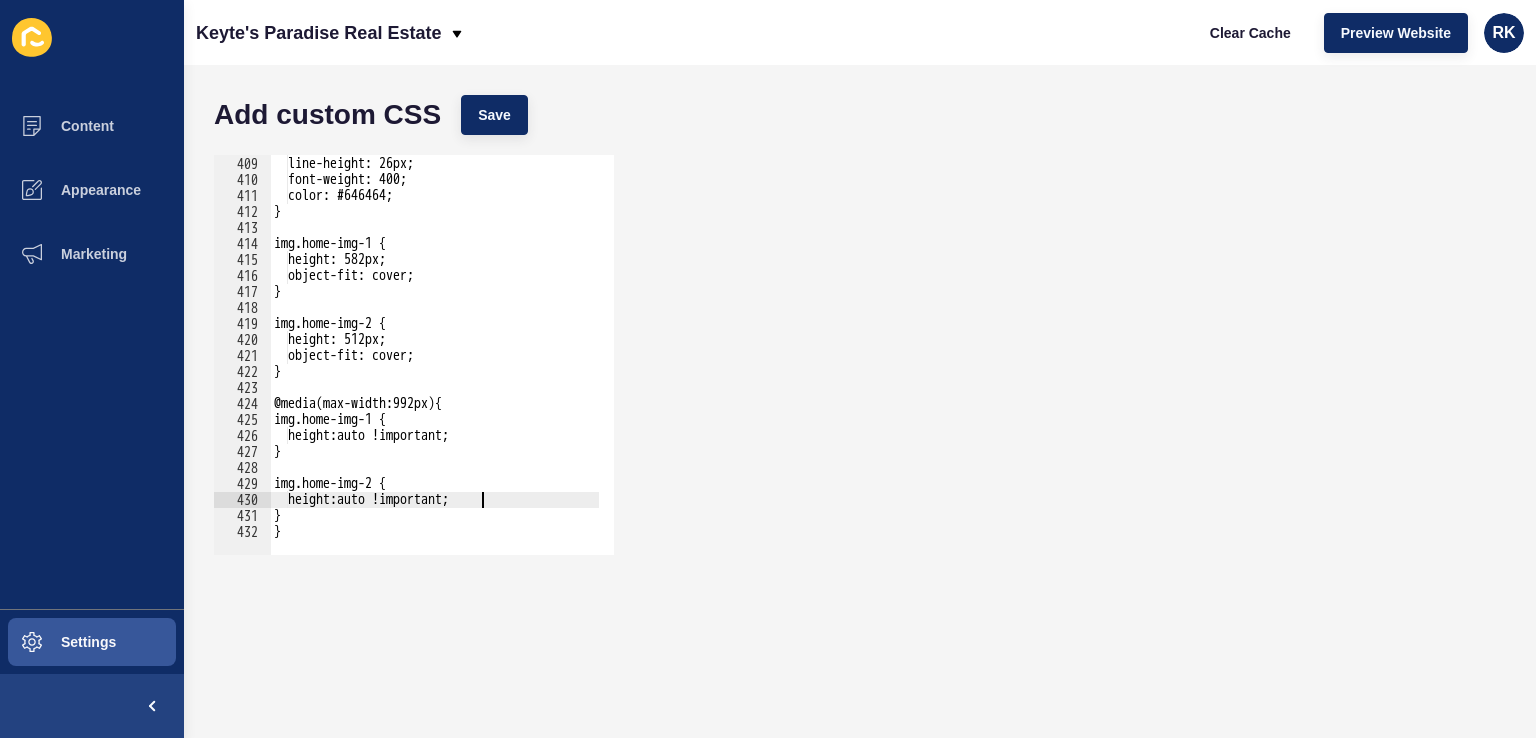 click on "font-size: 16px;      line-height: 26px;      font-weight: 400;      color: #646464; } img.home-img-1 {      height: 582px;      object-fit: cover; } img.home-img-2 {      height: 512px;      object-fit: cover; } @media(max-width:992px){ img.home-img-1 {      height:auto !important; } img.home-img-2 {      height:auto !important; } }" at bounding box center [636, 348] 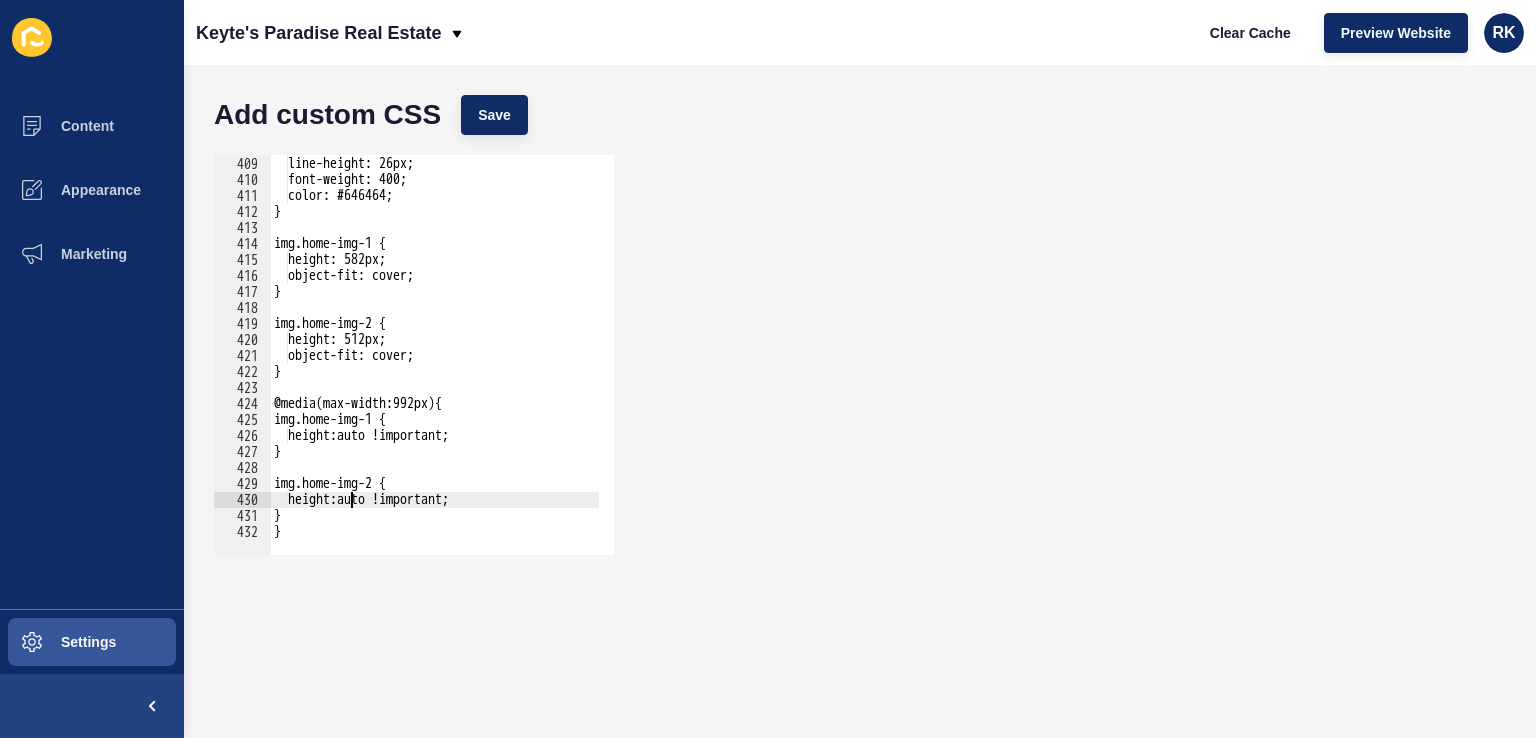 click on "font-size: 16px;      line-height: 26px;      font-weight: 400;      color: #646464; } img.home-img-1 {      height: 582px;      object-fit: cover; } img.home-img-2 {      height: 512px;      object-fit: cover; } @media(max-width:992px){ img.home-img-1 {      height:auto !important; } img.home-img-2 {      height:auto !important; } }" at bounding box center [636, 348] 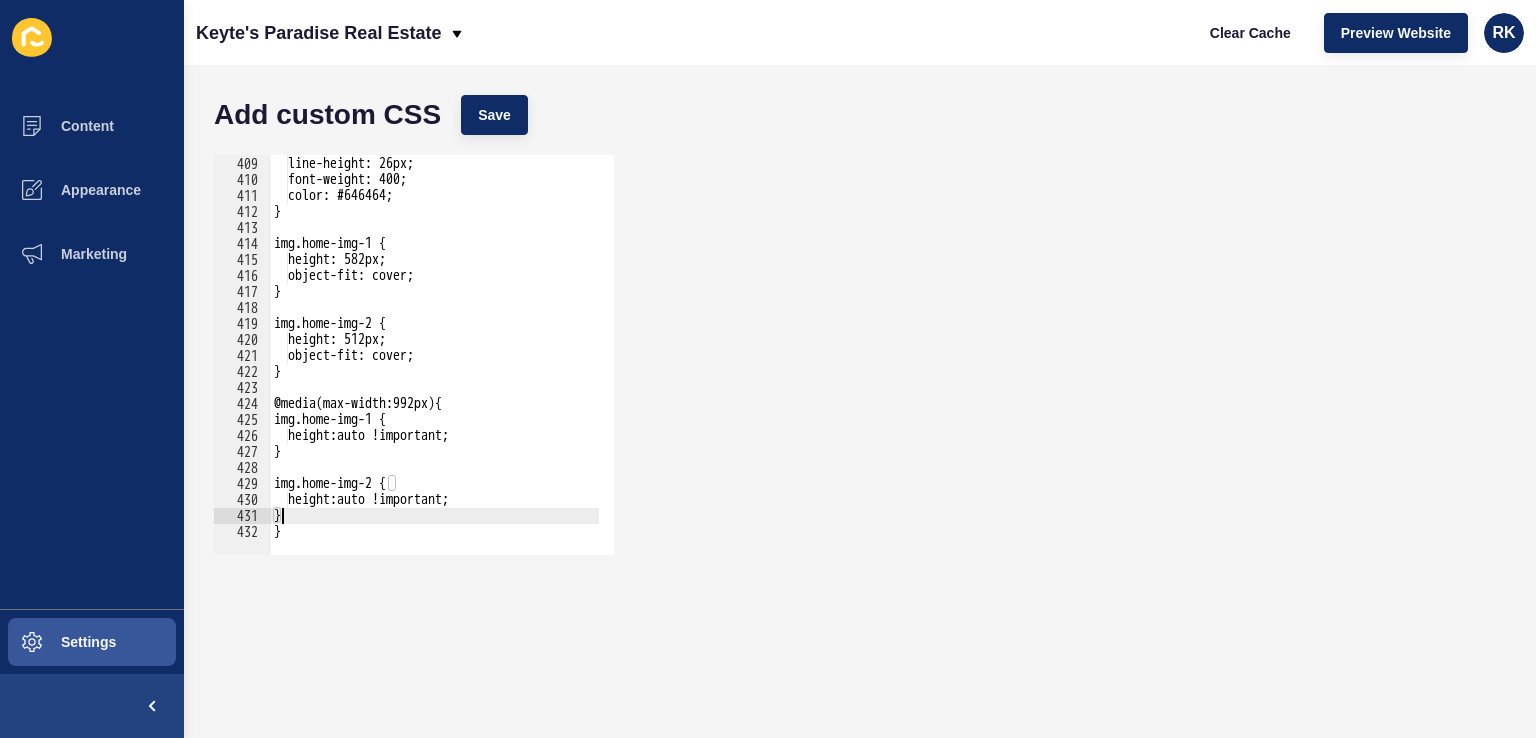 scroll, scrollTop: 0, scrollLeft: 0, axis: both 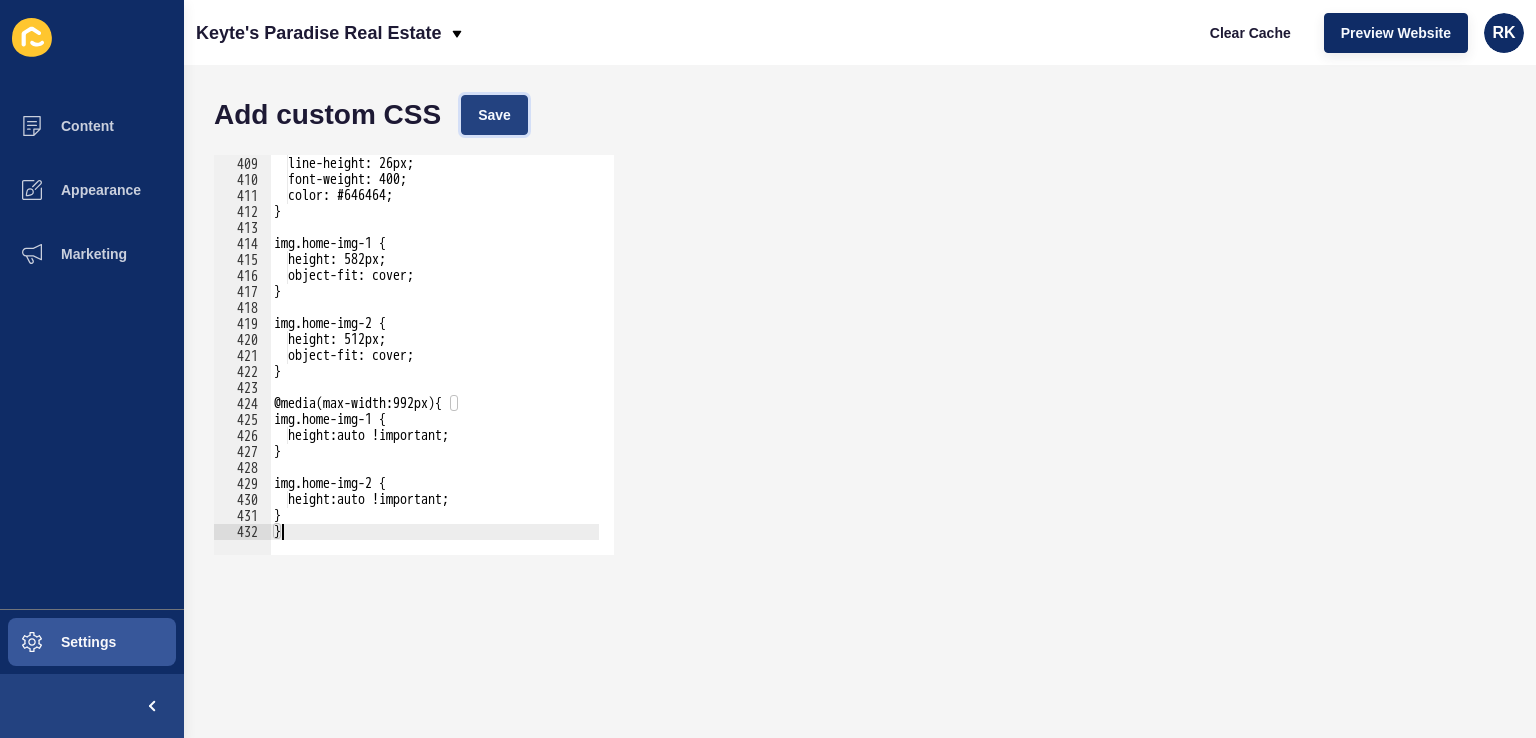 click on "Save" at bounding box center (494, 115) 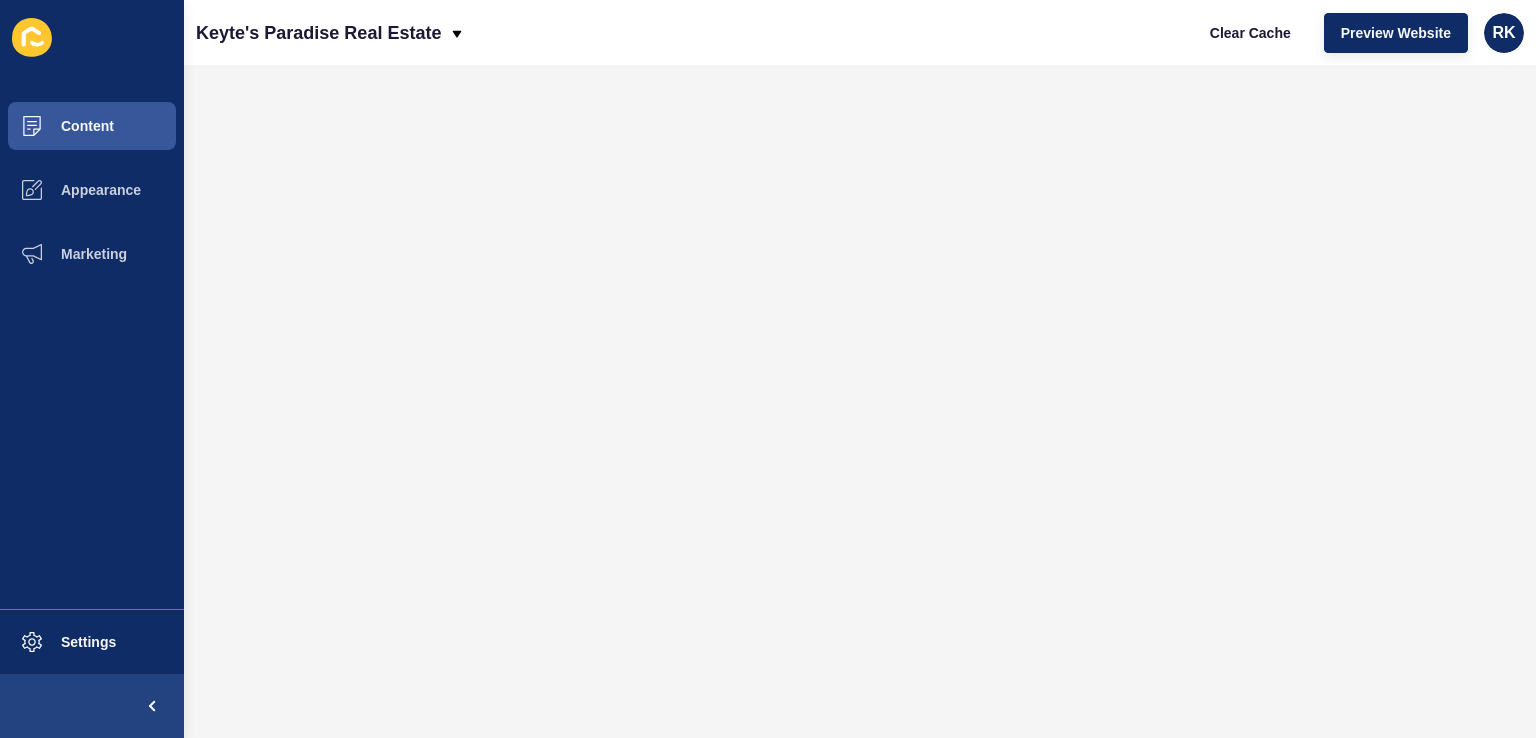 scroll, scrollTop: 0, scrollLeft: 0, axis: both 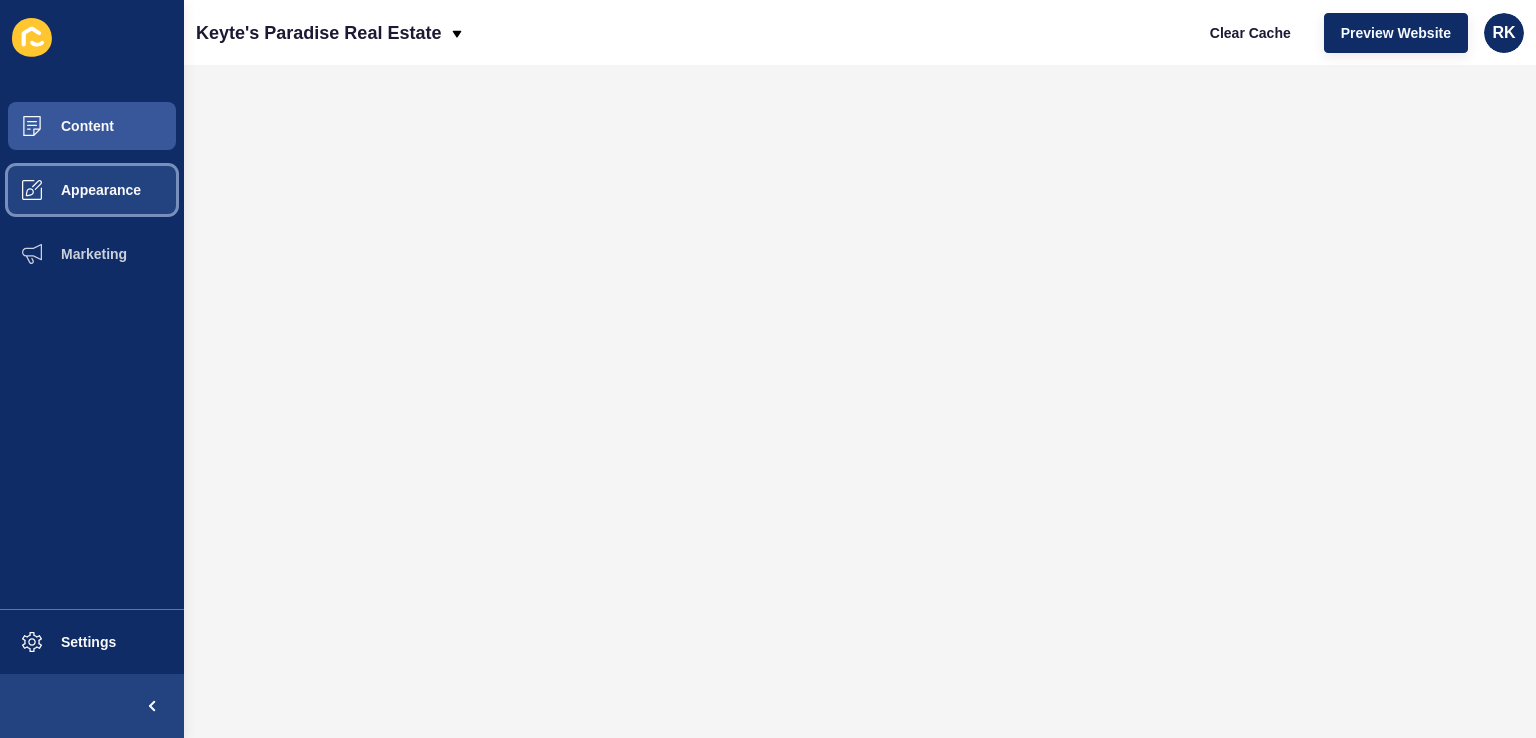 click on "Appearance" at bounding box center [69, 190] 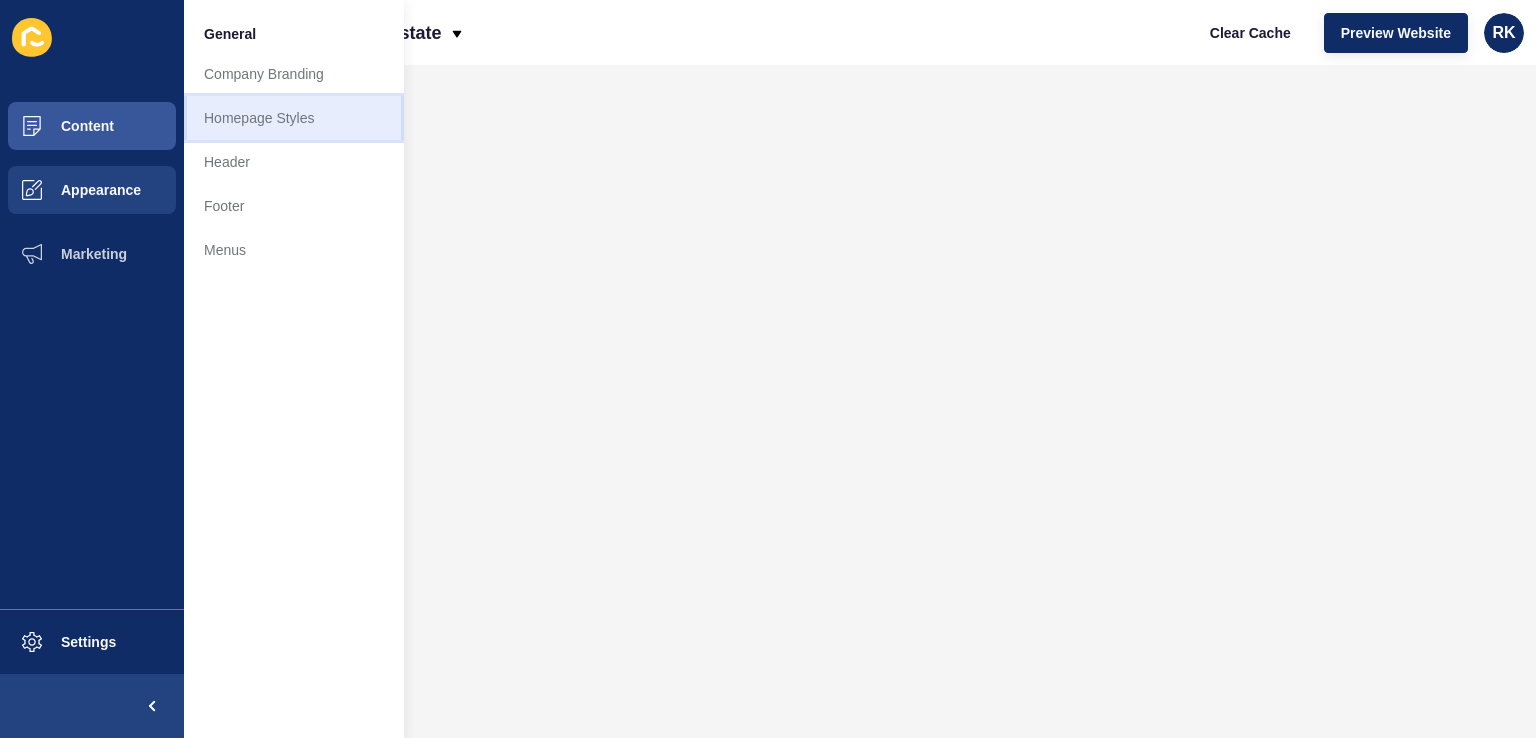 click on "Homepage Styles" at bounding box center (294, 118) 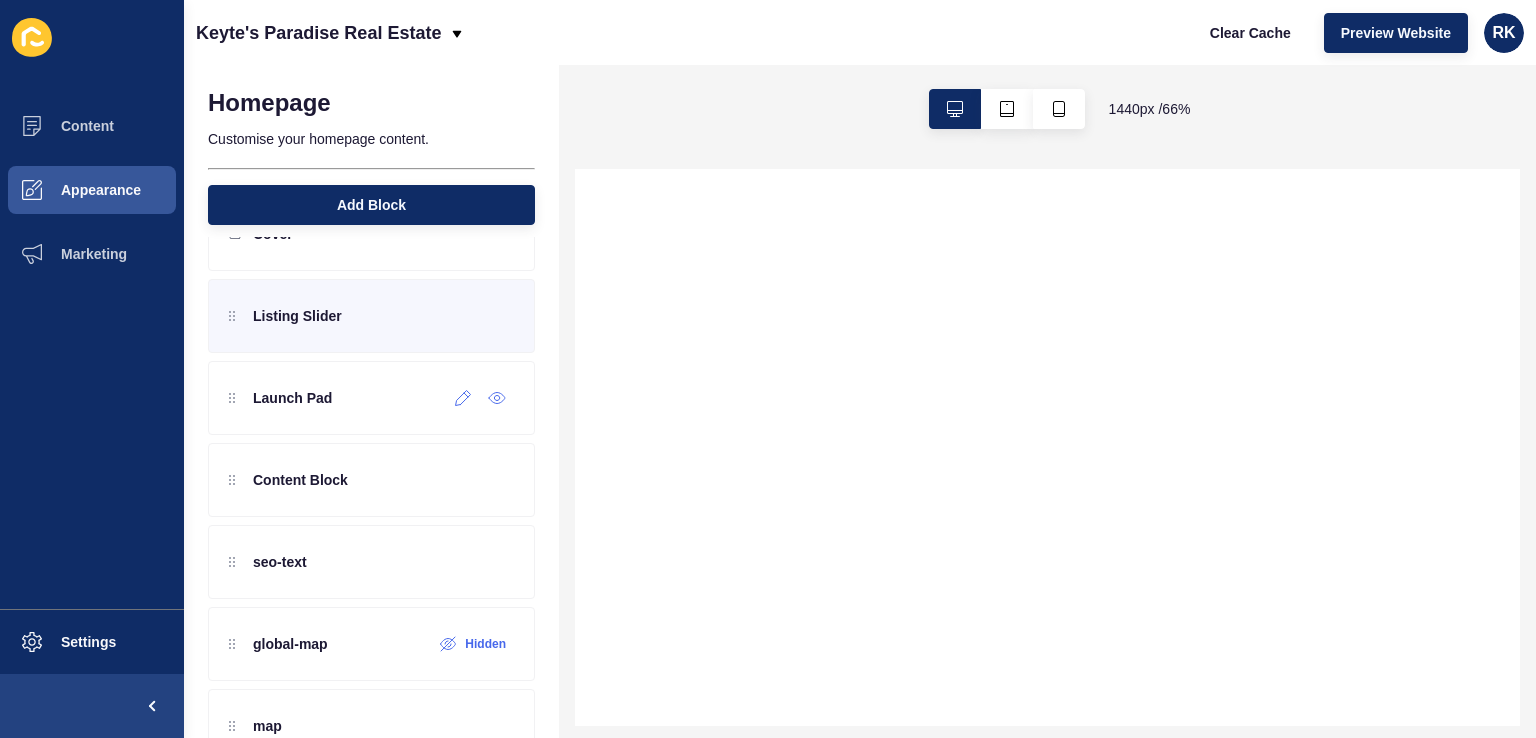 scroll, scrollTop: 114, scrollLeft: 0, axis: vertical 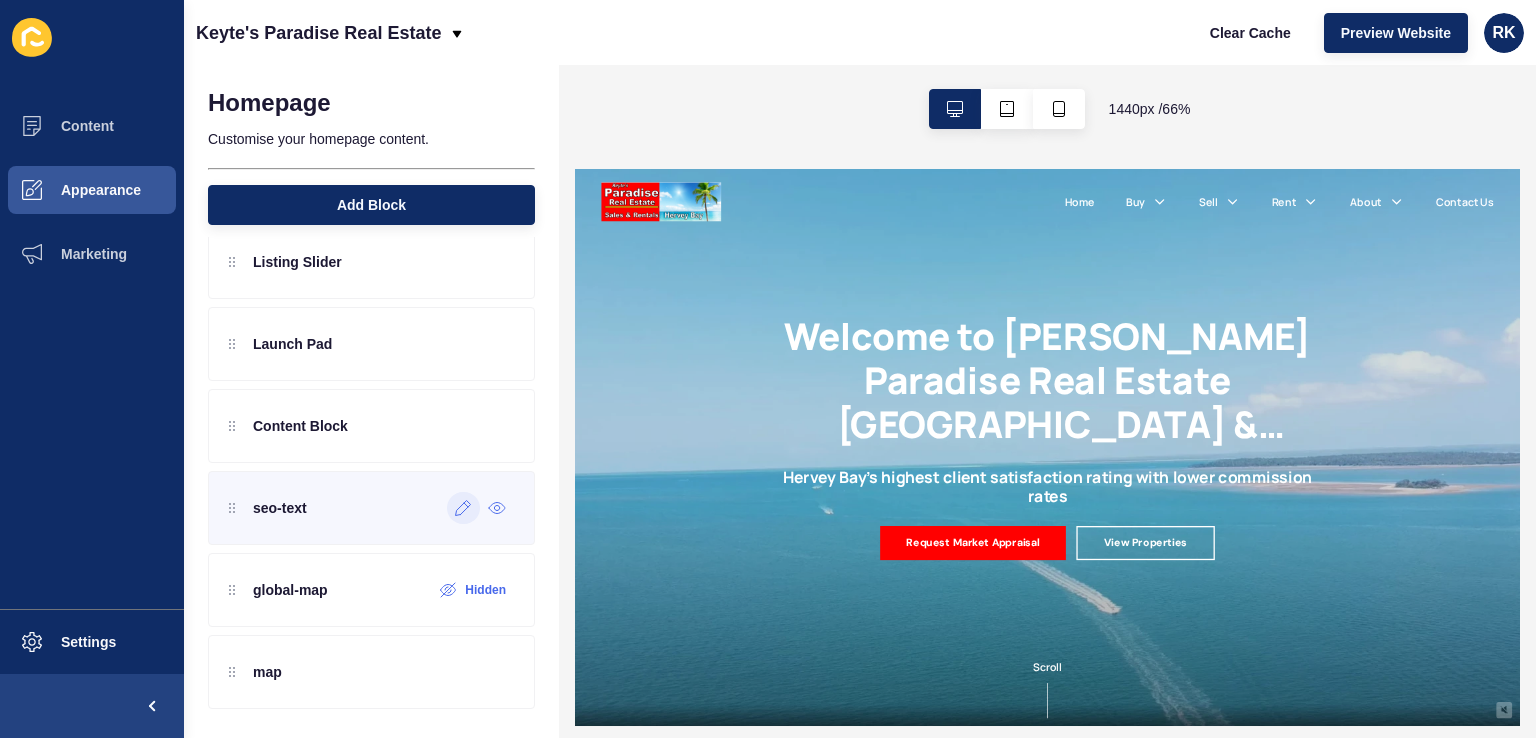 click at bounding box center [463, 508] 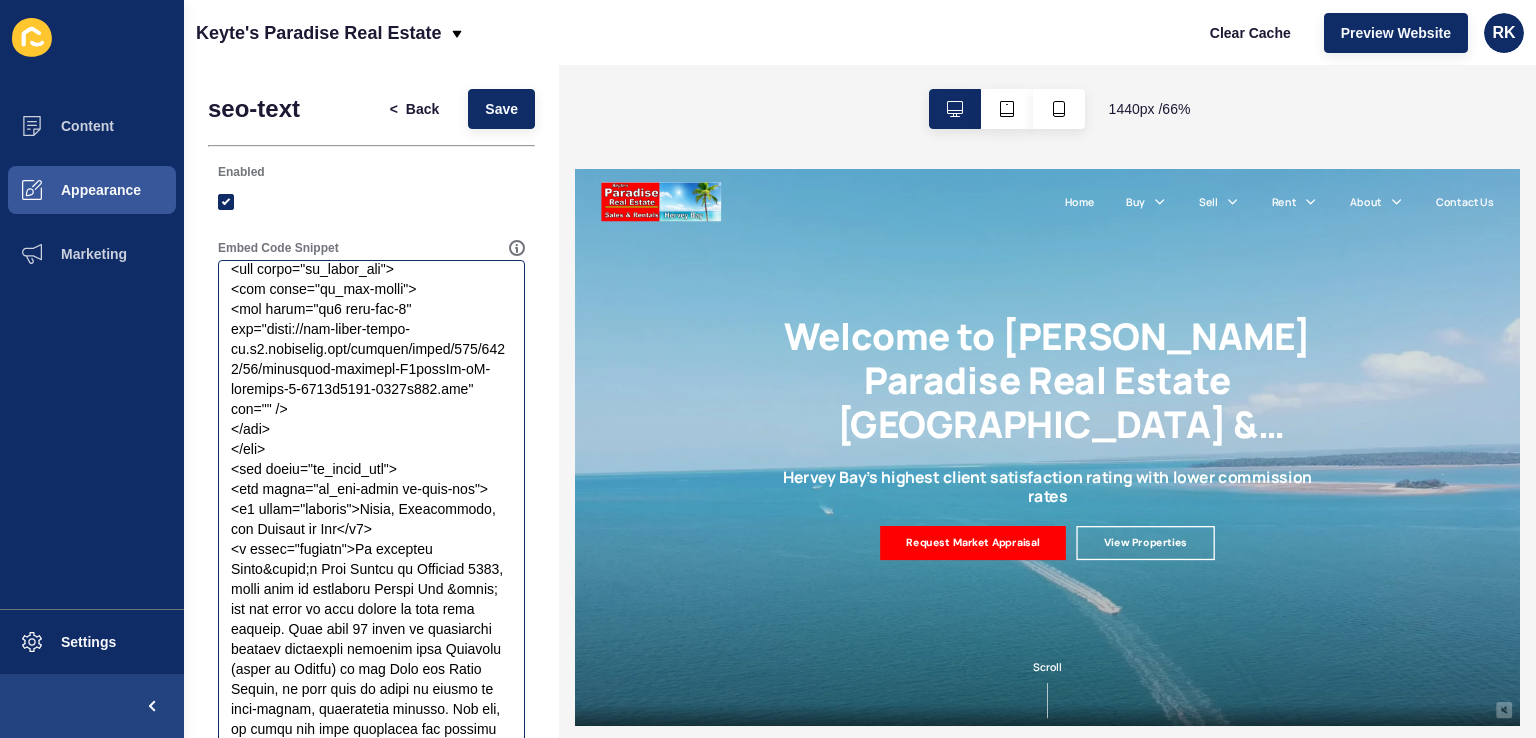 scroll, scrollTop: 1000, scrollLeft: 0, axis: vertical 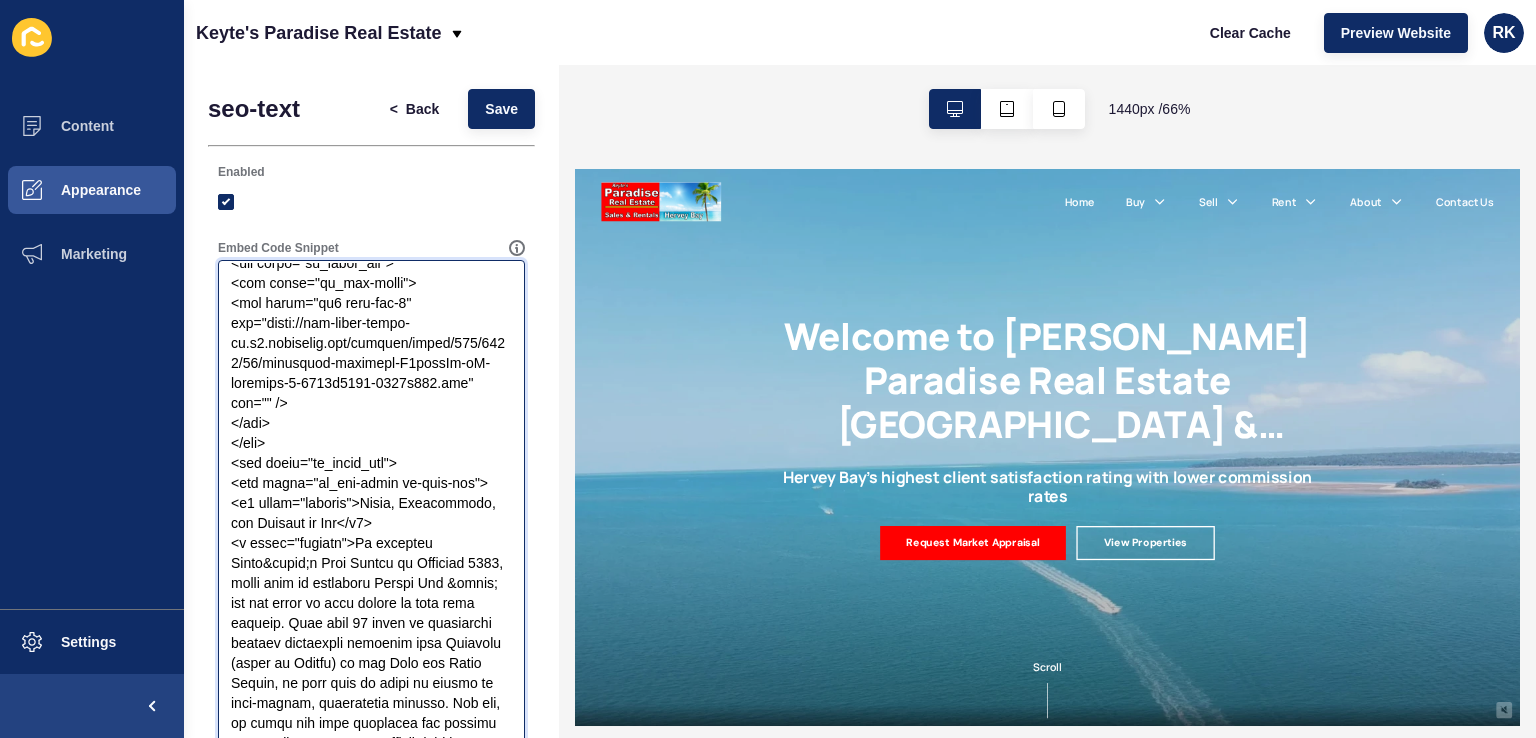 drag, startPoint x: 264, startPoint y: 397, endPoint x: 312, endPoint y: 478, distance: 94.15413 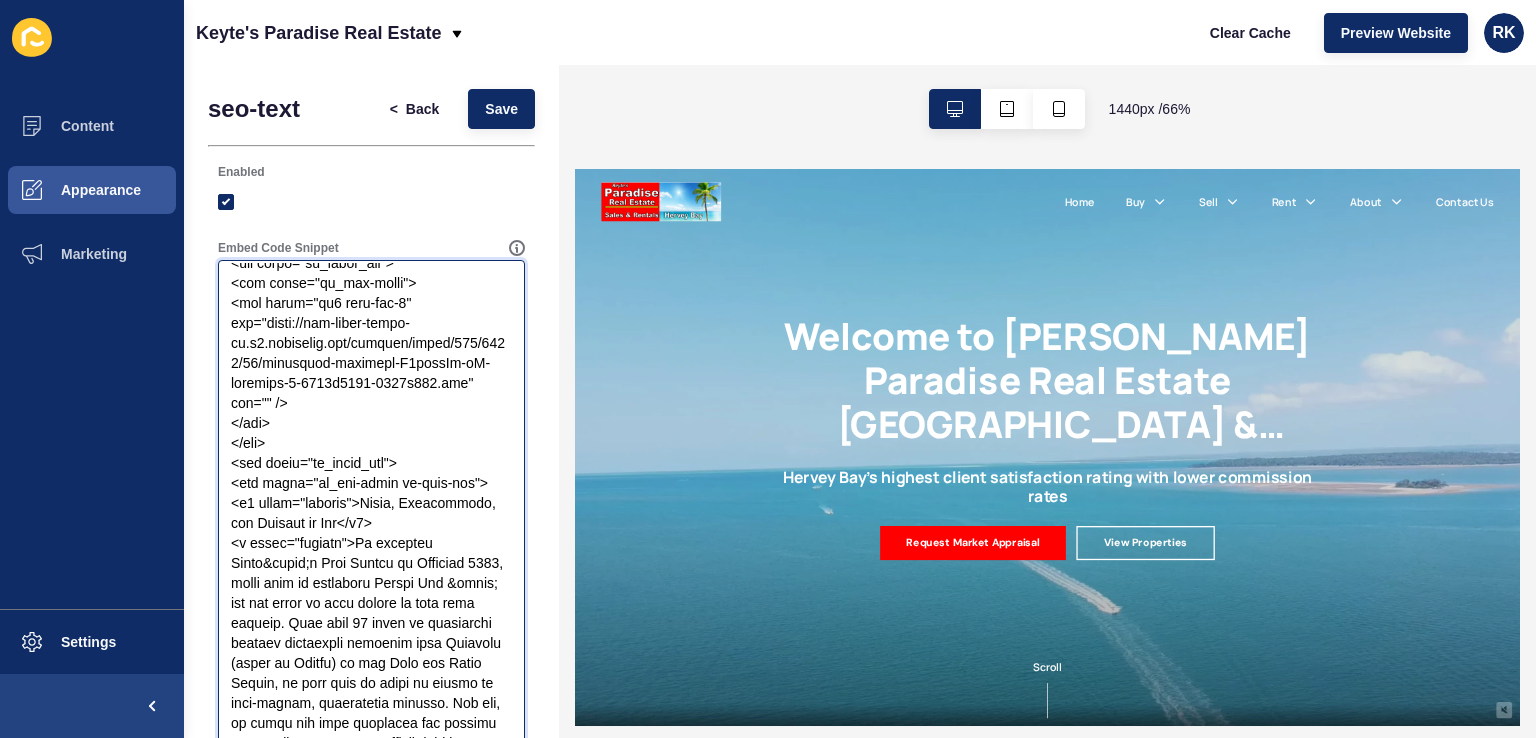 click on "Embed Code Snippet" at bounding box center (371, 663) 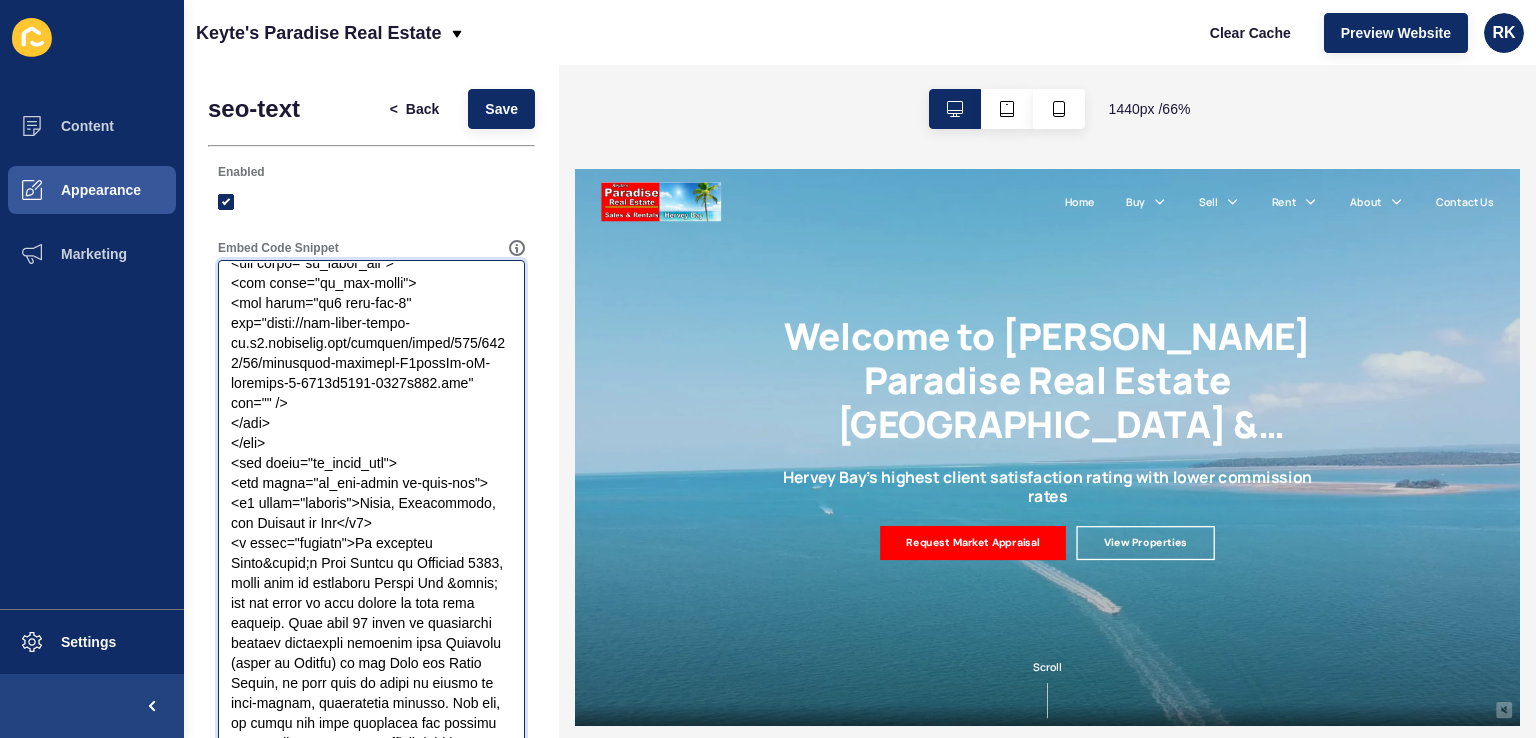 paste on "4/pexelsbrickkitchen-1" 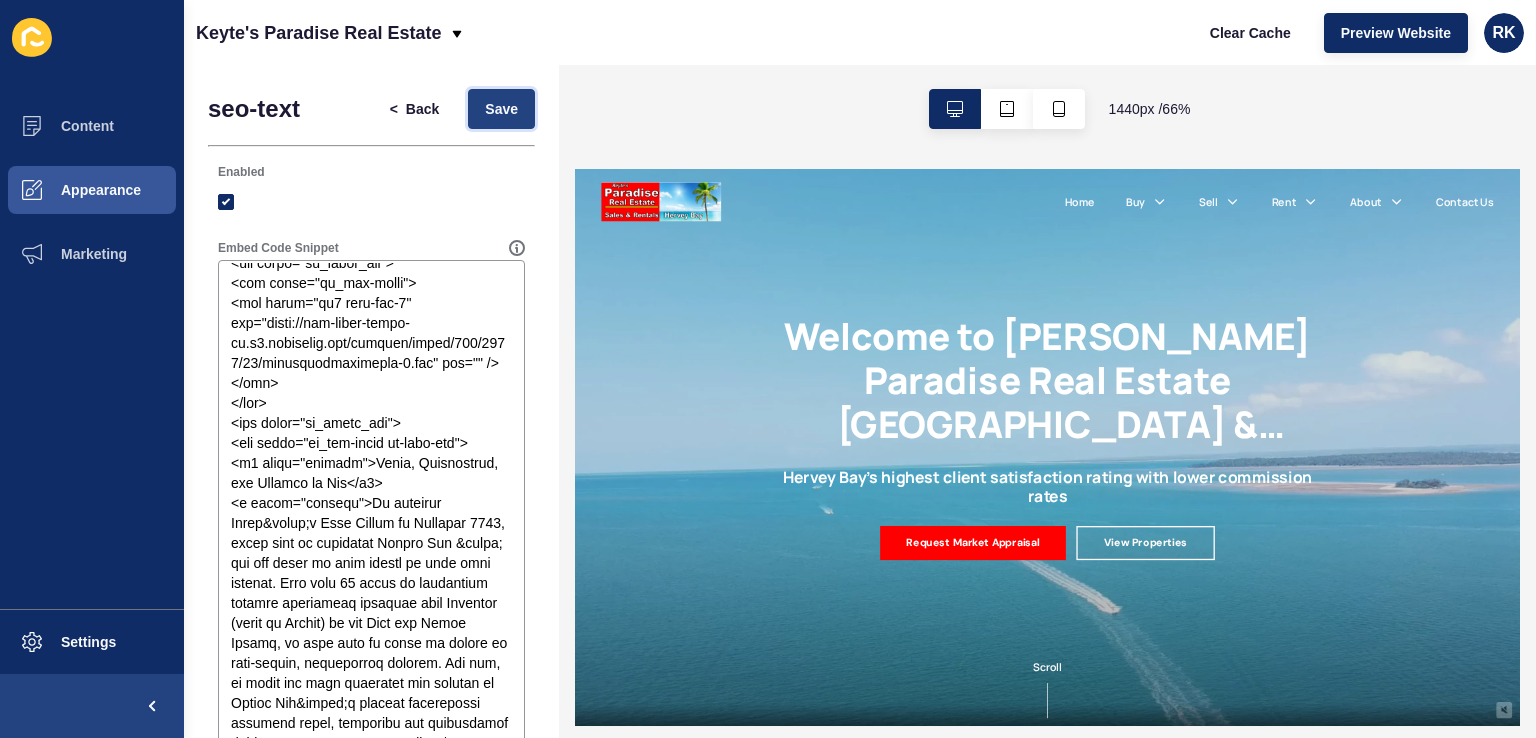 click on "Save" at bounding box center (501, 109) 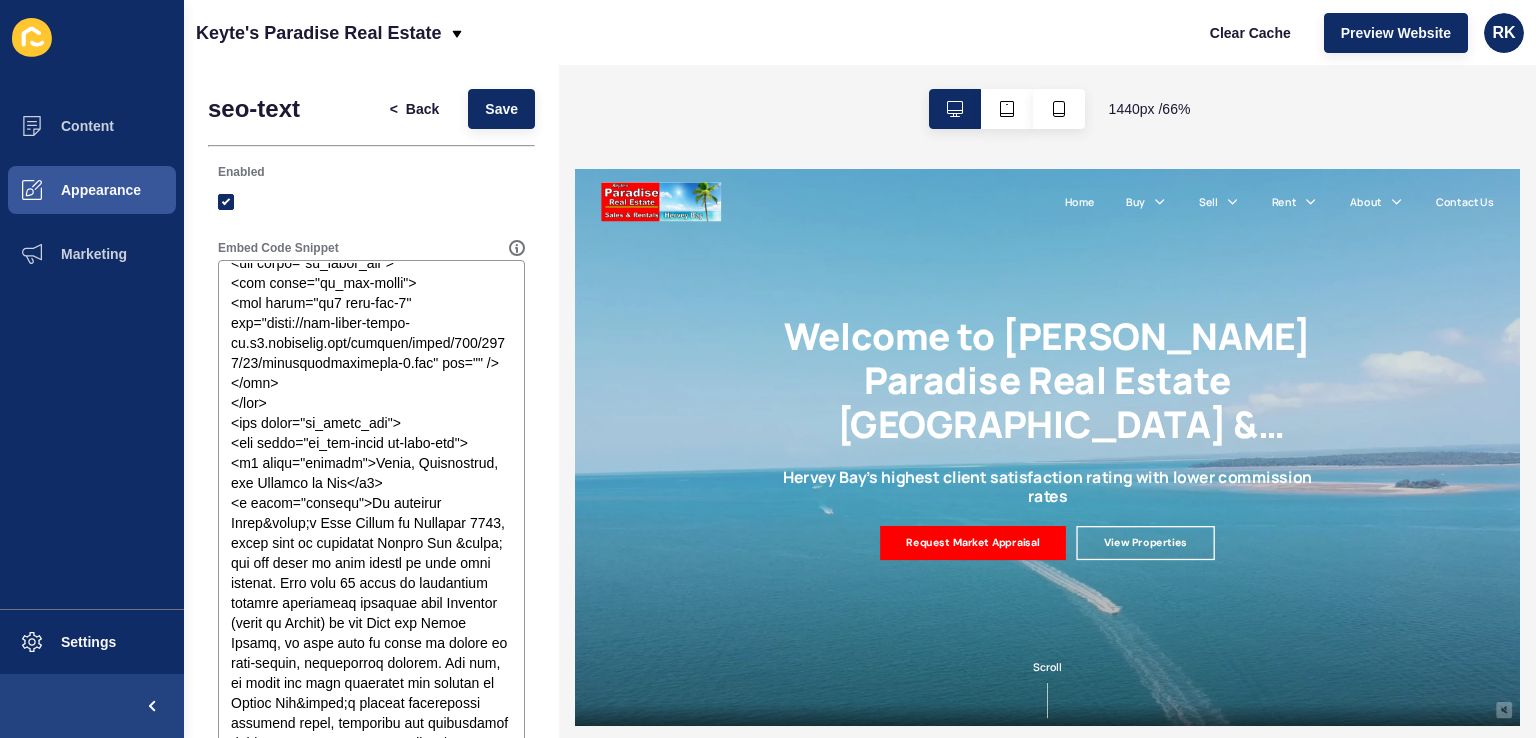 scroll, scrollTop: 0, scrollLeft: 0, axis: both 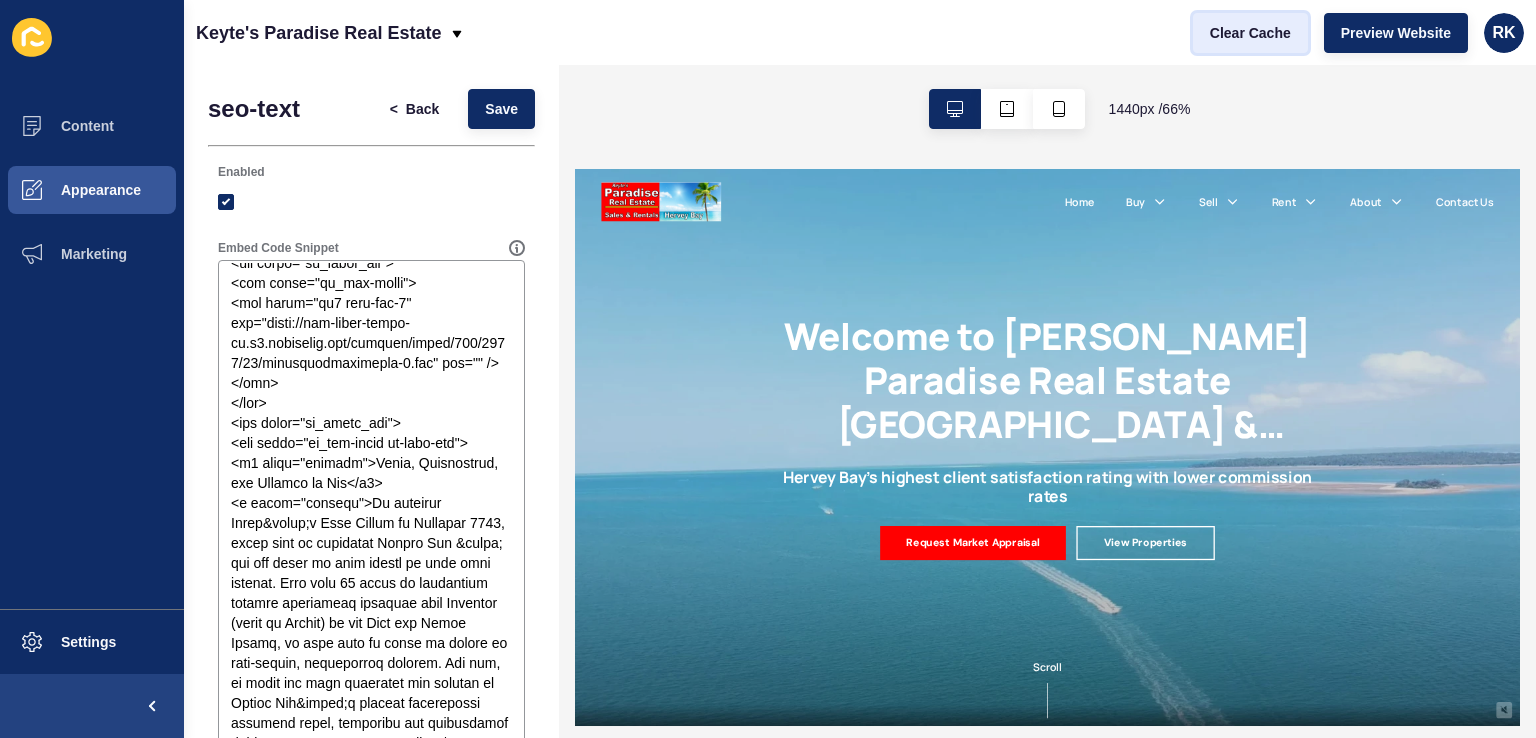 click on "Clear Cache" at bounding box center [1250, 33] 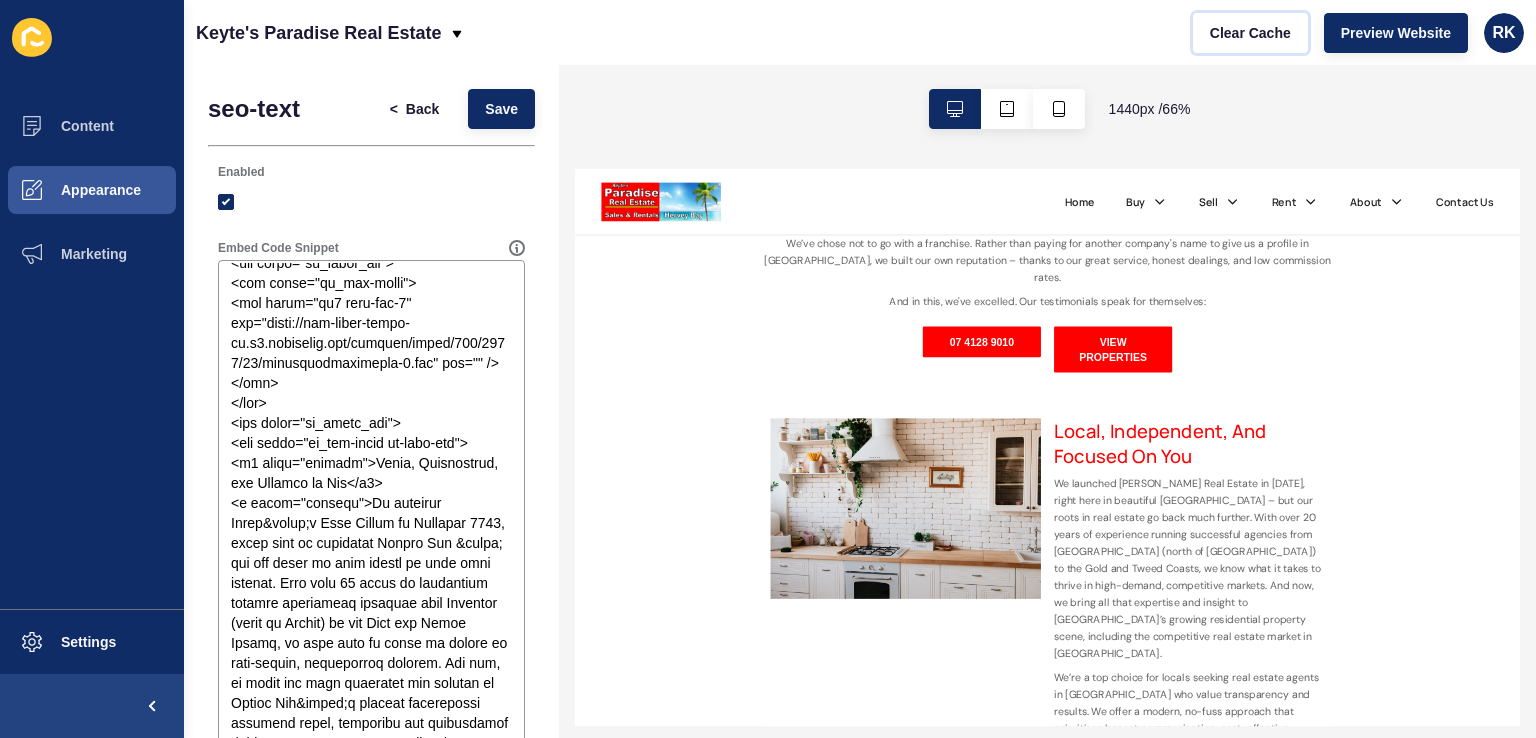 scroll, scrollTop: 3500, scrollLeft: 0, axis: vertical 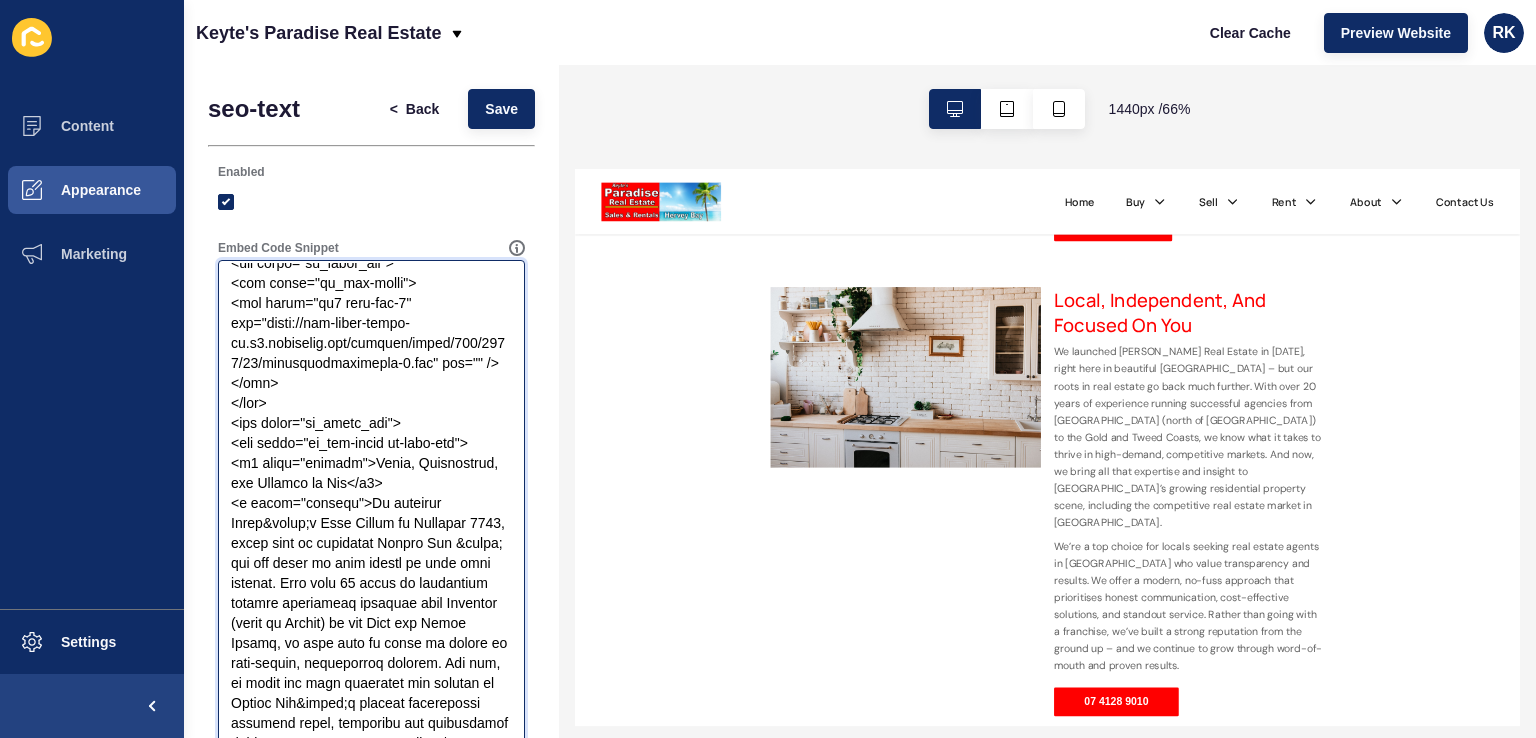 drag, startPoint x: 334, startPoint y: 381, endPoint x: 412, endPoint y: 381, distance: 78 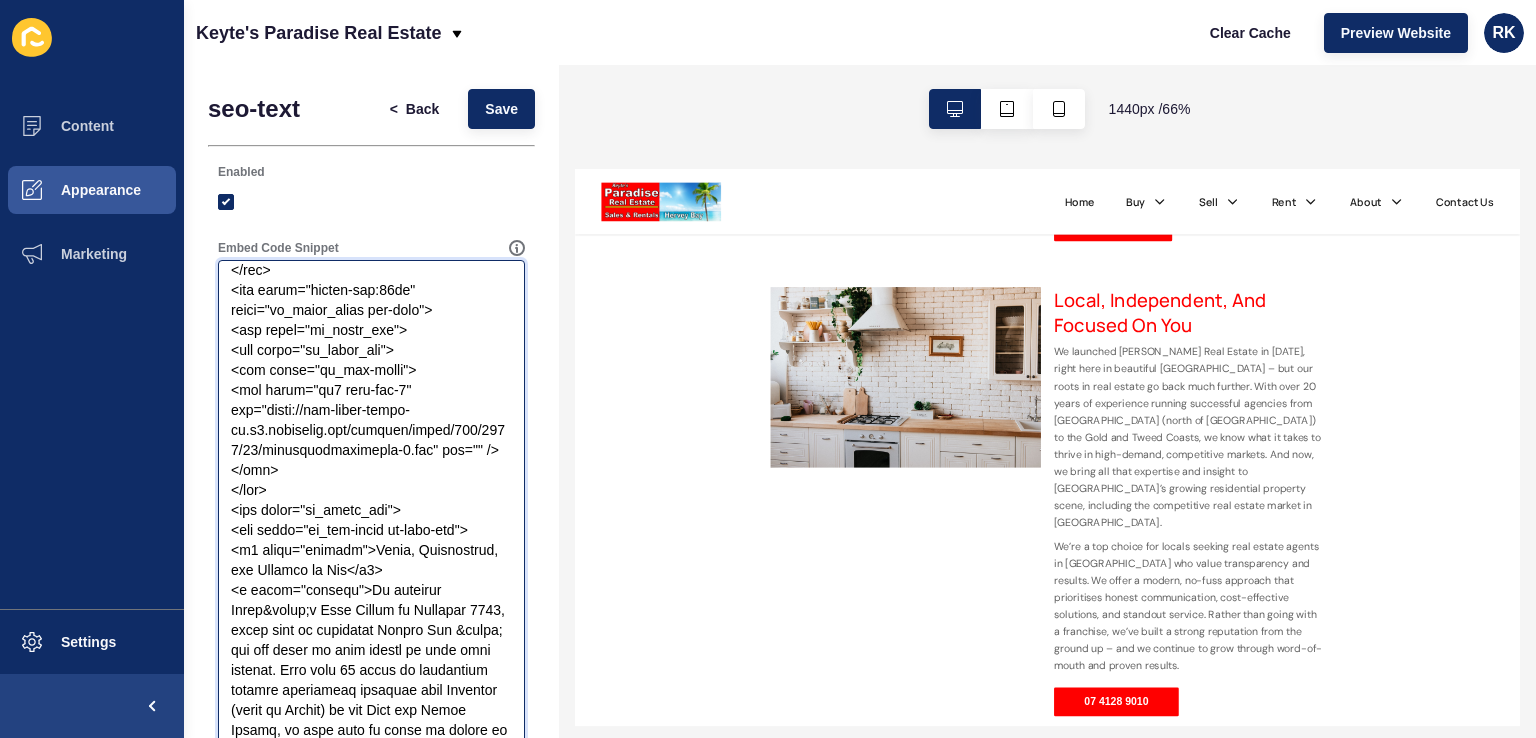scroll, scrollTop: 900, scrollLeft: 0, axis: vertical 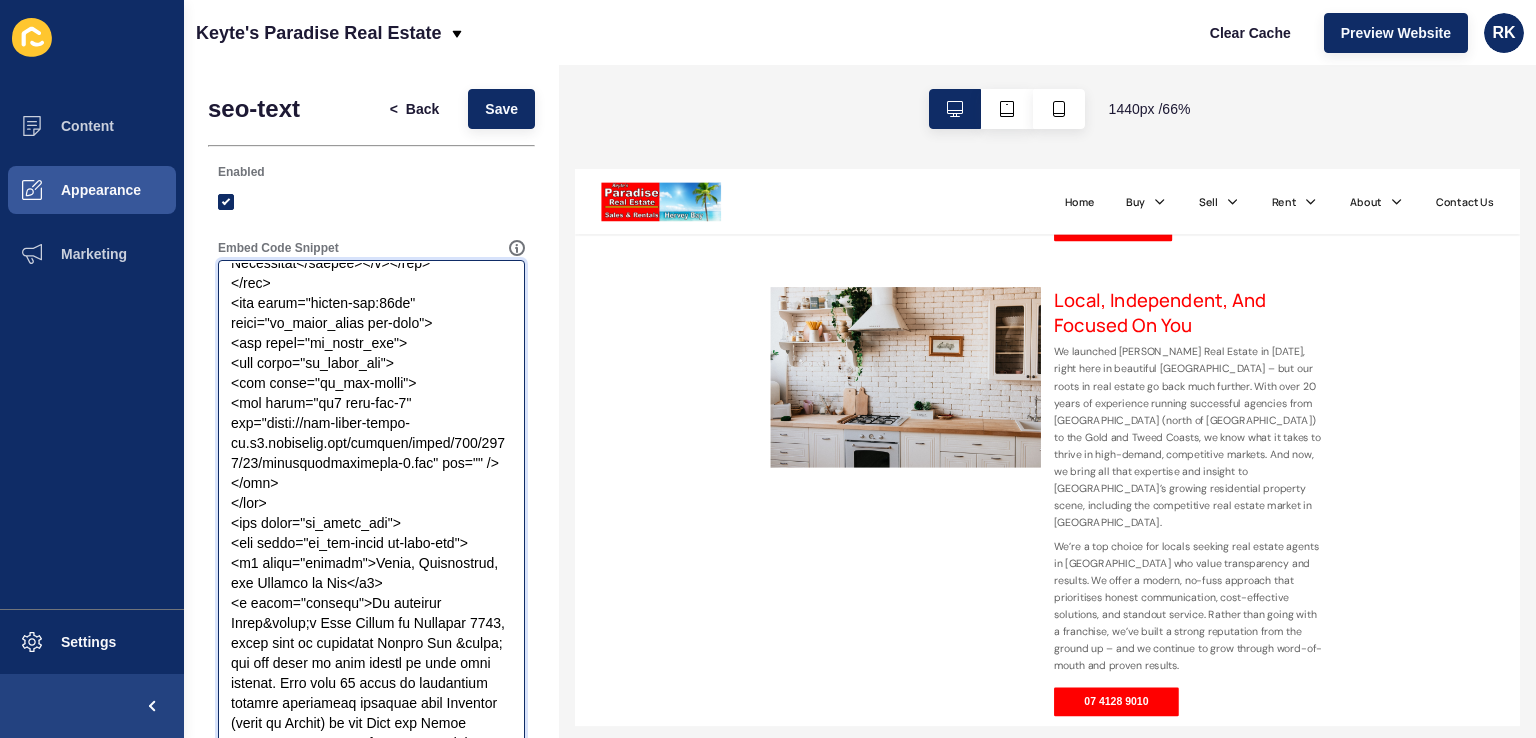 click on "Embed Code Snippet" at bounding box center (371, 663) 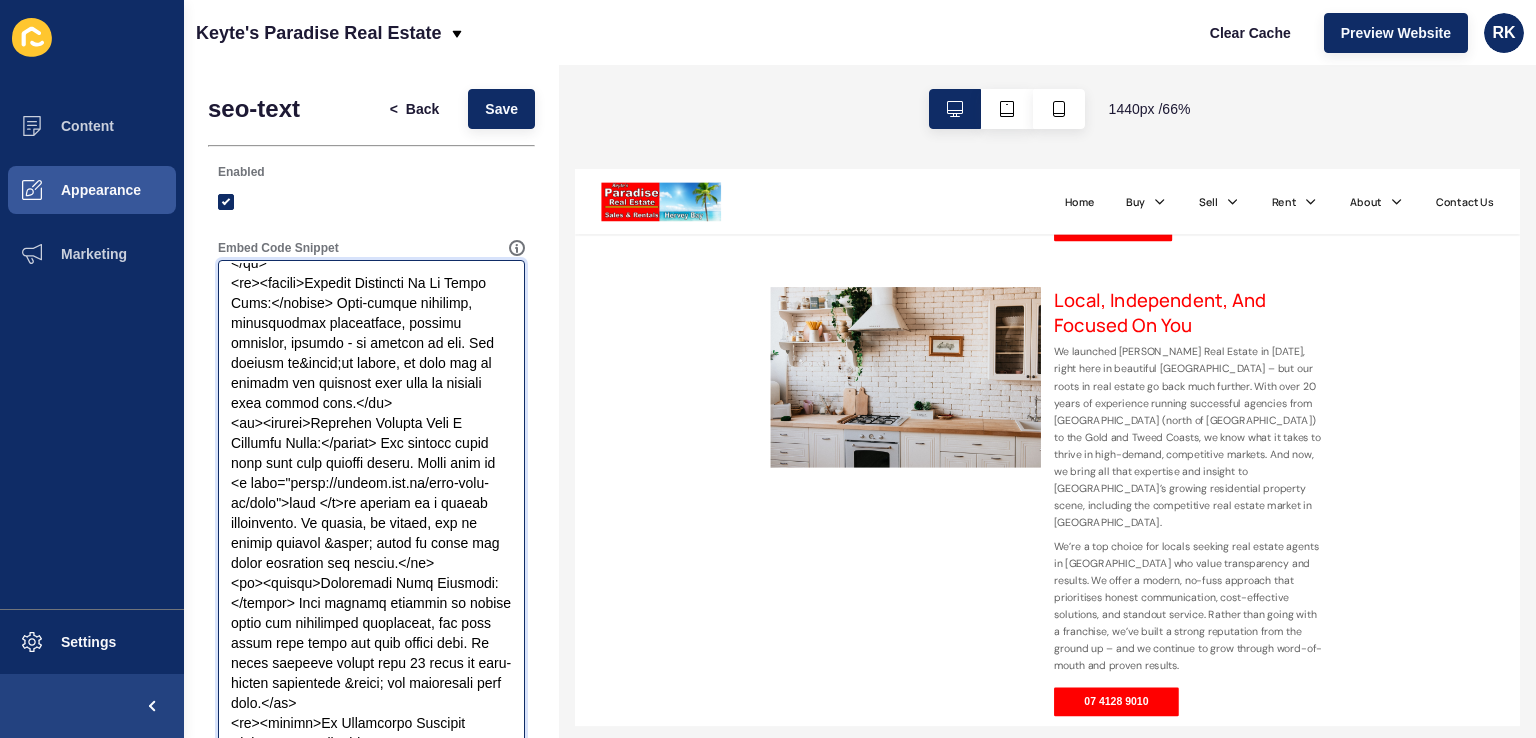 scroll, scrollTop: 2500, scrollLeft: 0, axis: vertical 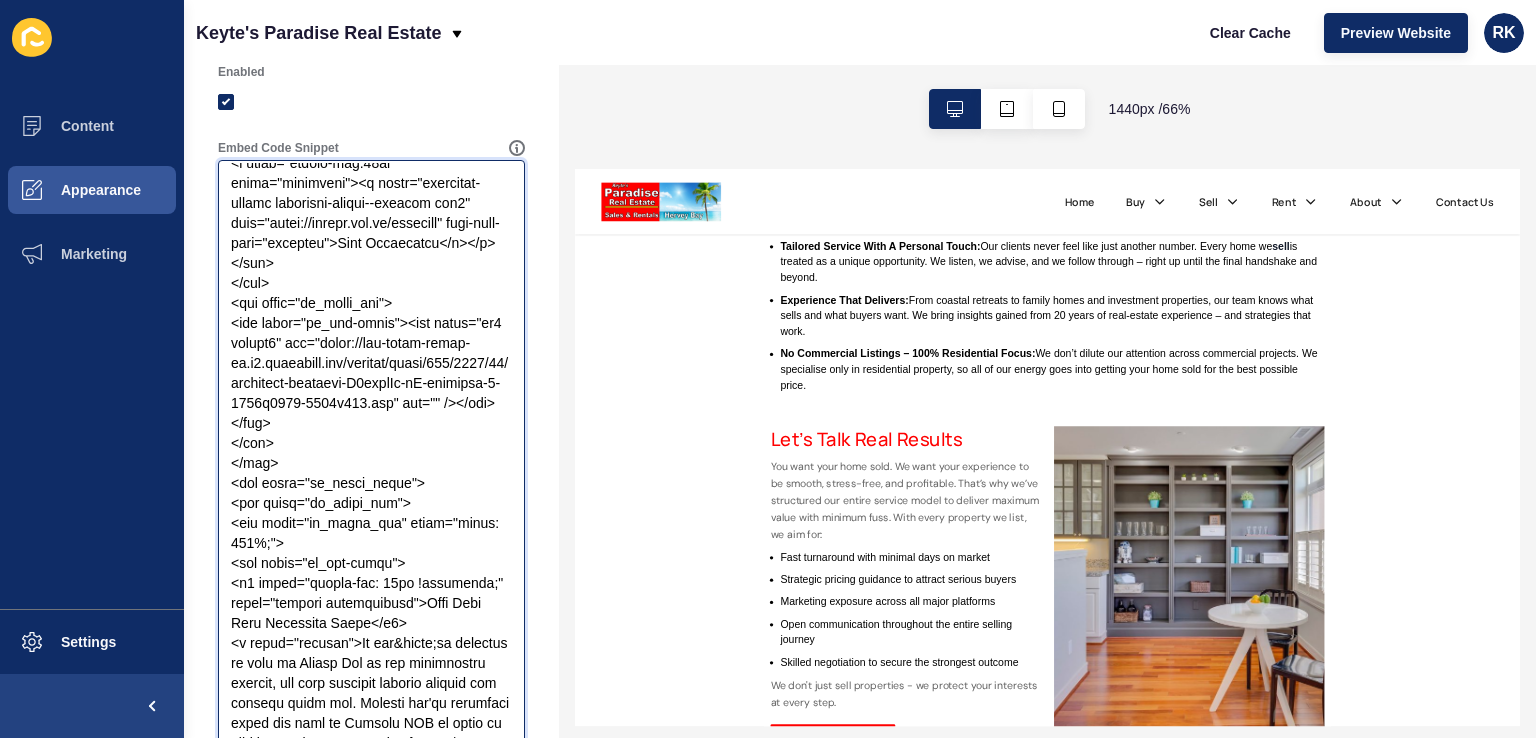 drag, startPoint x: 306, startPoint y: 603, endPoint x: 355, endPoint y: 603, distance: 49 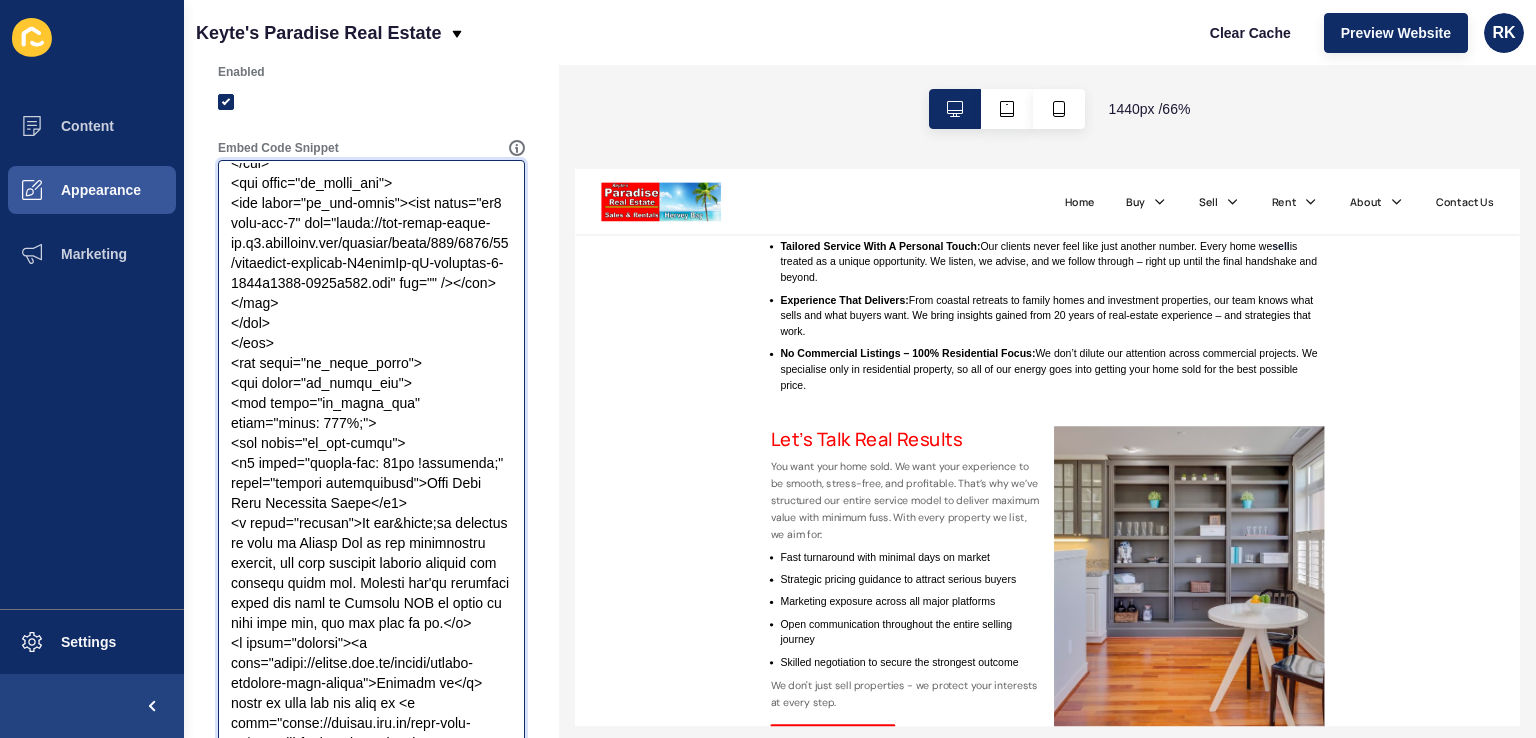 scroll, scrollTop: 3700, scrollLeft: 0, axis: vertical 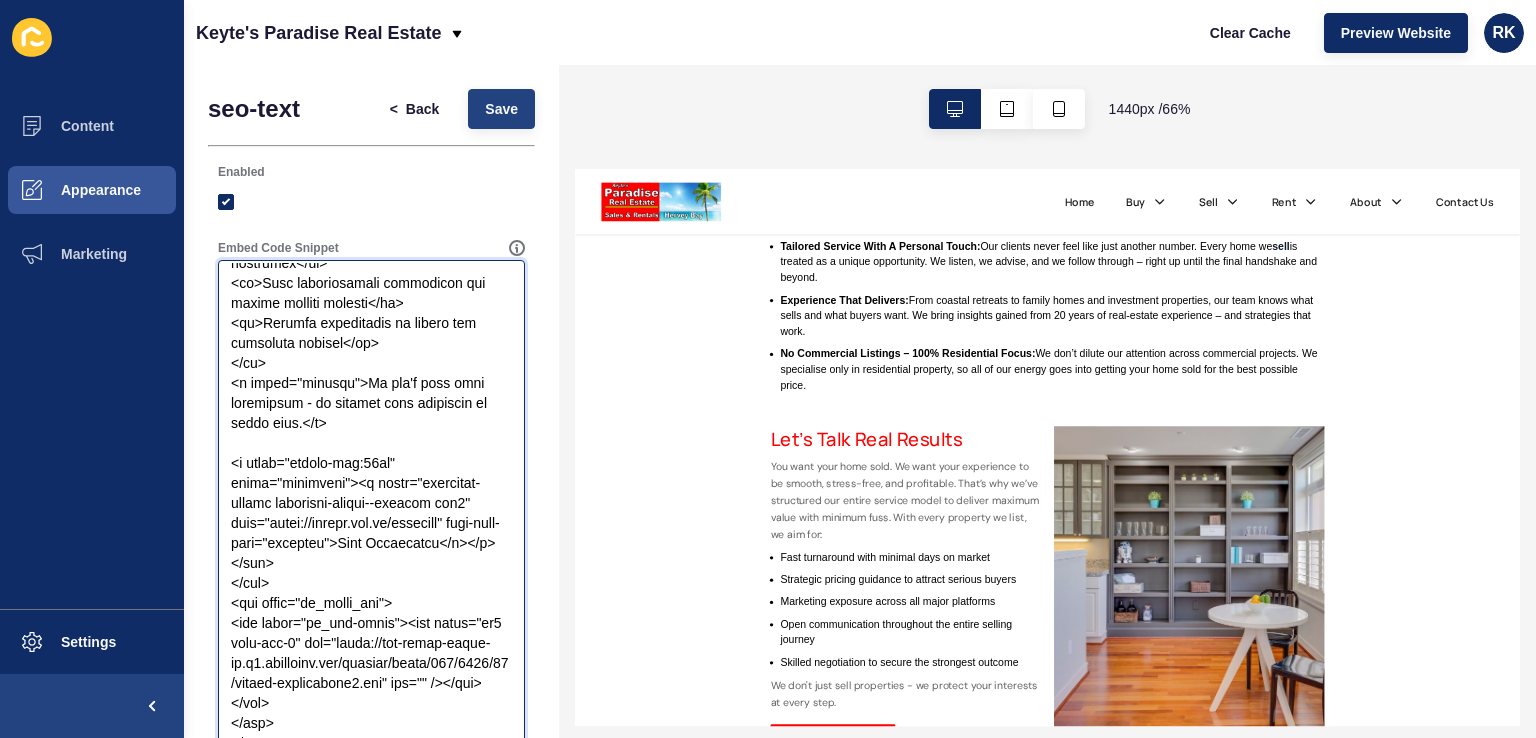type on "<div class="suburbcontent home-cont">
<div class="center-content mb-bt-height" style="text-align: center;">
<h2 class="centerheading">Welcome to Keyte’s Paradise Real Estate In Hervey Bay & Surrounds</h2>
<p class="catpara"><a href="https://keytes.com.au/">Keyte&rsquo;s Real Estate</a>, Hervey Bay, commenced in February 2020 as a local family-owned and operated business. We offer the best commission deal in Hervey Bay, at only 1.5% - including premium advertising, GST, and an excellent customer satisfaction rating. Why pay more?</p>
<p class="catpara">We have over two decades of experience in owning and operating real estate agencies, from Terrigal (approximately one hour north of Sydney) to 3 offices on the Gold and Tweed Coasts.</p>
<p class="catpara">At Keyte&rsquo;s Paradise Real Estate, we are experienced in highly competitive markets. With the latest in technology paired with exceptional service, our reputation as a quality agency continues to grow.</p>
<p  class="catpara">We&rsquo;ve chose not to go..." 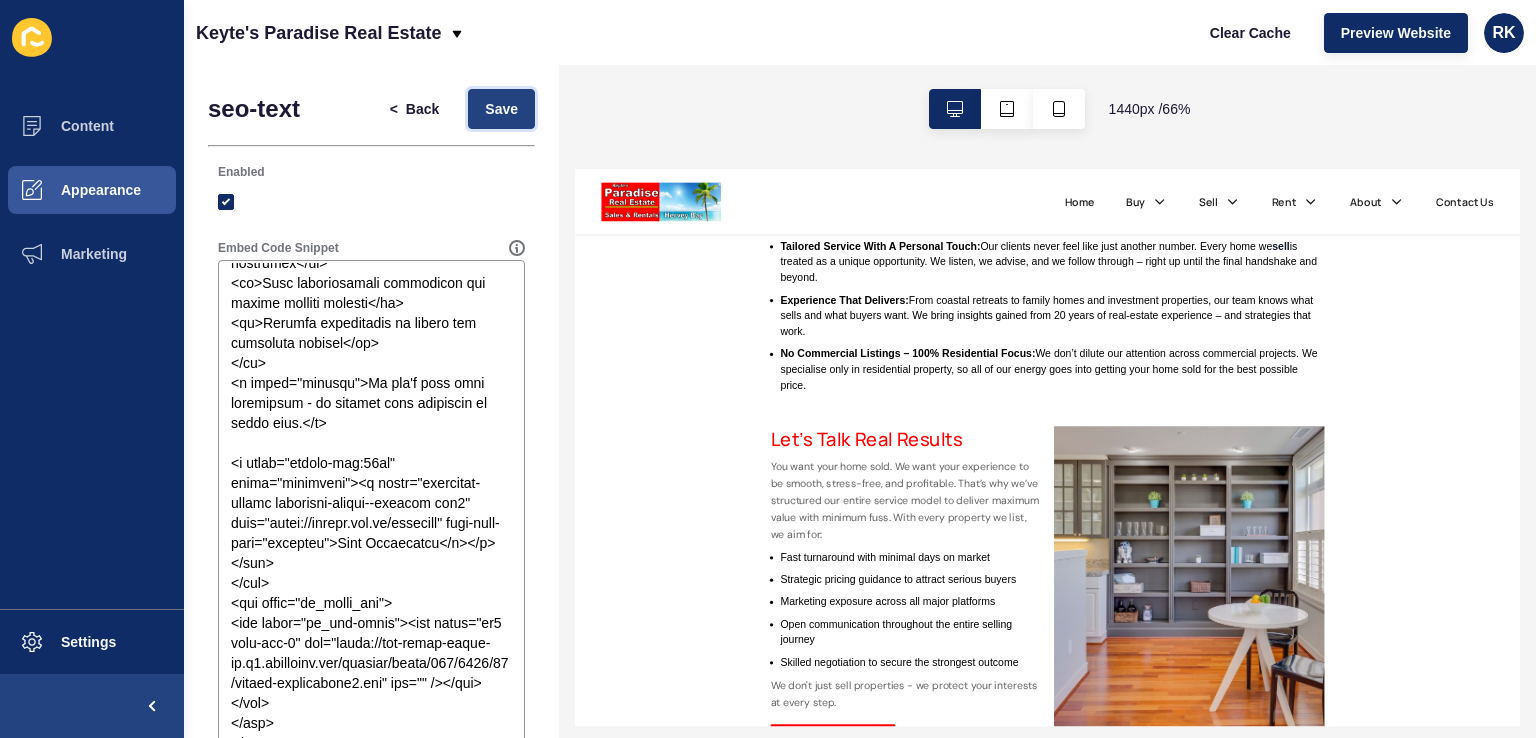 click on "Save" at bounding box center [501, 109] 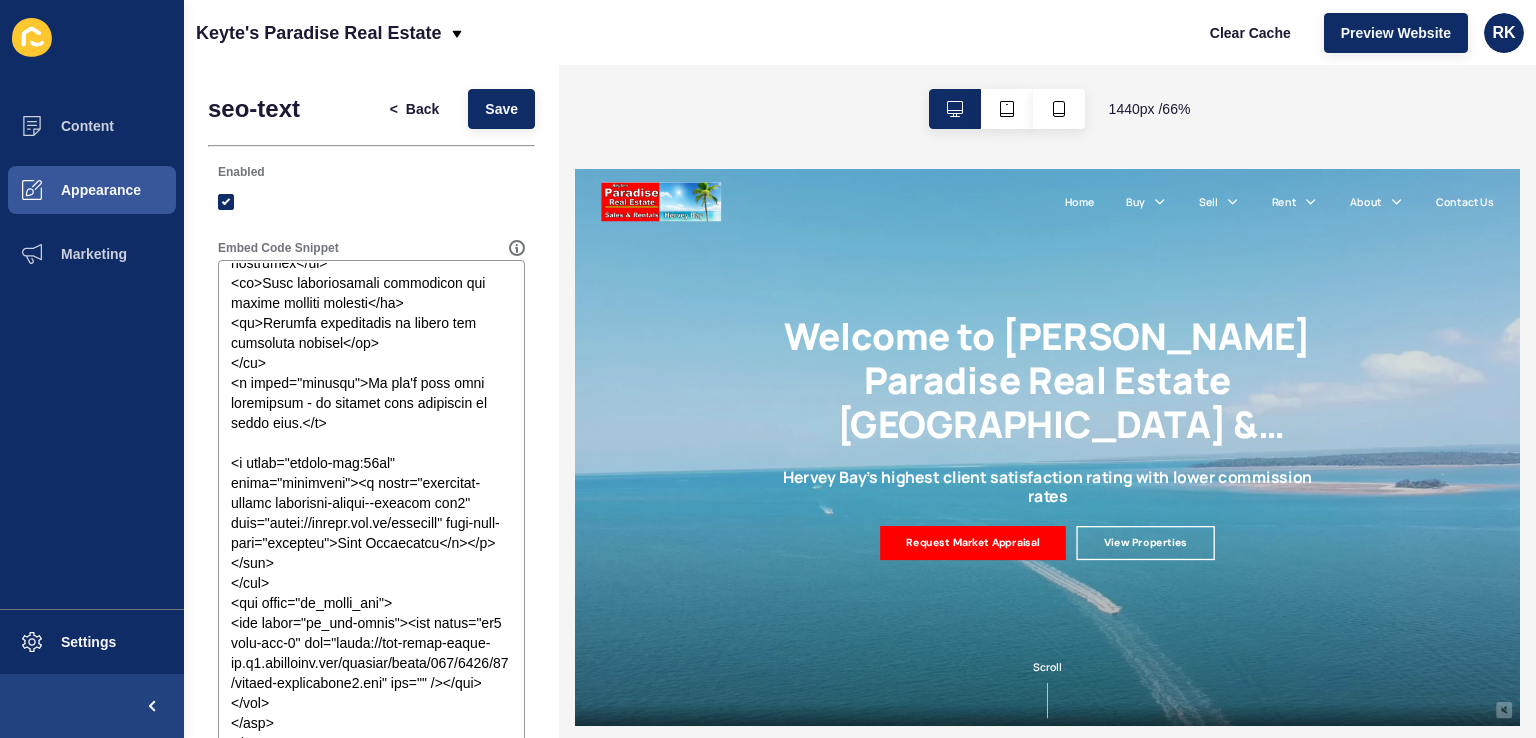 scroll, scrollTop: 0, scrollLeft: 0, axis: both 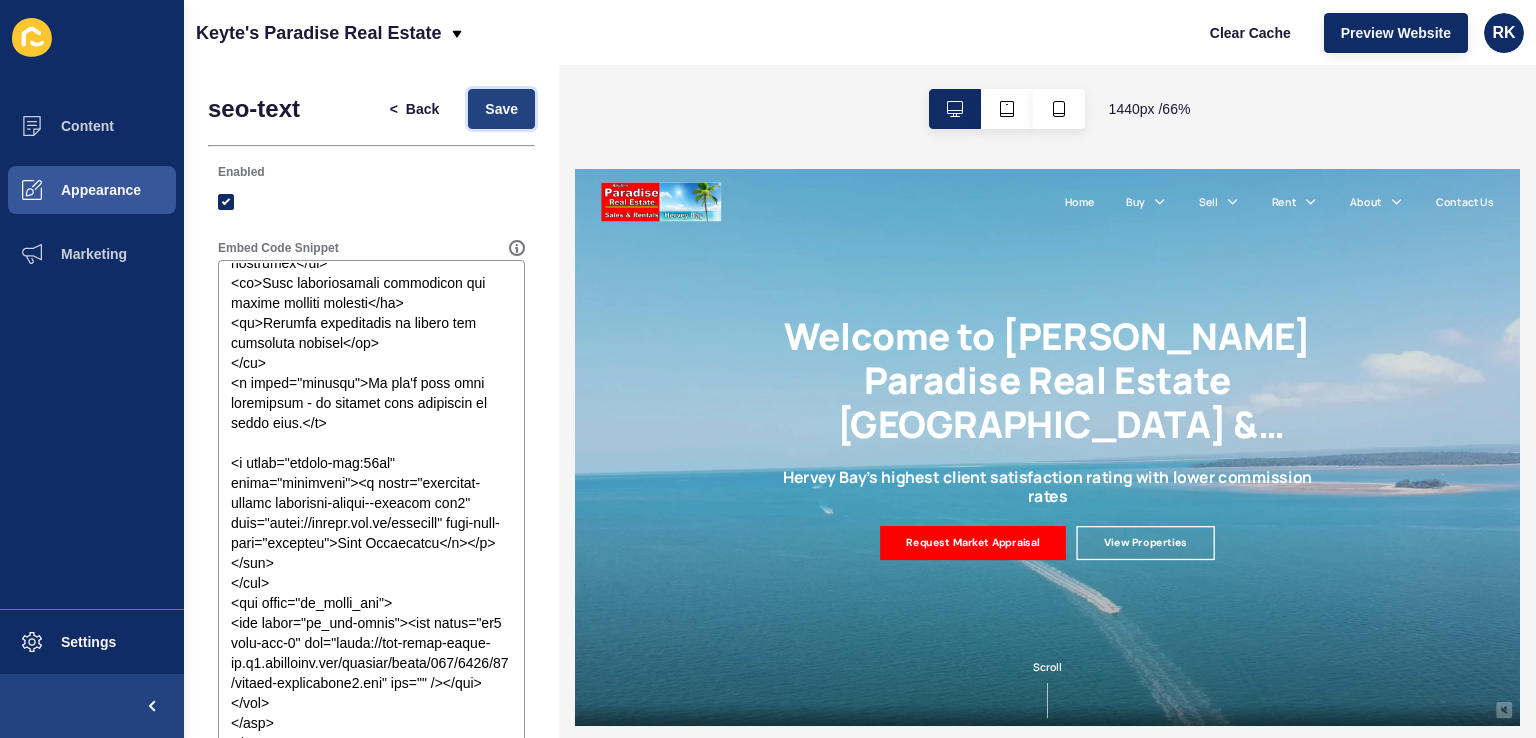 click on "Save" at bounding box center (501, 109) 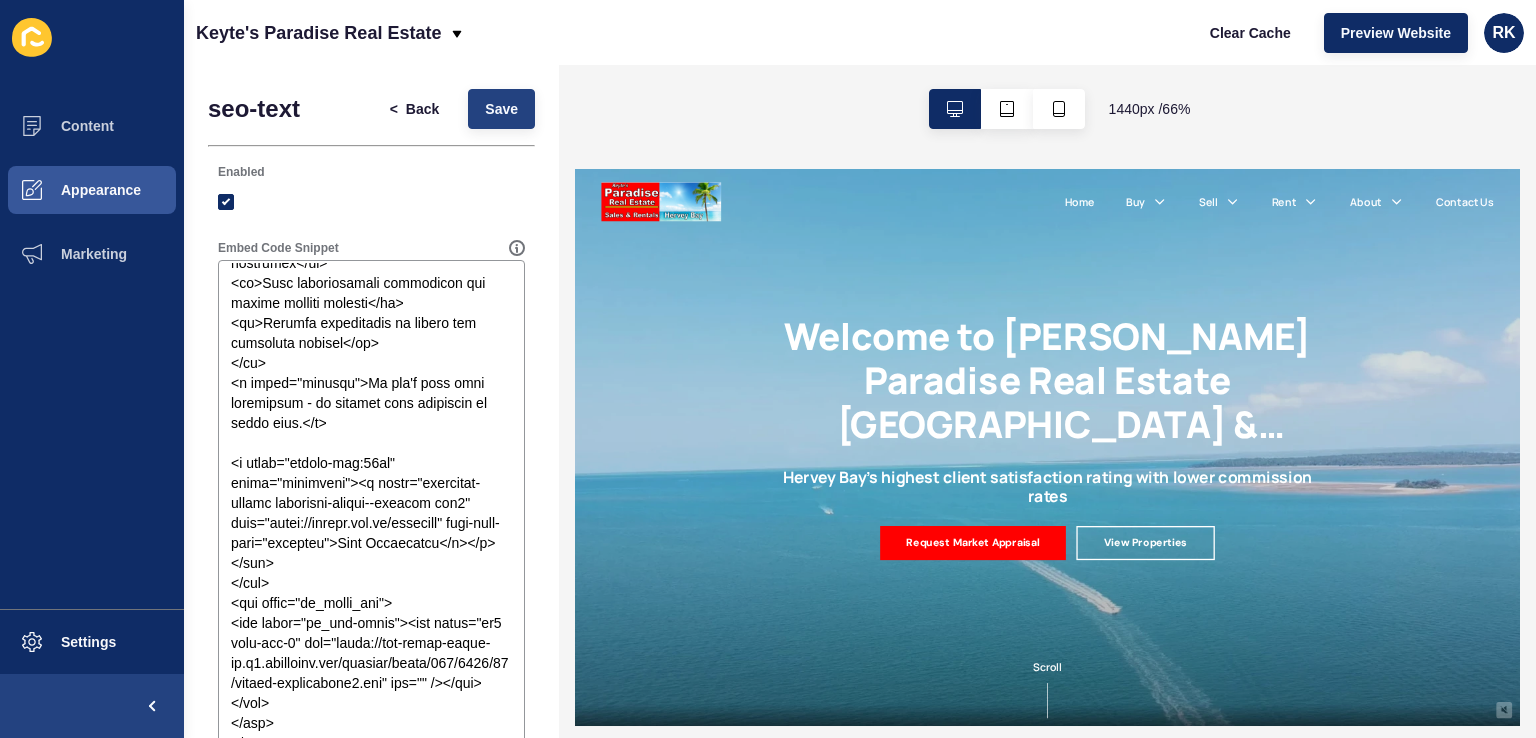 scroll, scrollTop: 0, scrollLeft: 0, axis: both 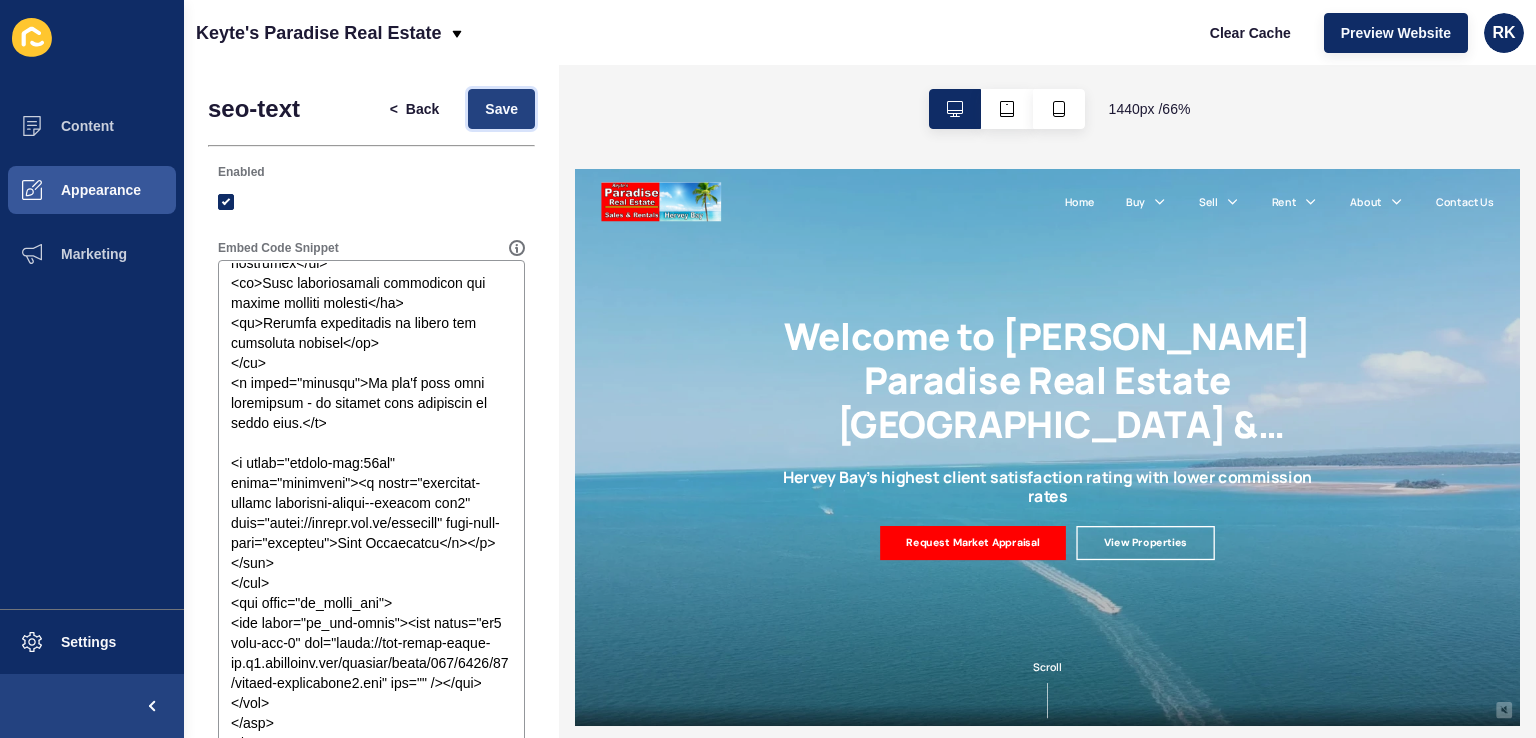 click on "Save" at bounding box center (501, 109) 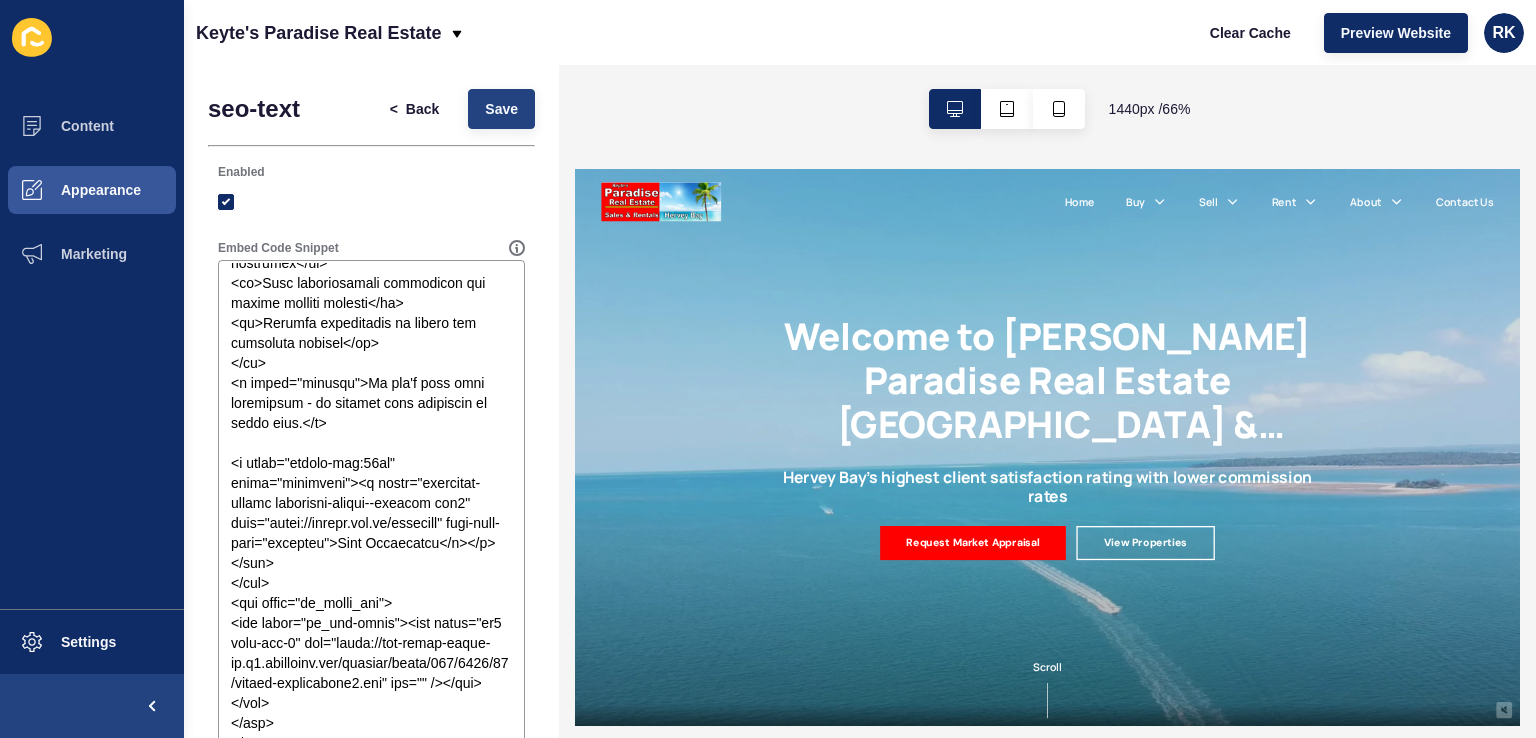 scroll, scrollTop: 0, scrollLeft: 0, axis: both 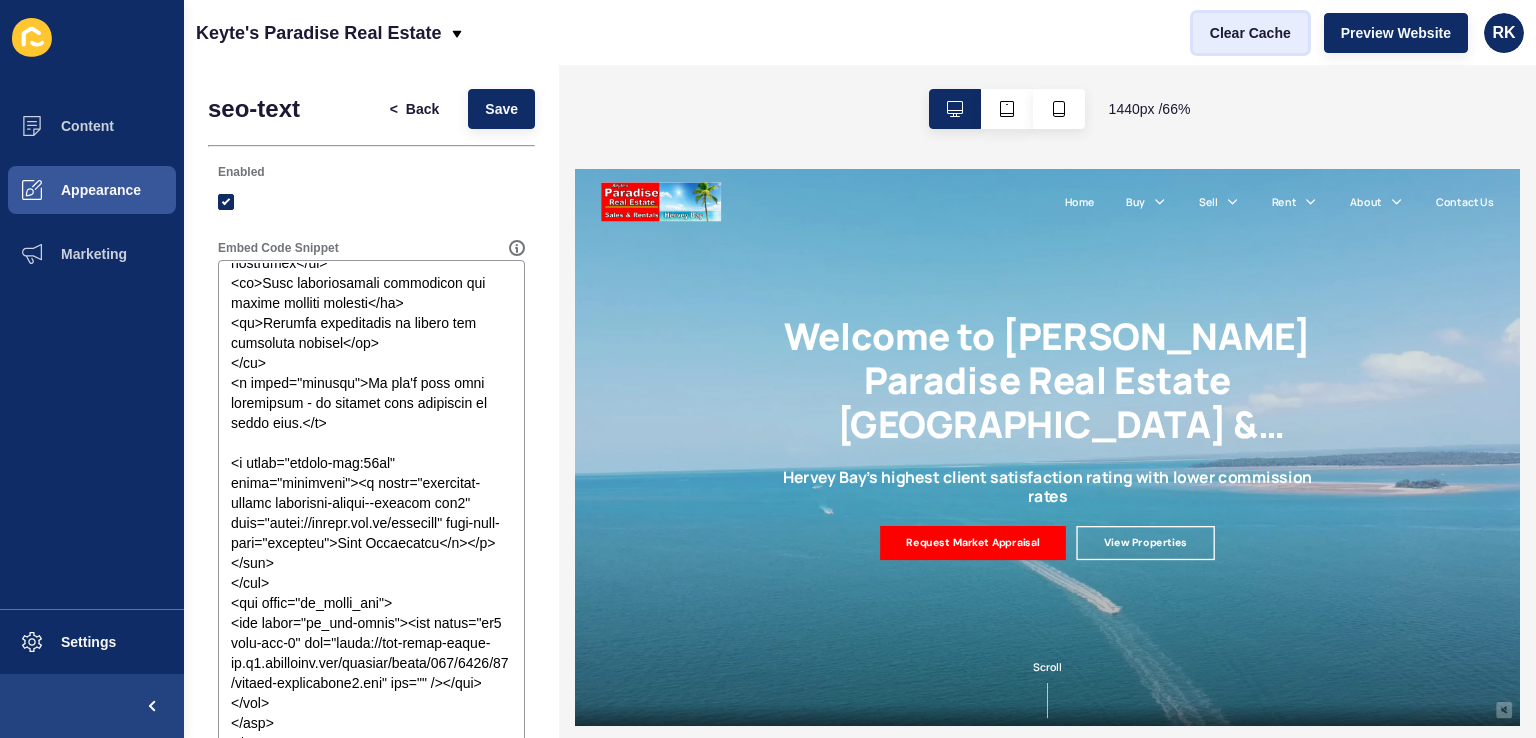 click on "Clear Cache" at bounding box center (1250, 33) 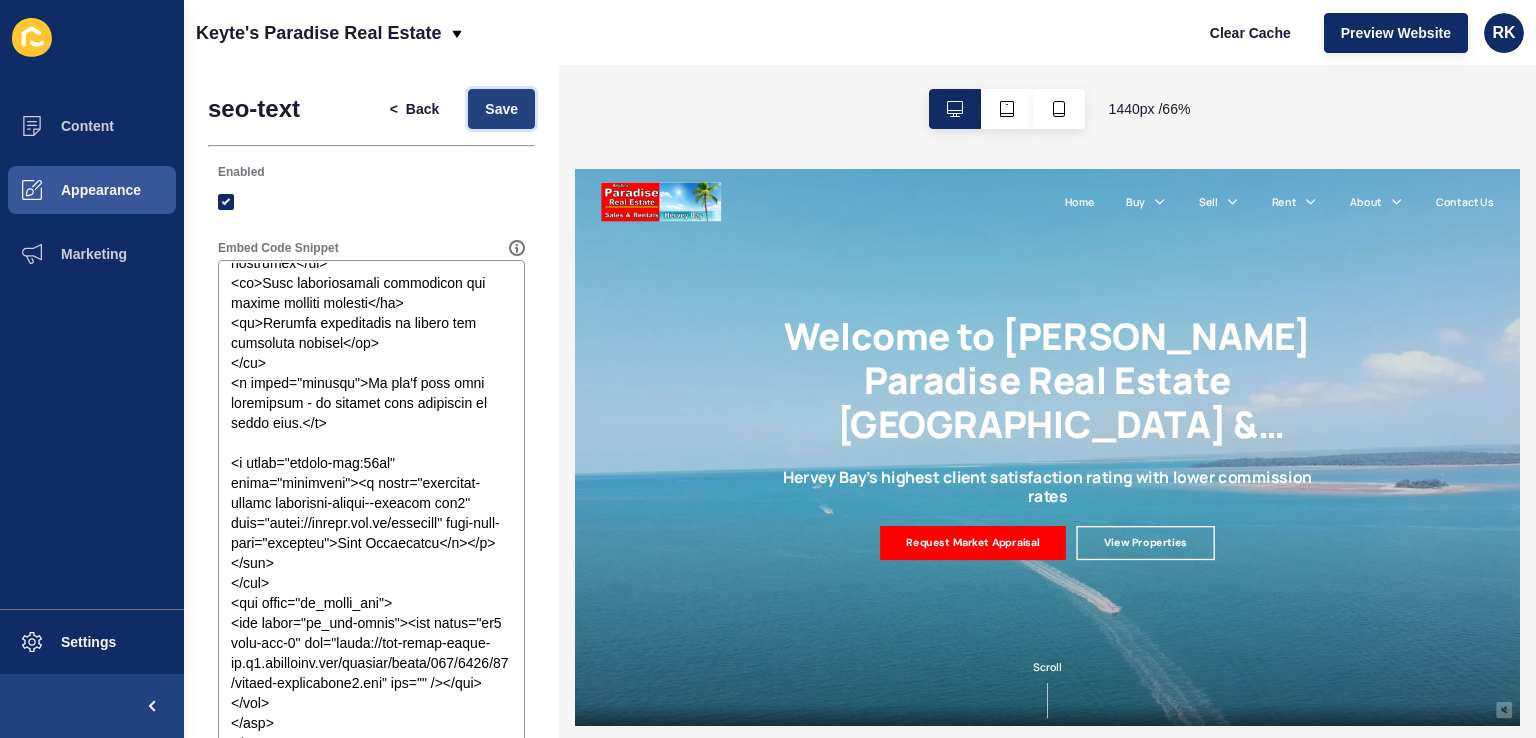click on "Save" at bounding box center (501, 109) 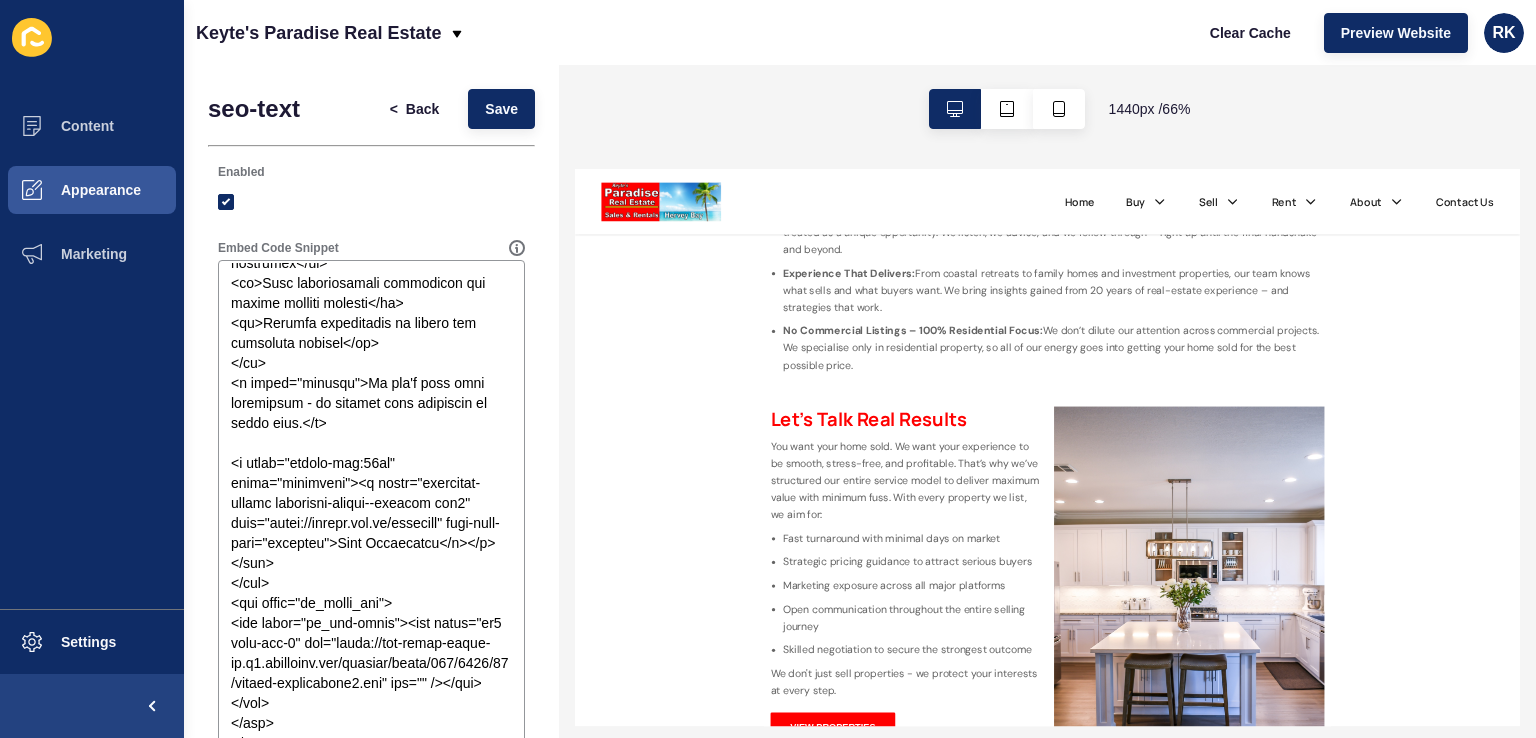 scroll, scrollTop: 4700, scrollLeft: 0, axis: vertical 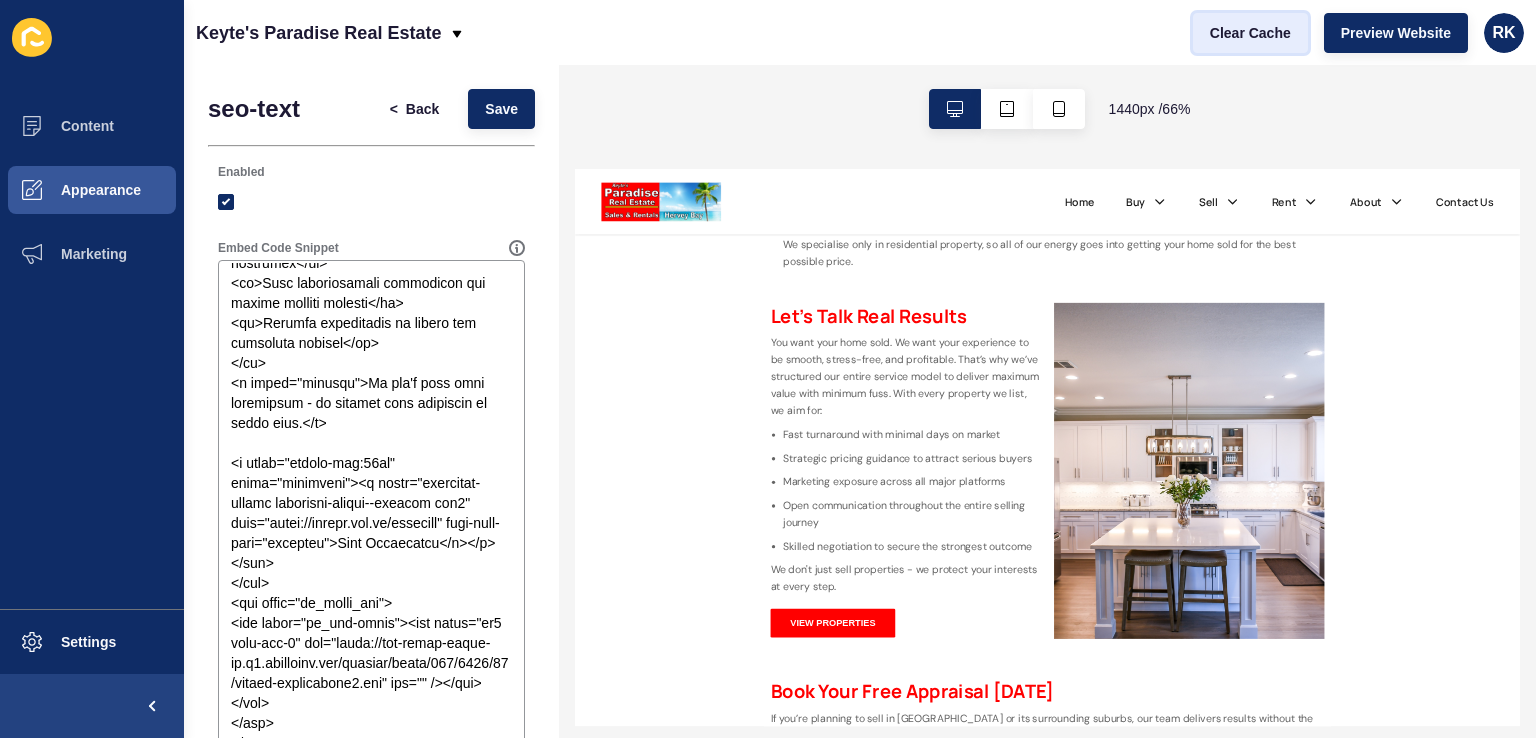 click on "Clear Cache" at bounding box center [1250, 33] 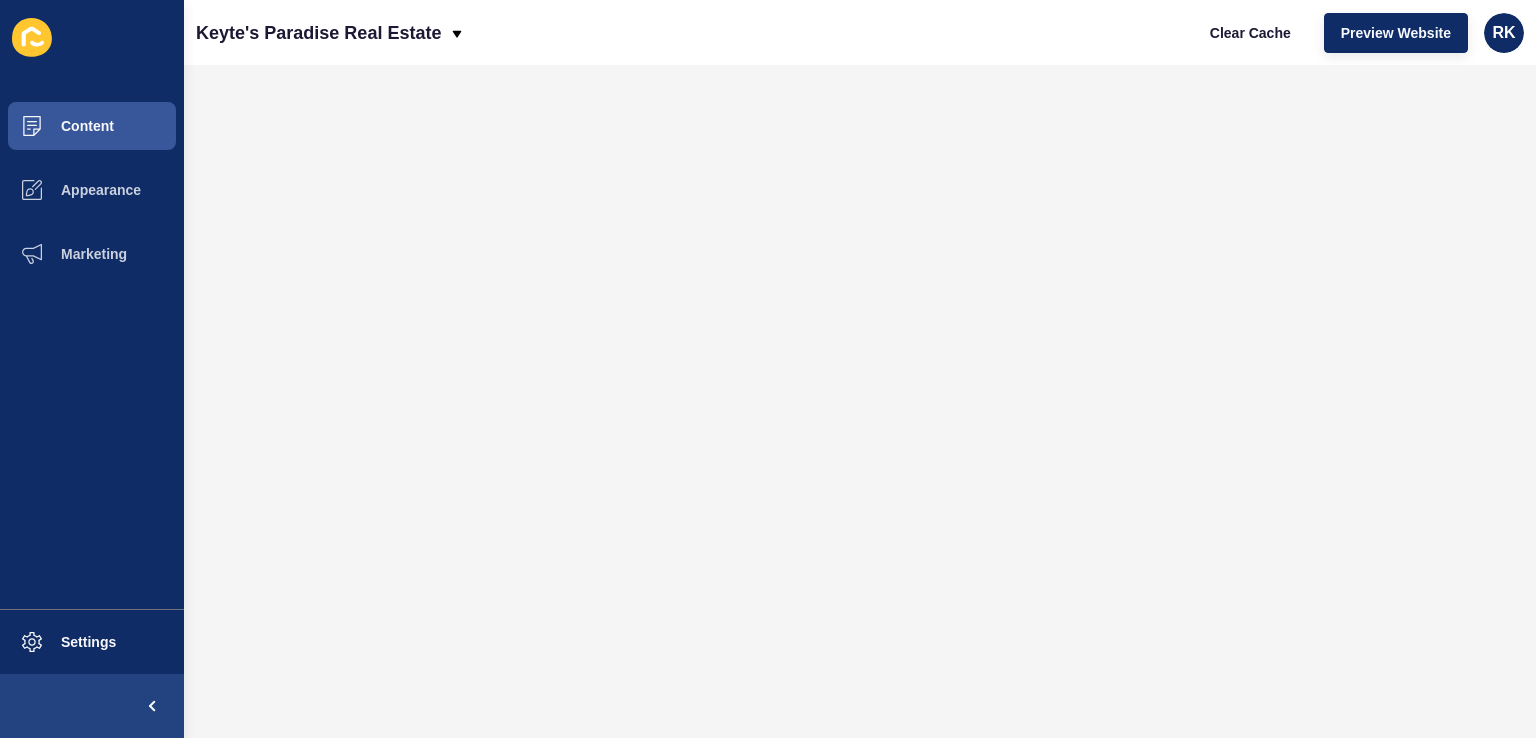 scroll, scrollTop: 0, scrollLeft: 0, axis: both 